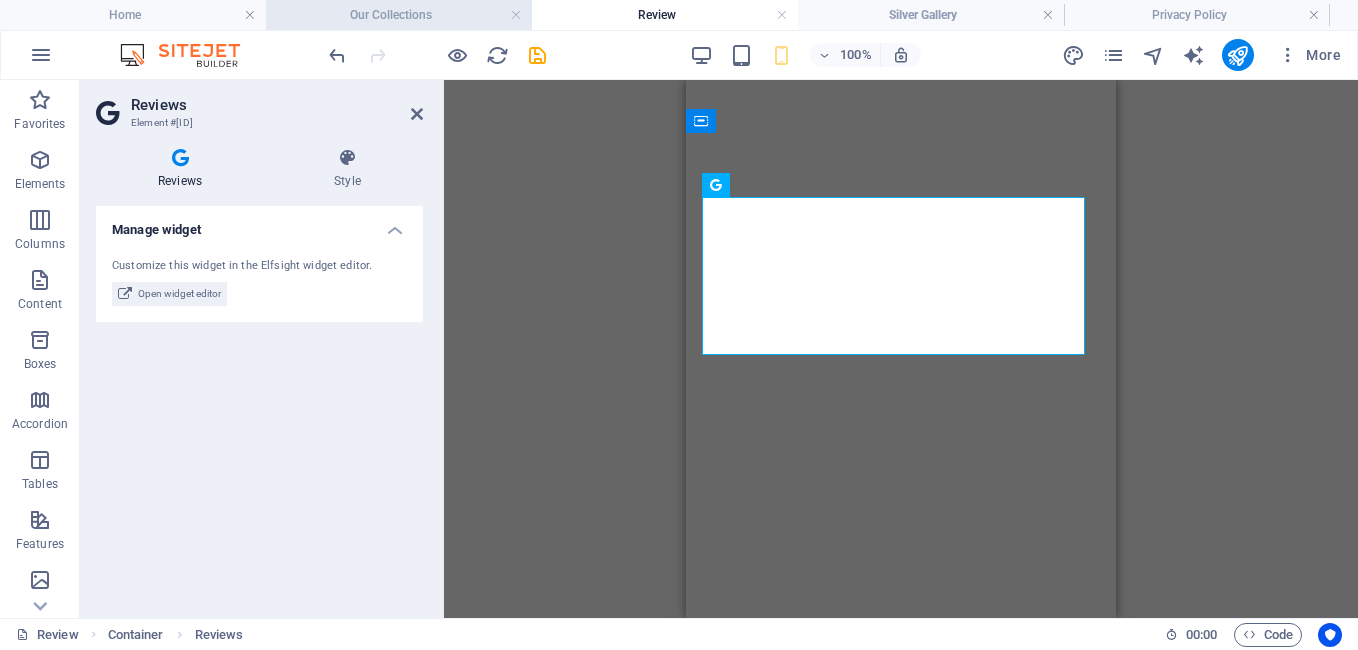 scroll, scrollTop: 0, scrollLeft: 0, axis: both 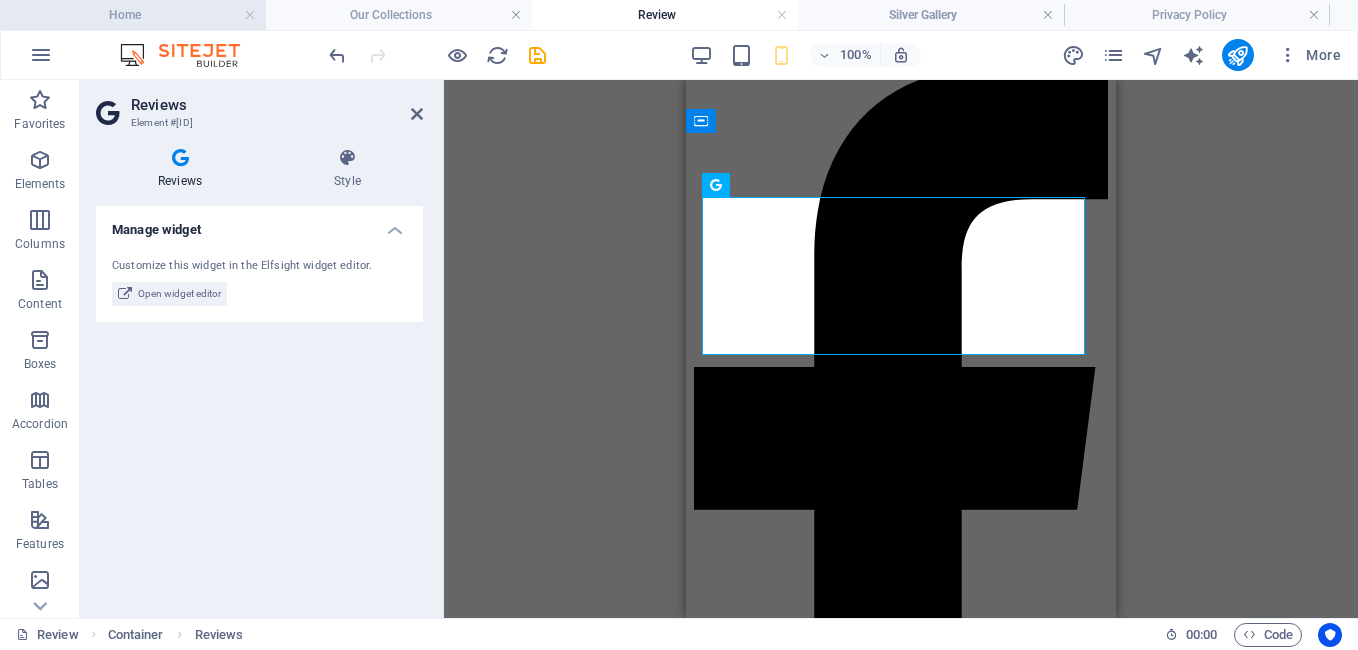 click on "Home" at bounding box center [133, 15] 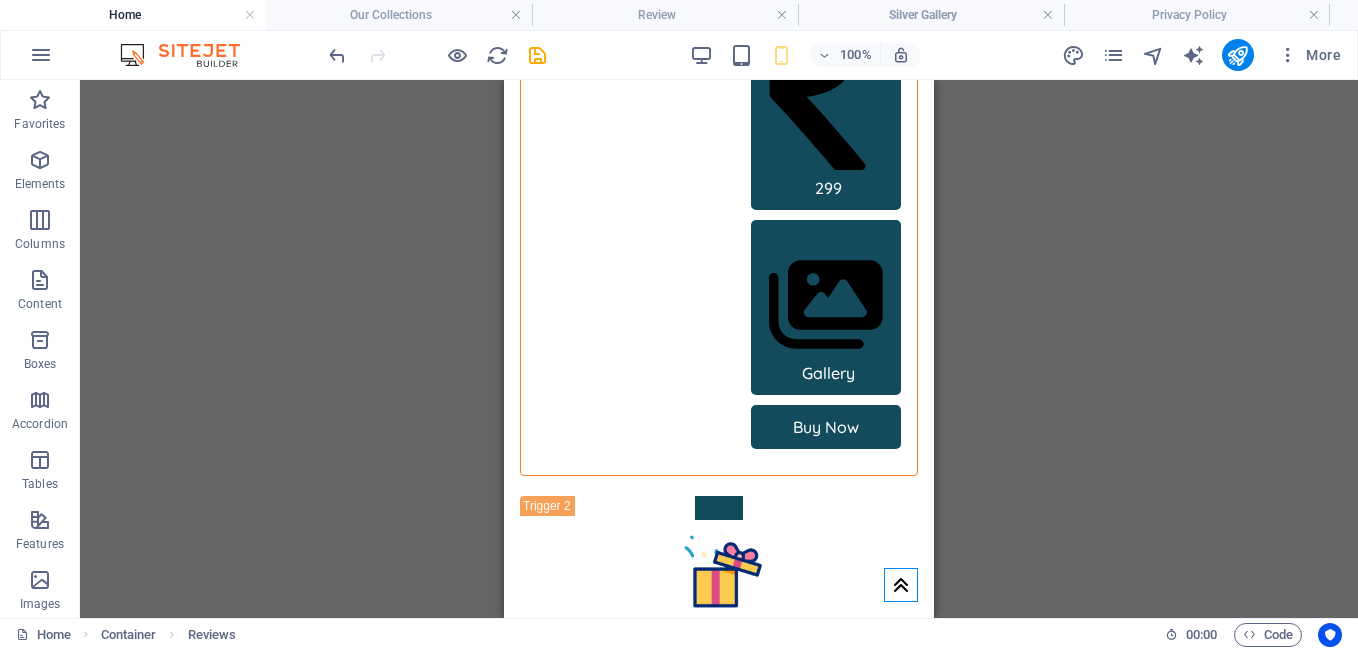 scroll, scrollTop: 0, scrollLeft: 0, axis: both 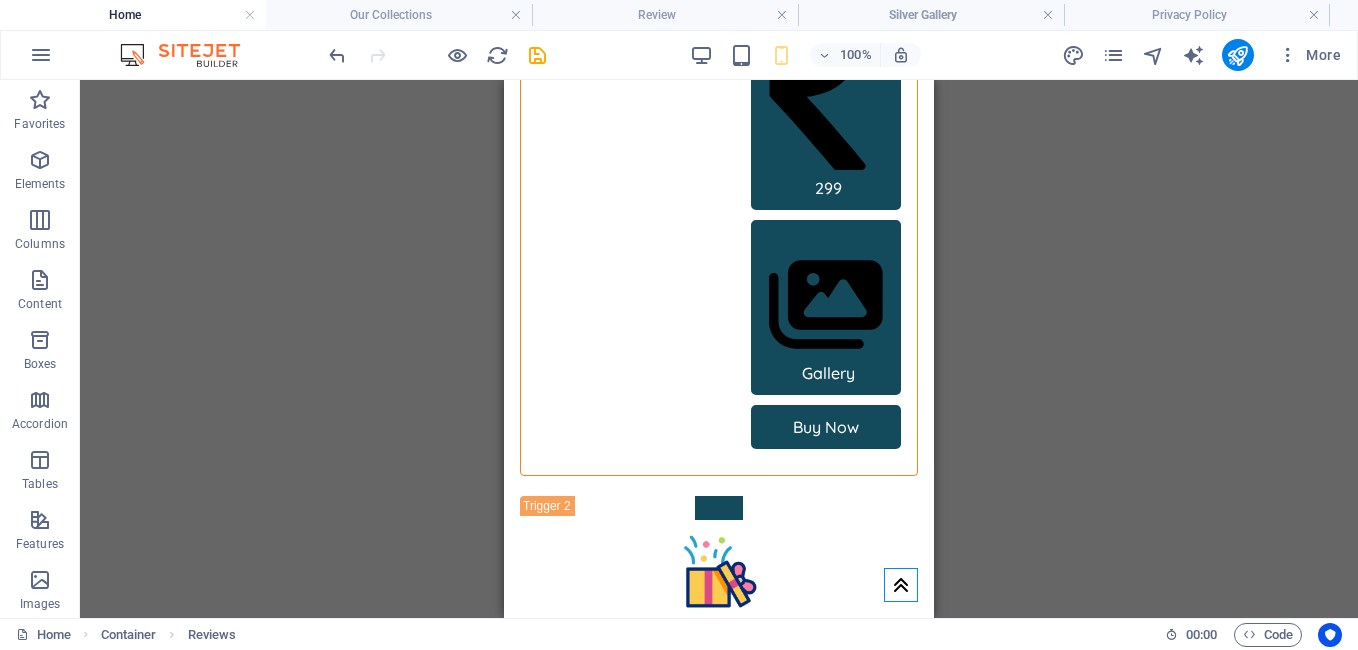 click on "100%" at bounding box center (805, 55) 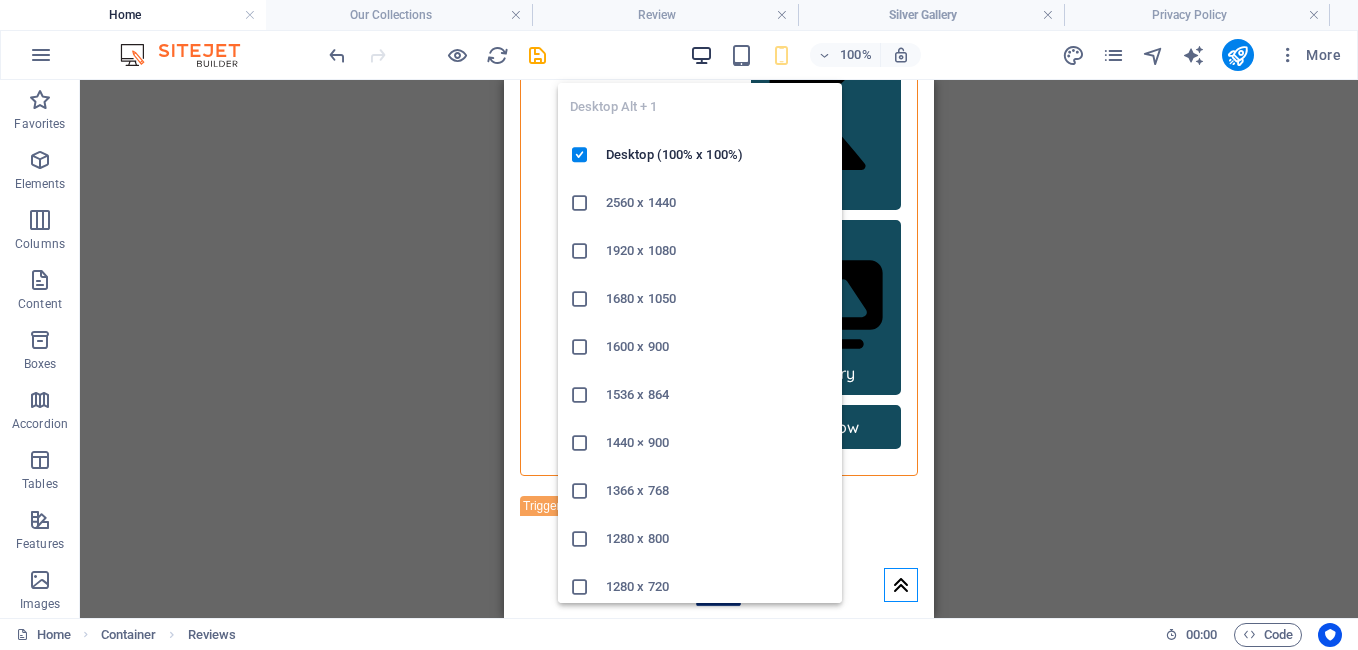 click at bounding box center [701, 55] 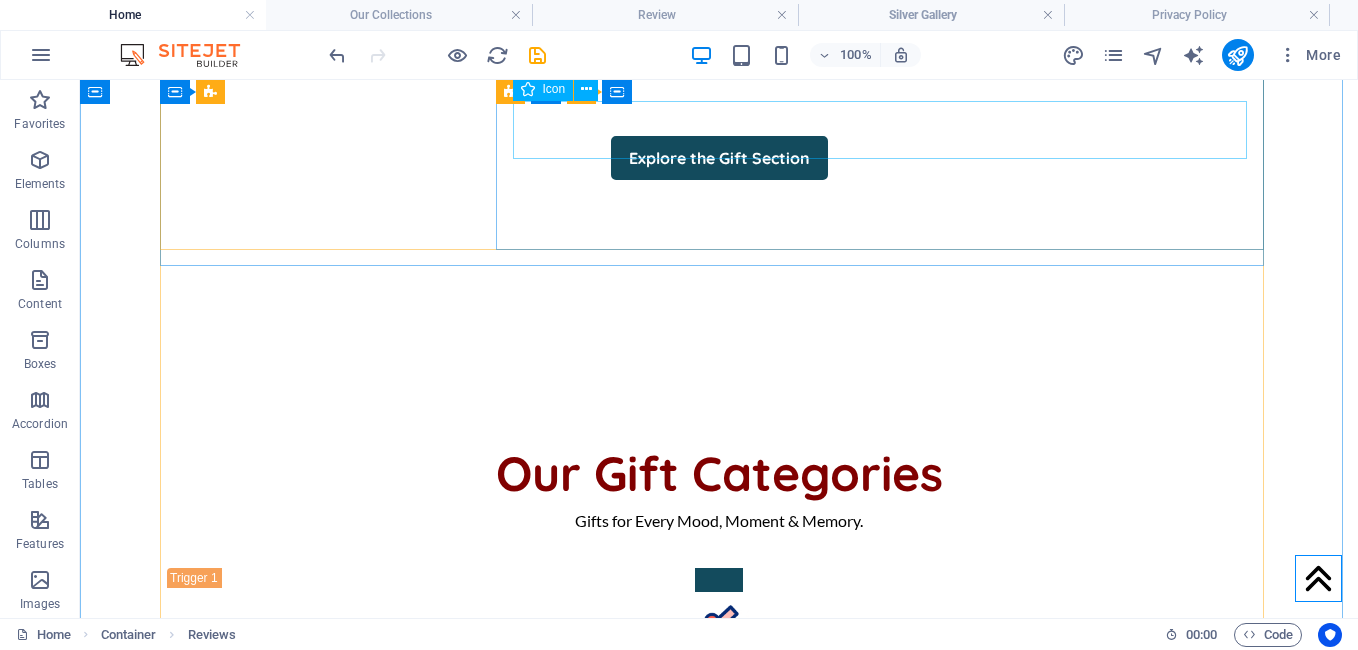 scroll, scrollTop: 0, scrollLeft: 0, axis: both 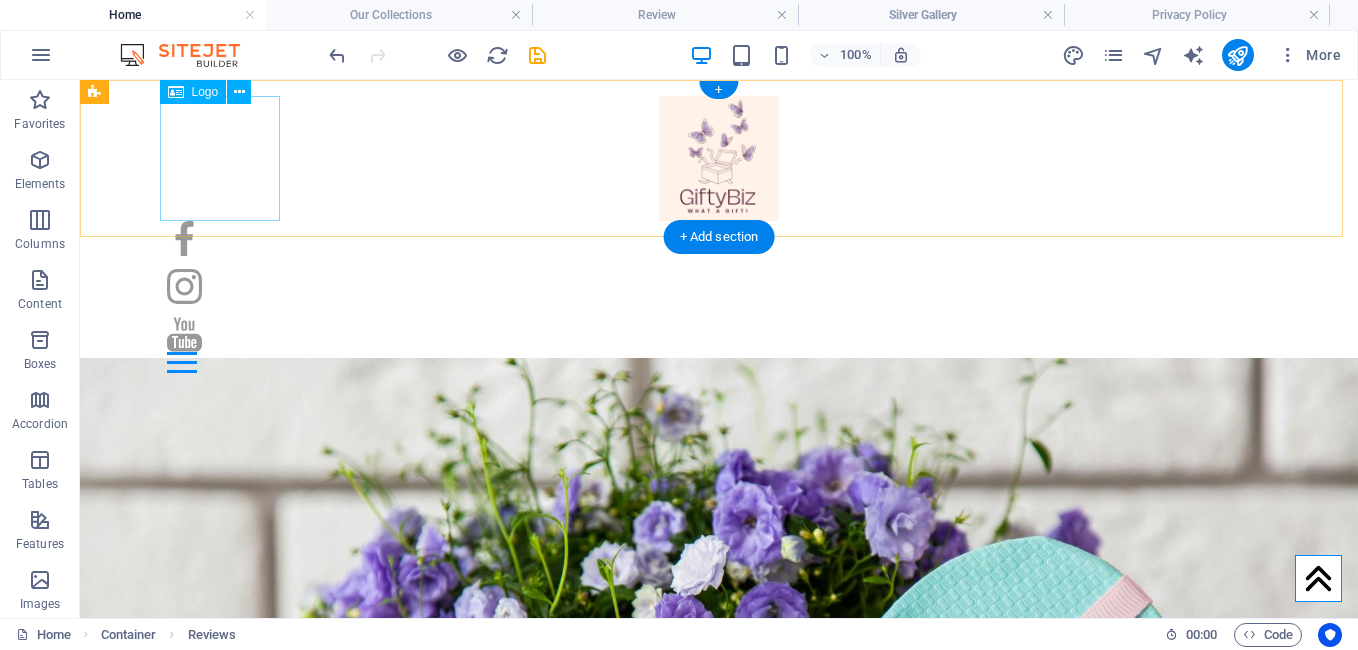click at bounding box center (719, 158) 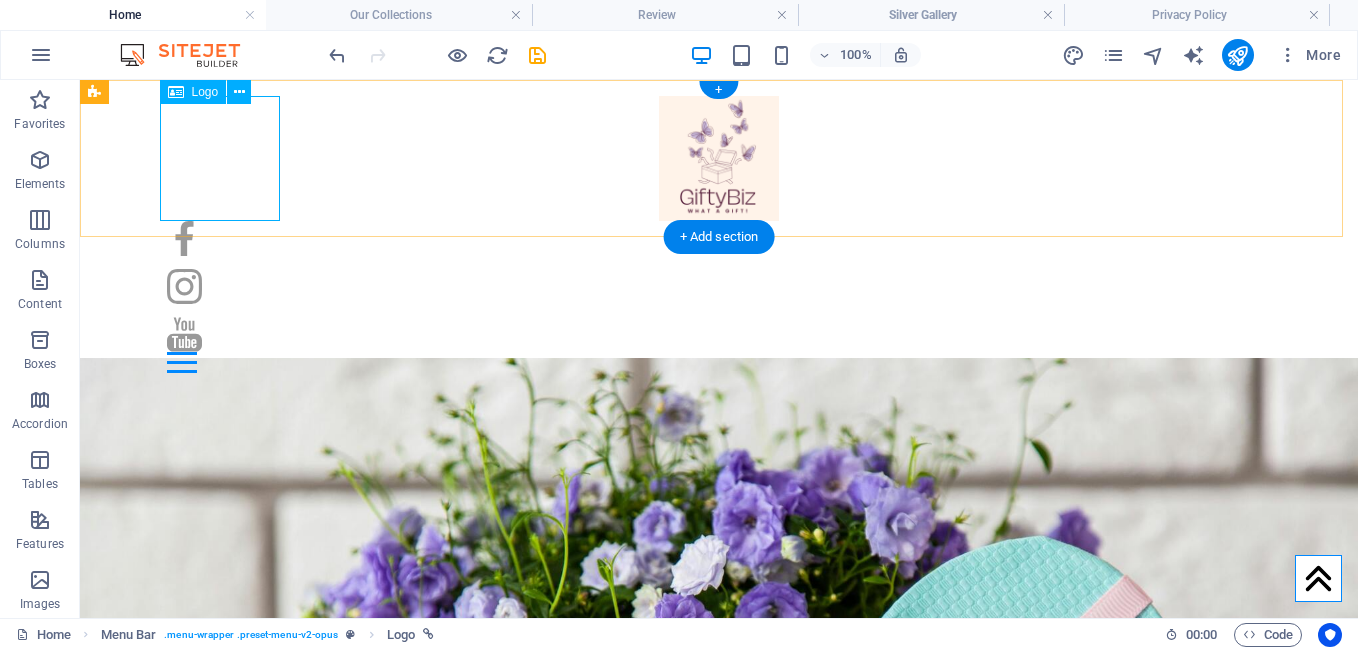 click at bounding box center [719, 158] 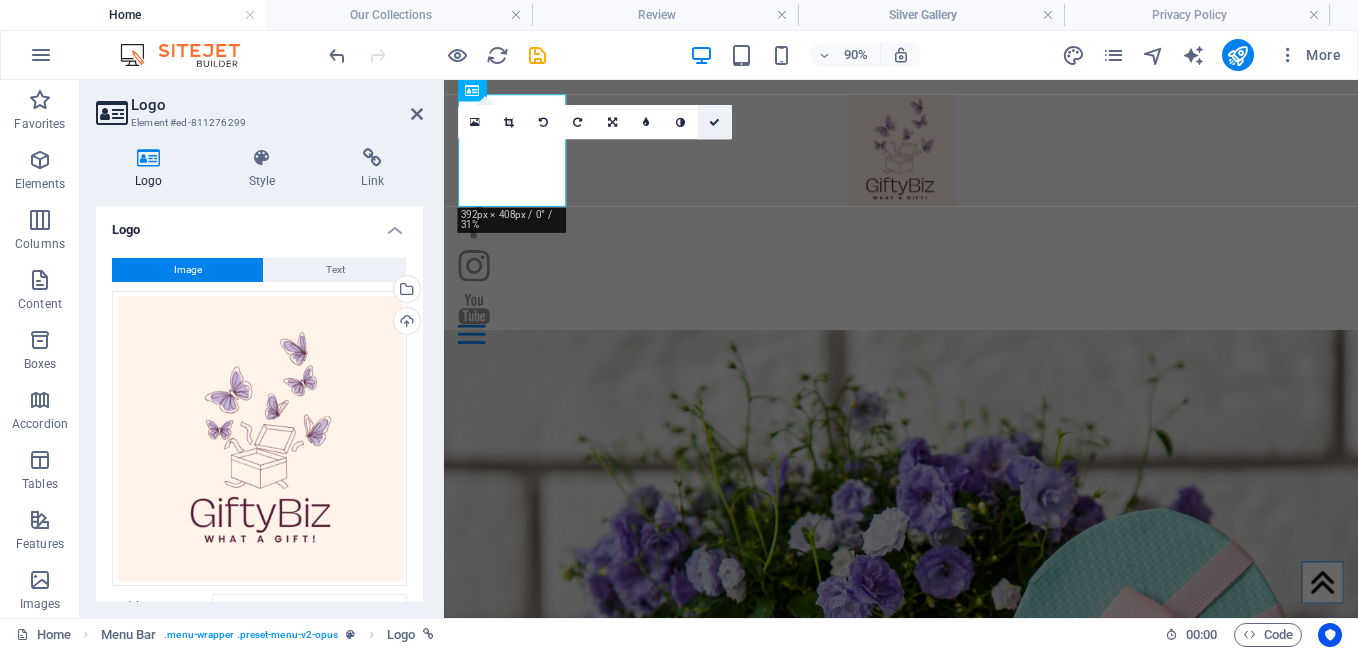click at bounding box center [714, 122] 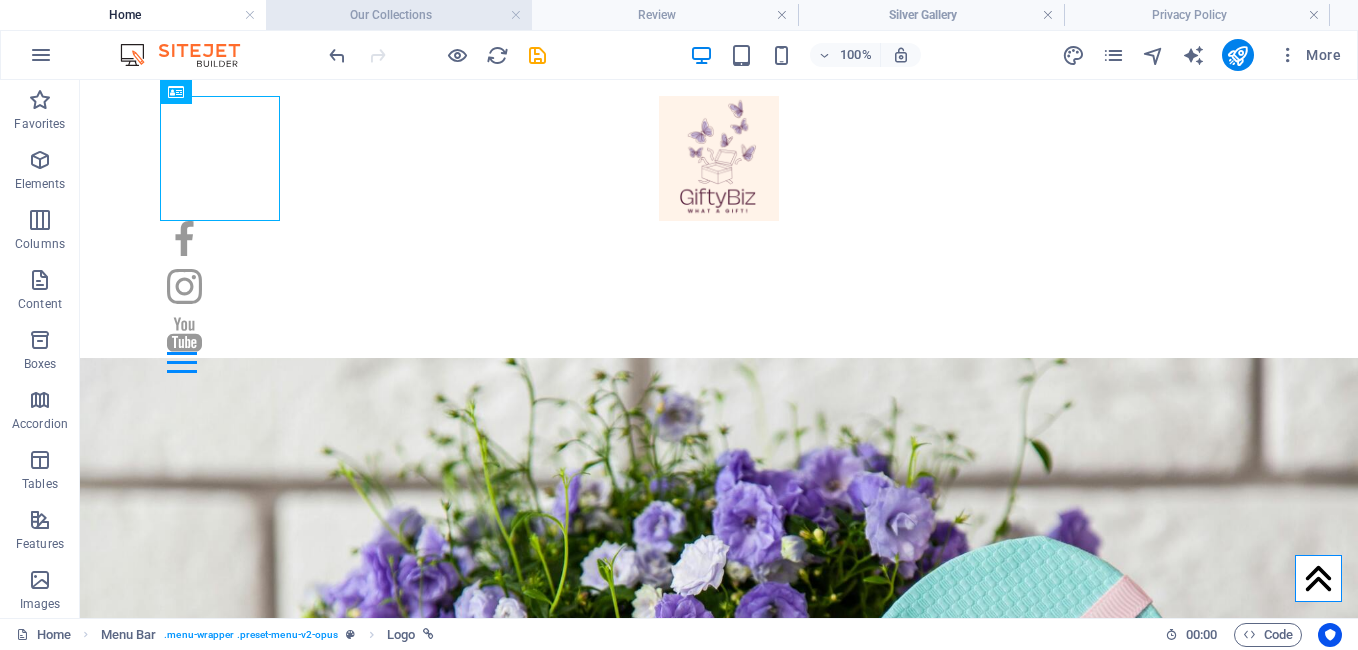 click on "Our Collections" at bounding box center (399, 15) 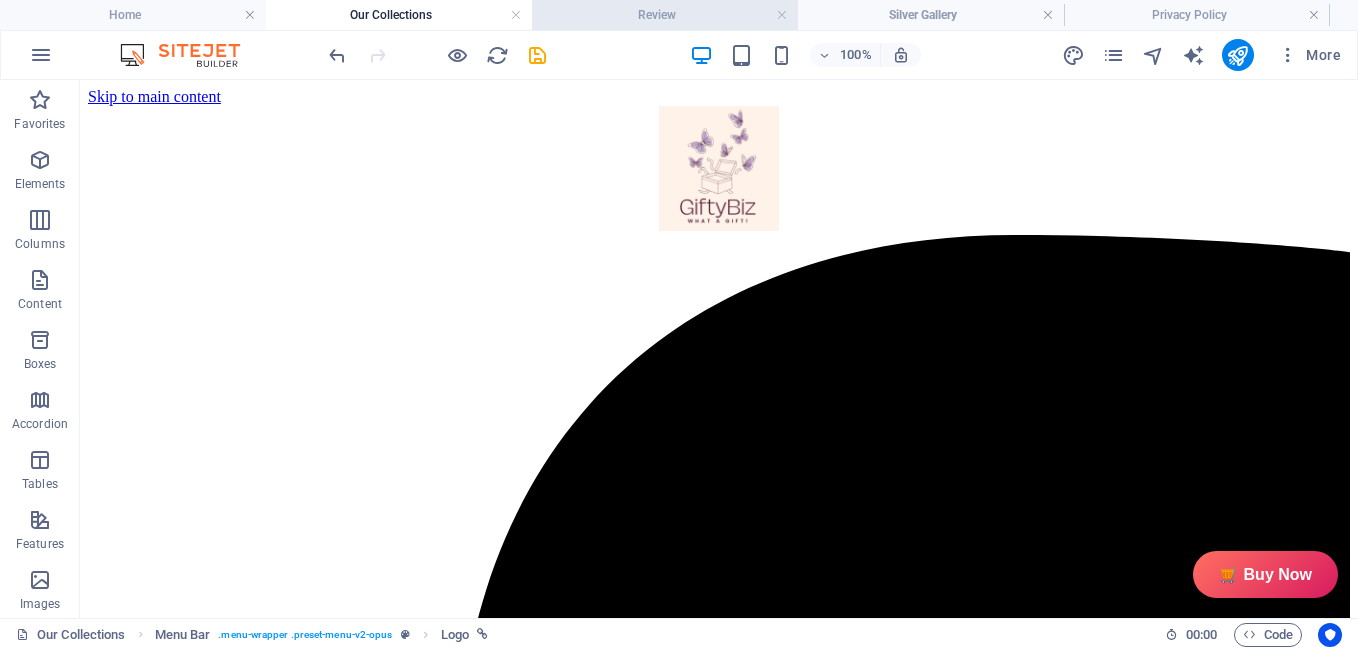 scroll, scrollTop: 719, scrollLeft: 0, axis: vertical 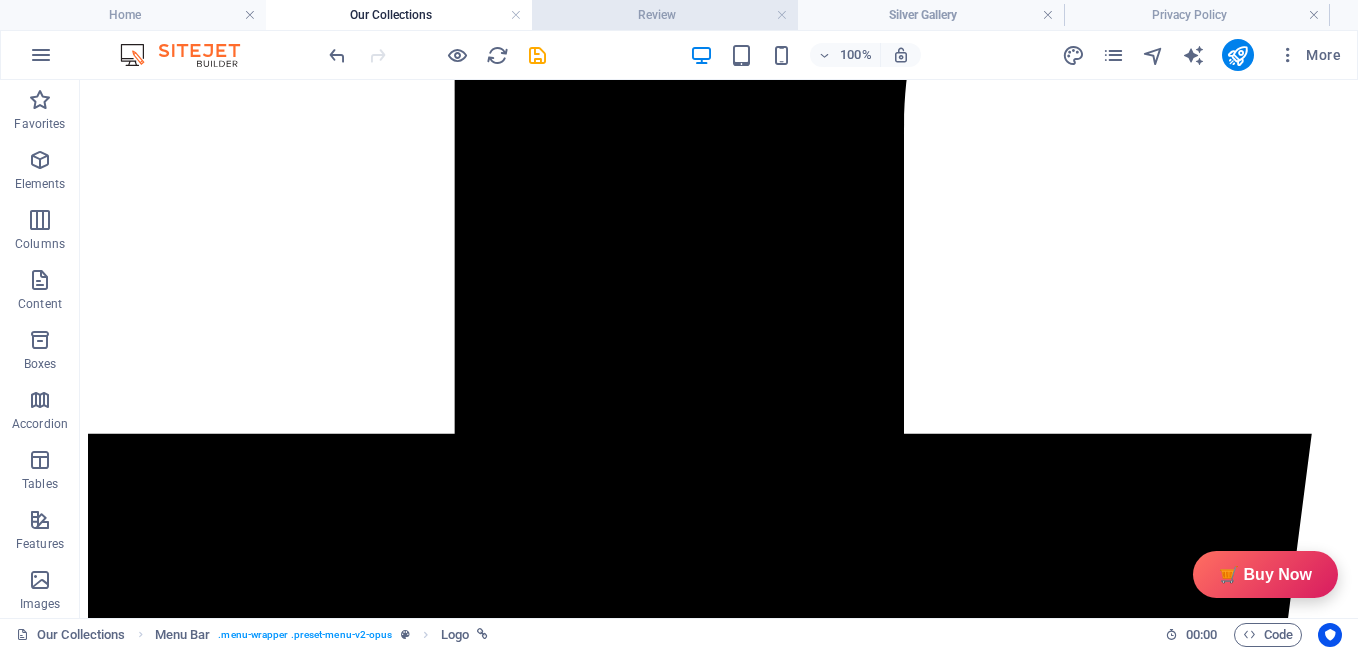 click on "Review" at bounding box center (665, 15) 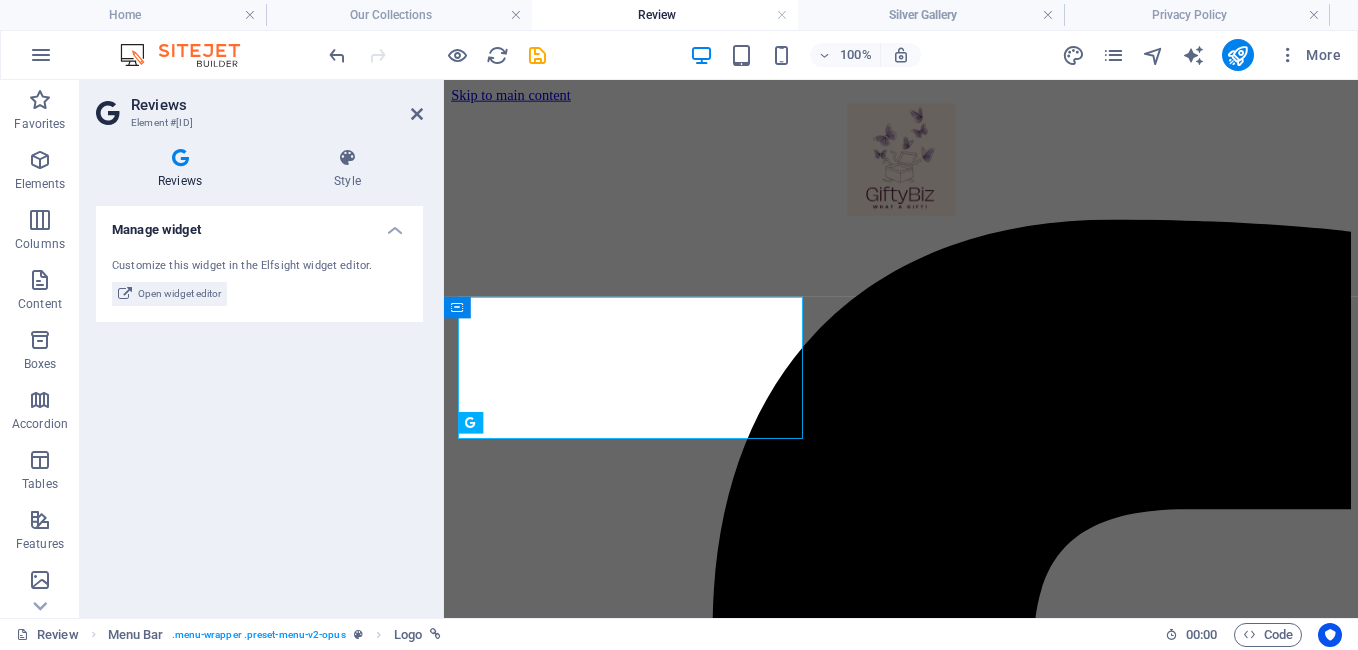 scroll, scrollTop: 124, scrollLeft: 0, axis: vertical 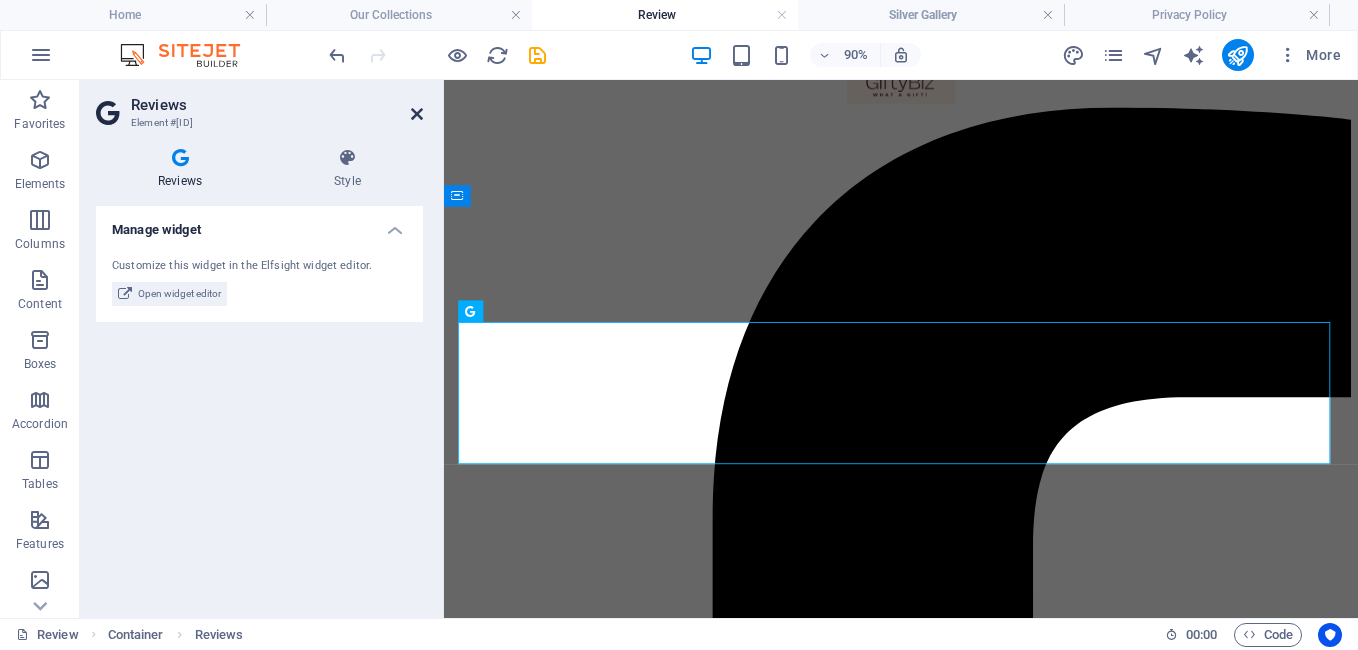 click at bounding box center (417, 114) 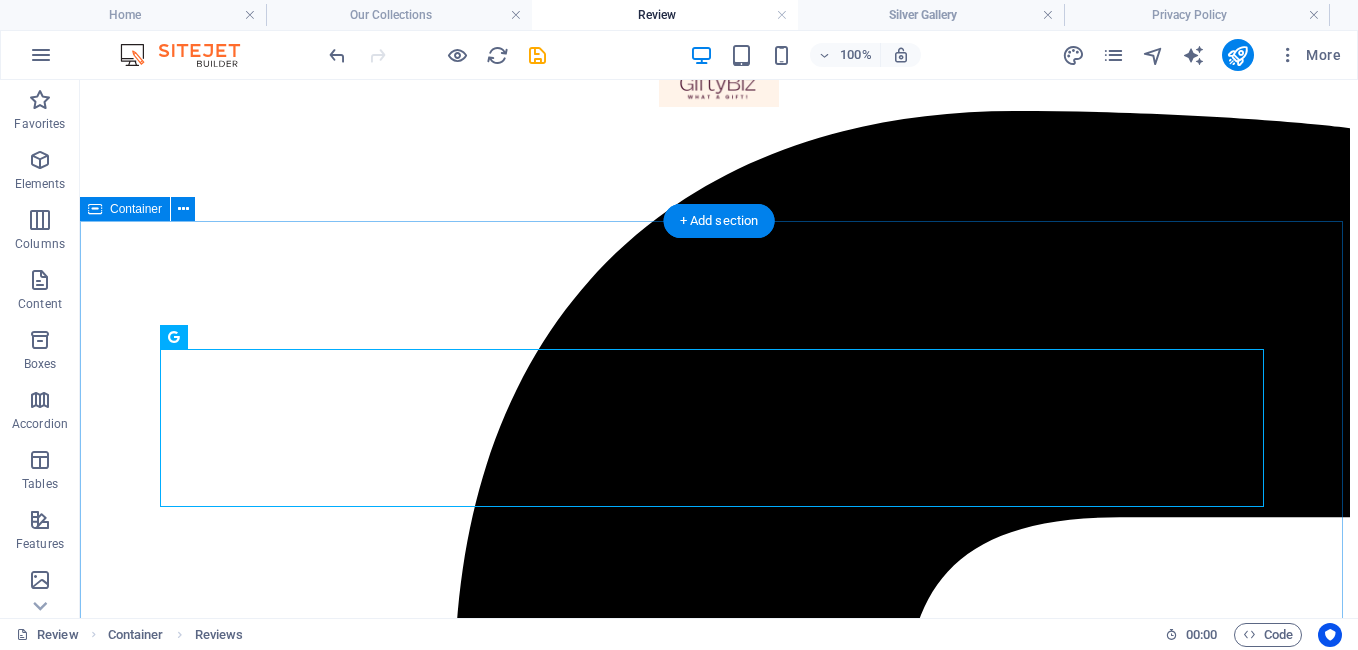 click on "4.7 Read our 16,564 reviews Free Google Reviews widget
Panel only seen by widget owner
Edit widget
Views
0% Share 🔥" at bounding box center (719, 5384) 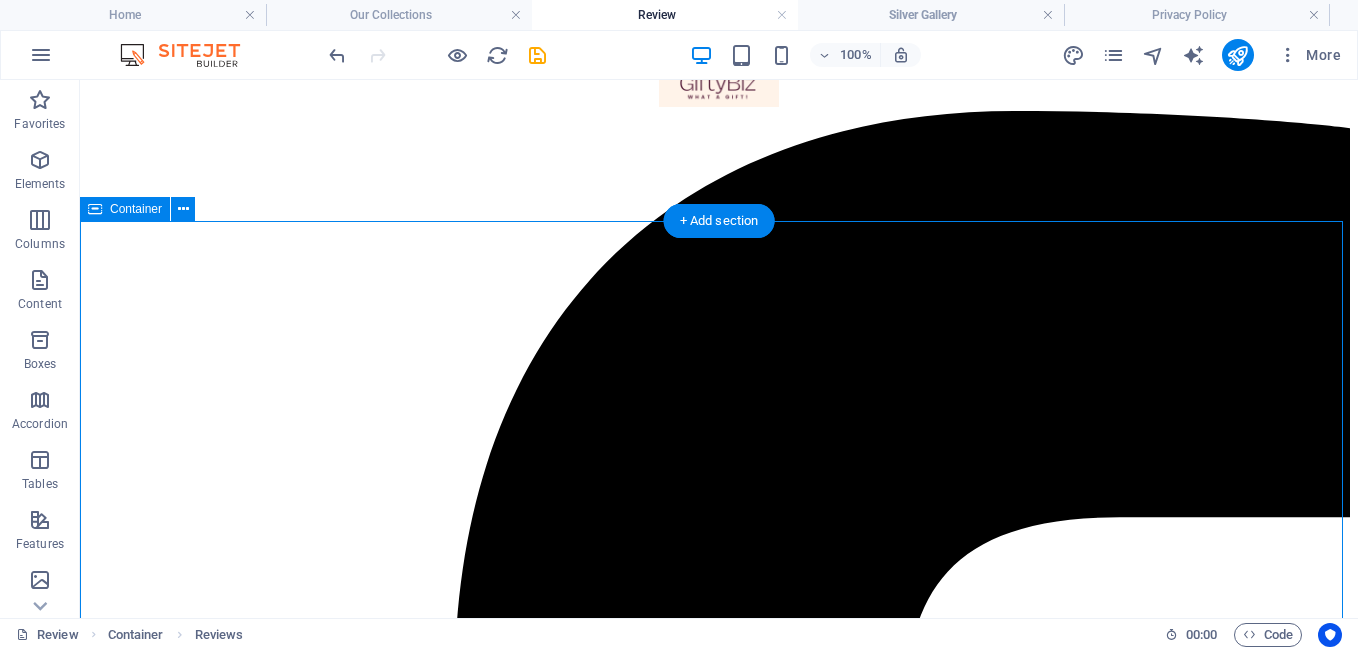 click on "4.7 Read our 16,564 reviews Free Google Reviews widget
Panel only seen by widget owner
Edit widget
Views
0% Share 🔥" at bounding box center (719, 5384) 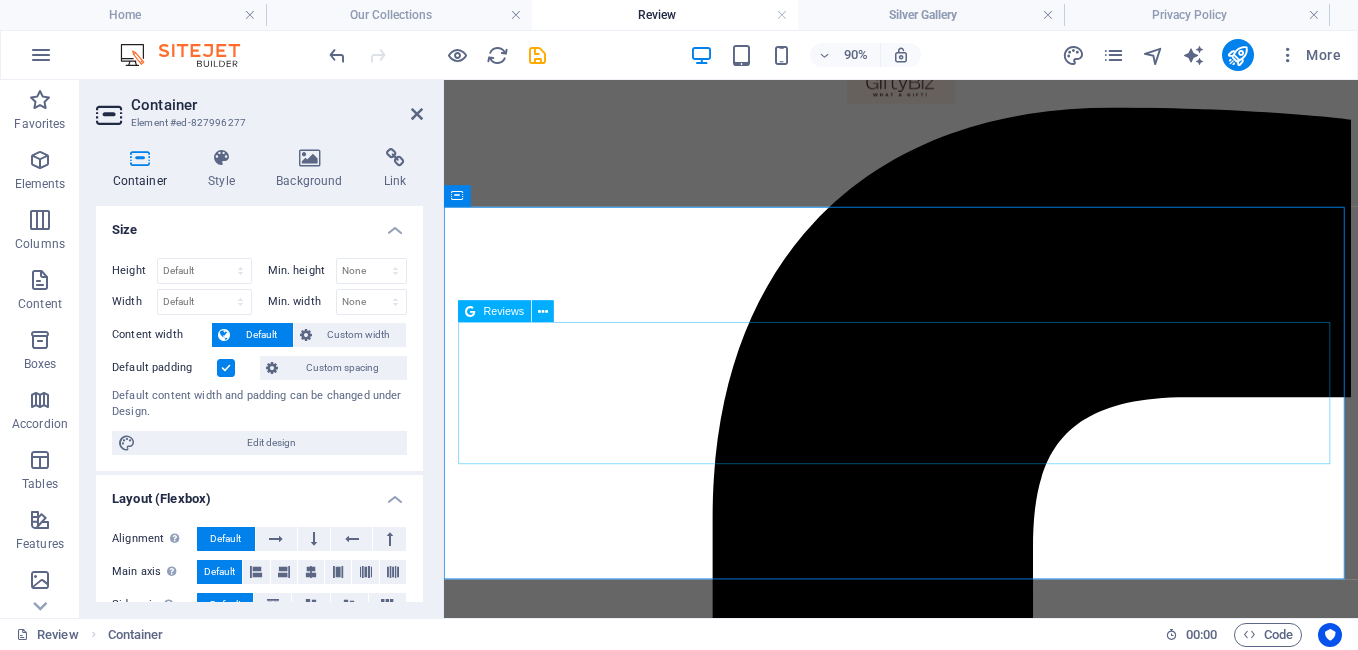 click on "4.7 Read our 16,564 reviews Free Google Reviews widget
Panel only seen by widget owner
Edit widget
Views
0% Share 🔥" at bounding box center [952, 4357] 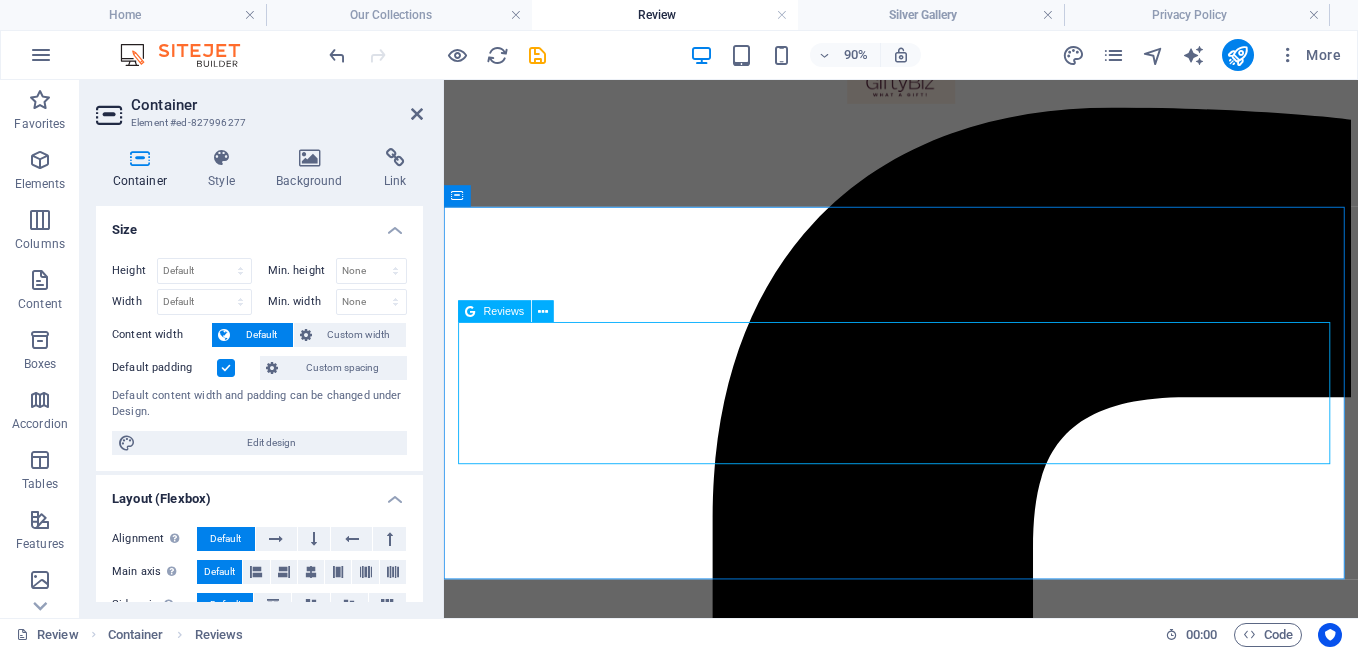 click on "4.7 Read our 16,564 reviews Free Google Reviews widget
Panel only seen by widget owner
Edit widget
Views
0% Share 🔥" at bounding box center (952, 4357) 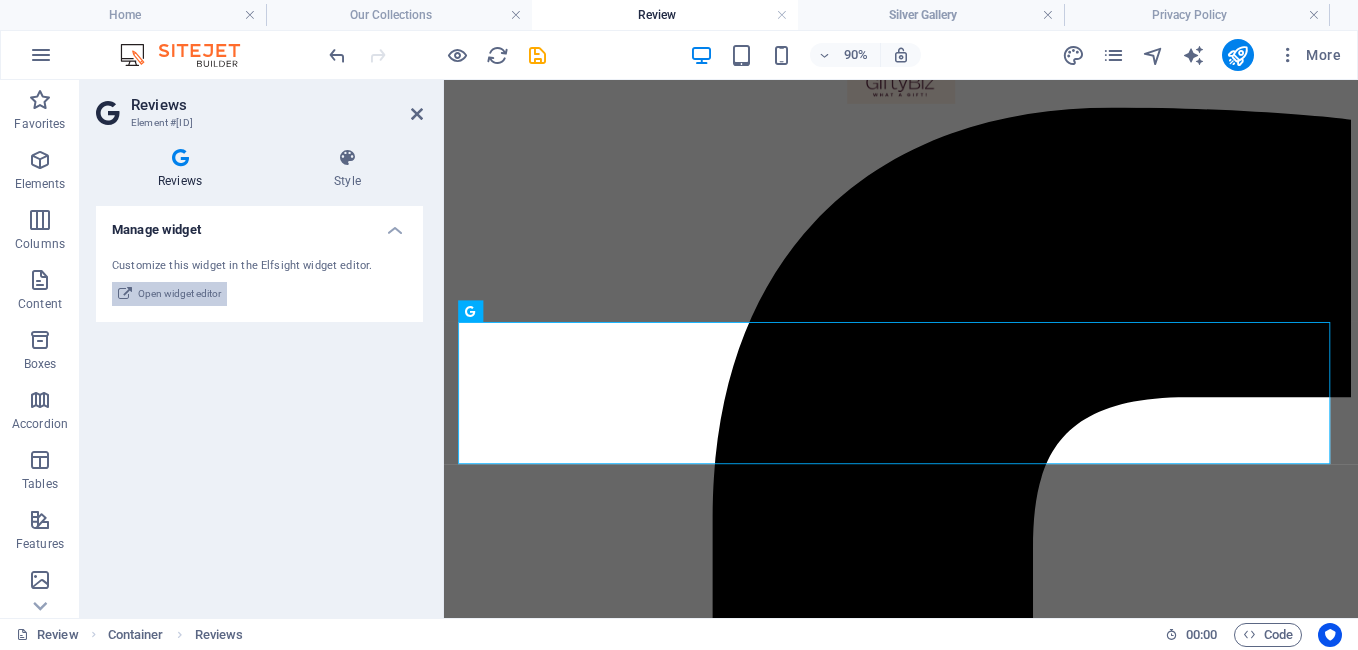 click on "Open widget editor" at bounding box center [179, 294] 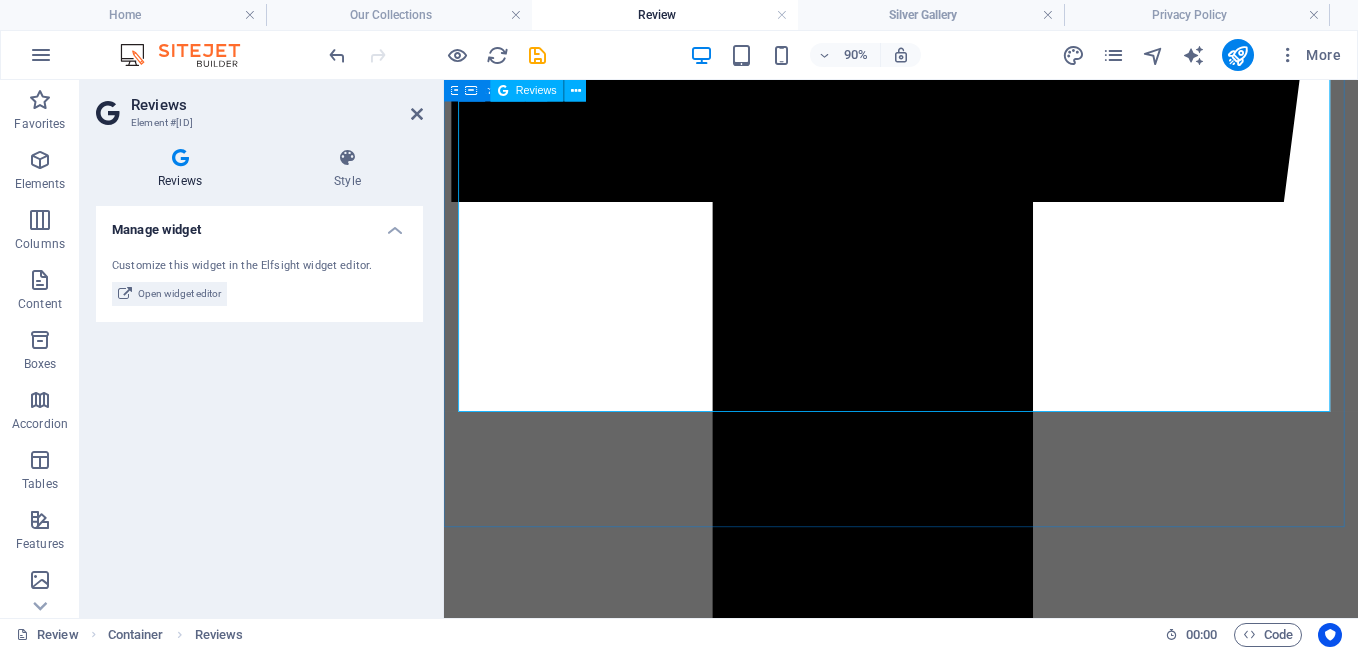 scroll, scrollTop: 1093, scrollLeft: 0, axis: vertical 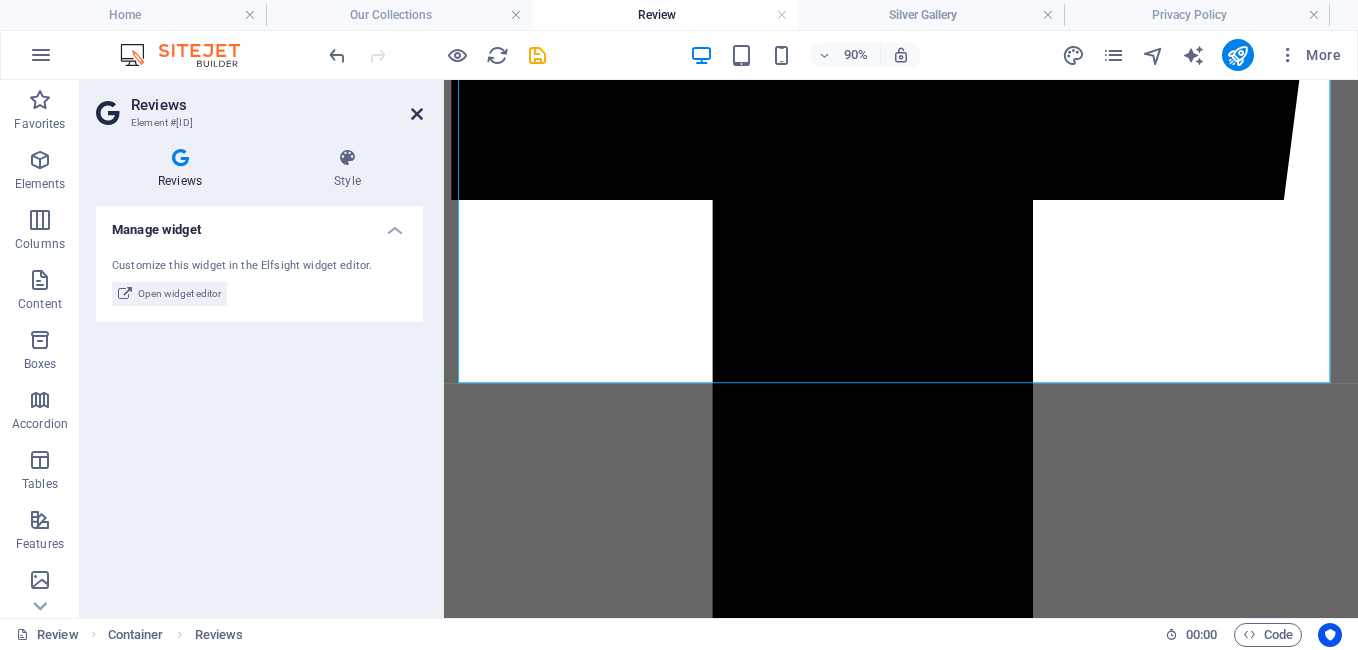 click at bounding box center [417, 114] 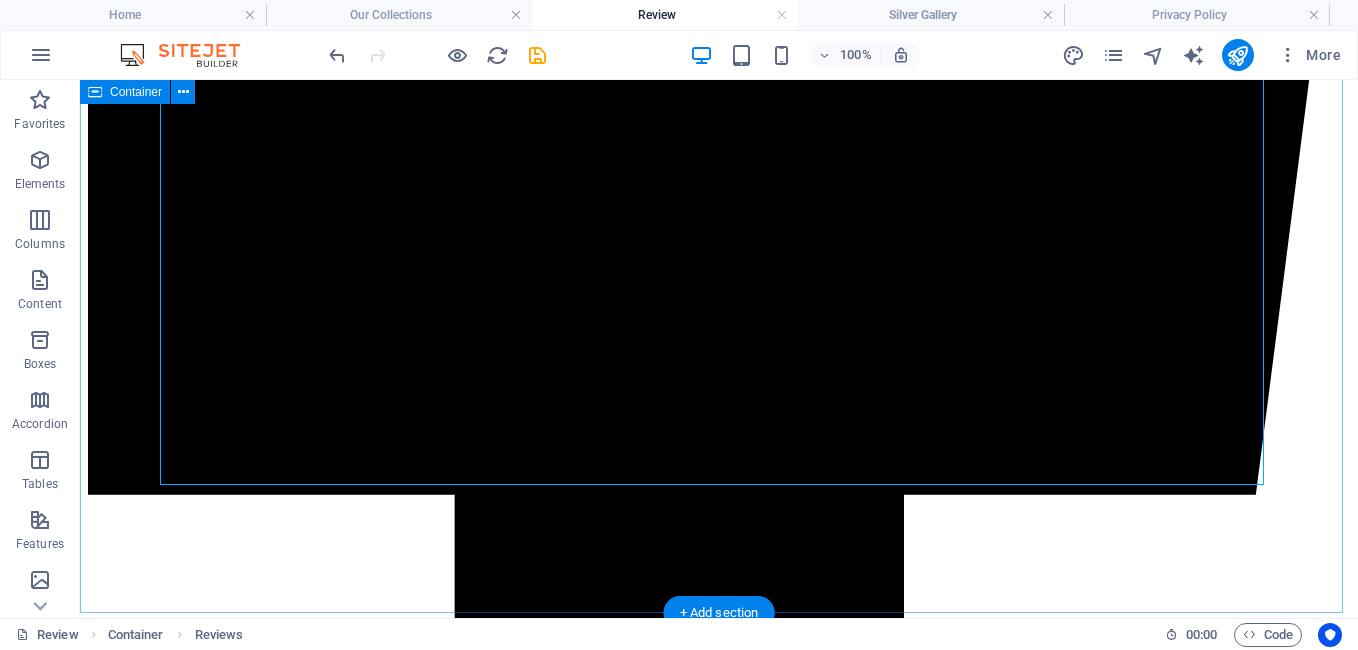 click on "Excellent on Google   4.7   out of 5  based on  16,564 reviews Review us on Google mai ye [DATE] ago 人很多，但上面停車位很少，最好是搭Uber 上來但要提前約好下山時間，不然要等很久！ 夜景很美 Read more j.glatki [DATE] ago Left a 5-star rating. Excellent! Christina Rivera [DATE] ago Very beautiful look out and scenic view. $10 to park at the top and its very worth it even to not go into the observatory Read more Nena Sibrian [DATE] ago Great place to go with the family, friends or your partner you can take great beautiful pictures 😉 Read more Avi [DATE] ago Expect a lot of walking on a steep hike if you decide to park in the free parking at the bottom of the "mountain". Read more Eli Bailey [DATE] ago I learn what eclipse is Lawrence White [DATE] ago Doesn't disappoint. Ismail Araz [DATE] ago Best view over L.A. Load More Free Google Reviews widget
Panel only seen by widget owner
0%" at bounding box center (719, 4888) 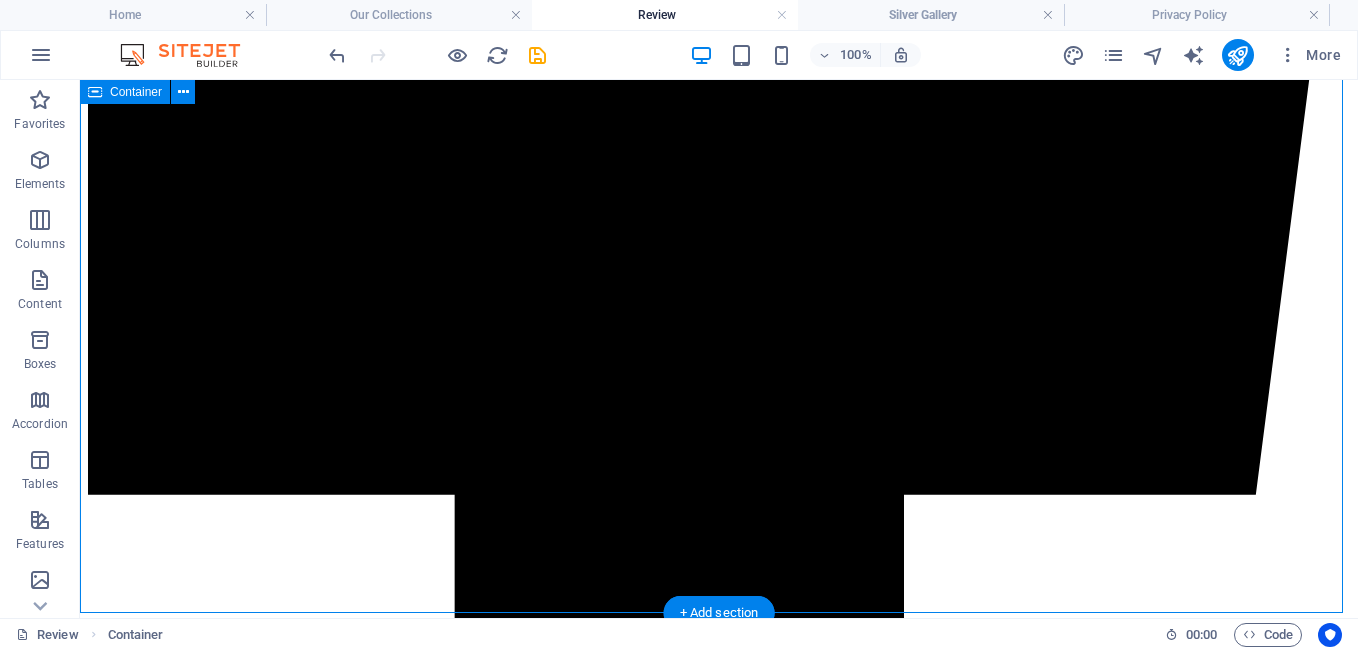 click on "Excellent on Google   4.7   out of 5  based on  16,564 reviews Review us on Google mai ye [DATE] ago 人很多，但上面停車位很少，最好是搭Uber 上來但要提前約好下山時間，不然要等很久！ 夜景很美 Read more j.glatki [DATE] ago Left a 5-star rating. Excellent! Christina Rivera [DATE] ago Very beautiful look out and scenic view. $10 to park at the top and its very worth it even to not go into the observatory Read more Nena Sibrian [DATE] ago Great place to go with the family, friends or your partner you can take great beautiful pictures 😉 Read more Avi [DATE] ago Expect a lot of walking on a steep hike if you decide to park in the free parking at the bottom of the "mountain". Read more Eli Bailey [DATE] ago I learn what eclipse is Lawrence White [DATE] ago Doesn't disappoint. Ismail Araz [DATE] ago Best view over L.A. Load More Free Google Reviews widget
Panel only seen by widget owner
0%" at bounding box center (719, 4888) 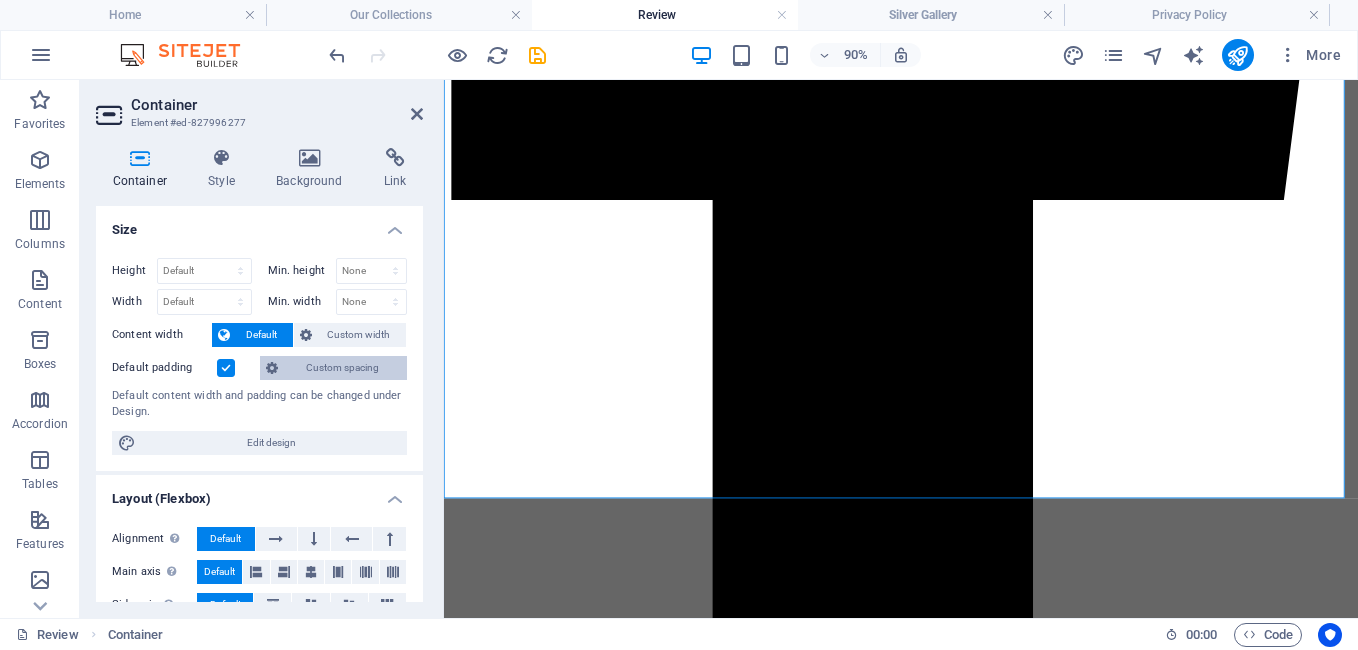 click on "Custom spacing" at bounding box center (342, 368) 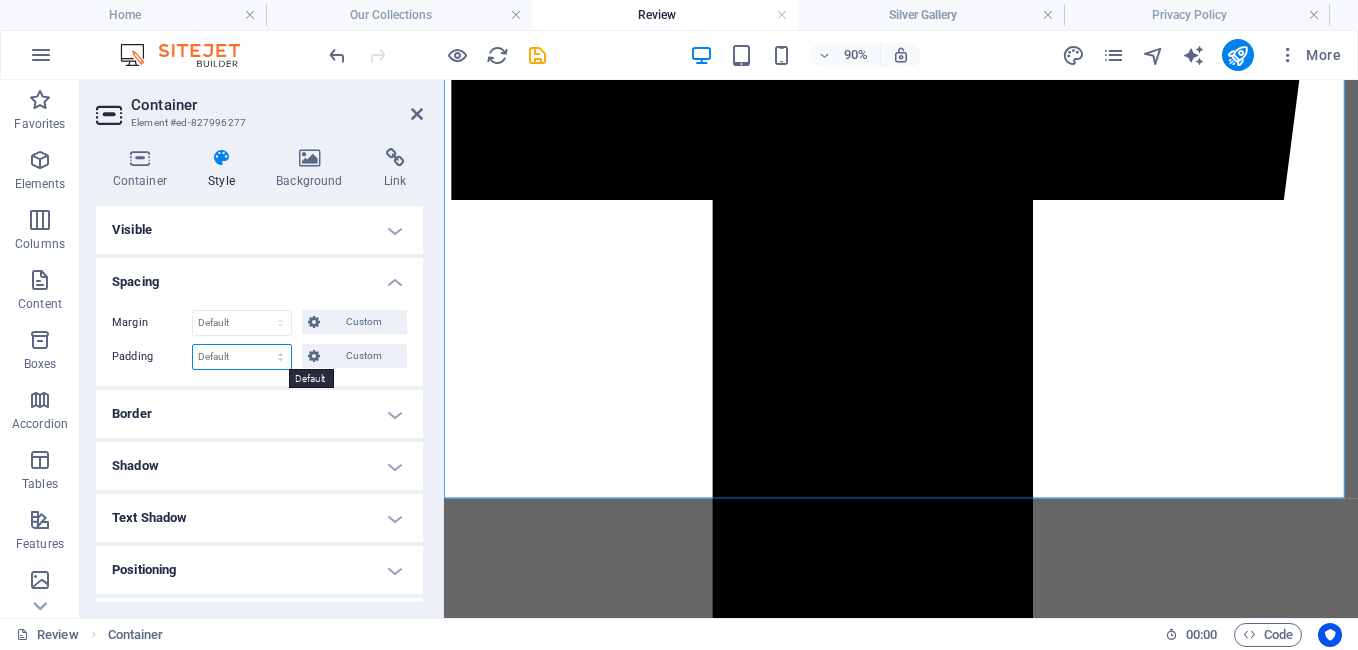 click on "Default px rem % vh vw Custom" at bounding box center (242, 357) 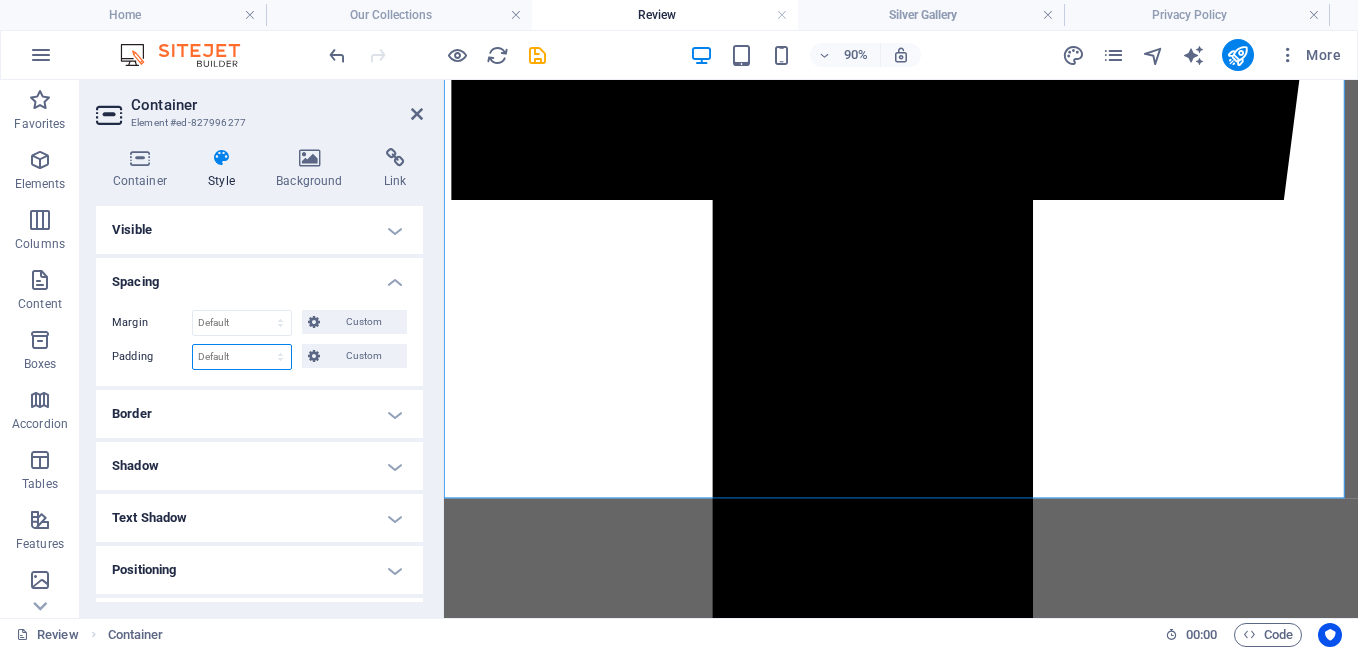 select on "px" 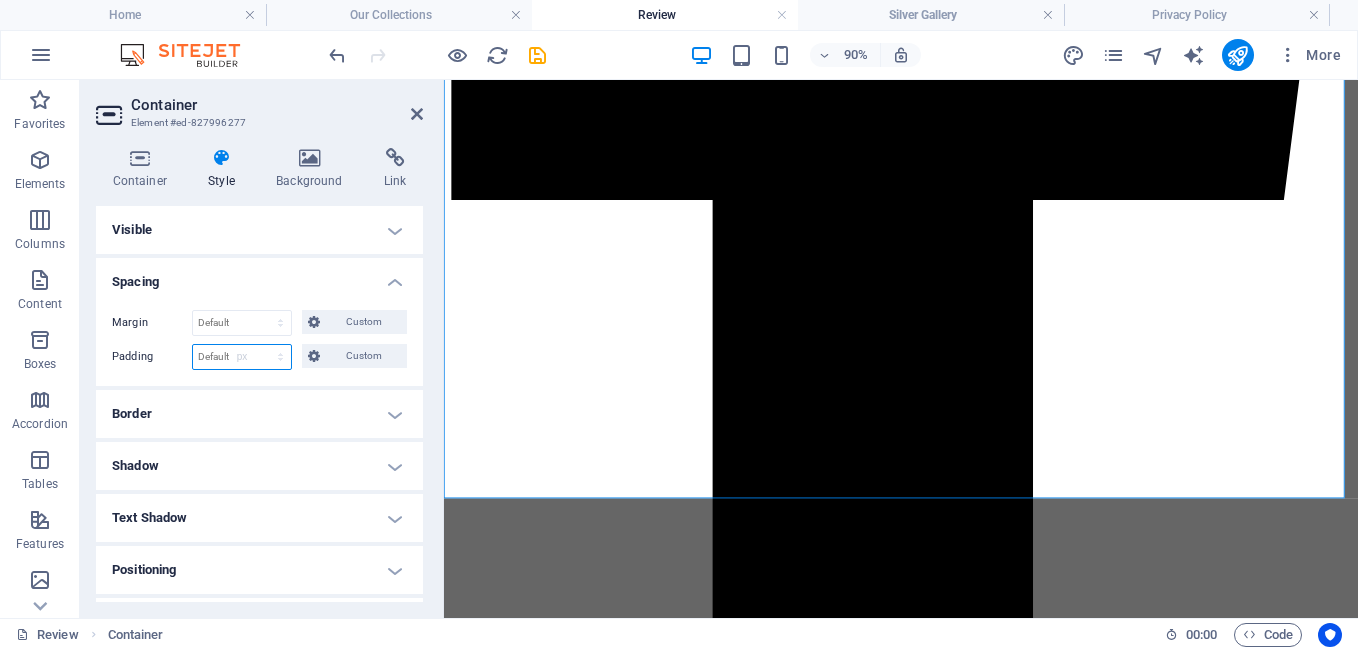 click on "Default px rem % vh vw Custom" at bounding box center [242, 357] 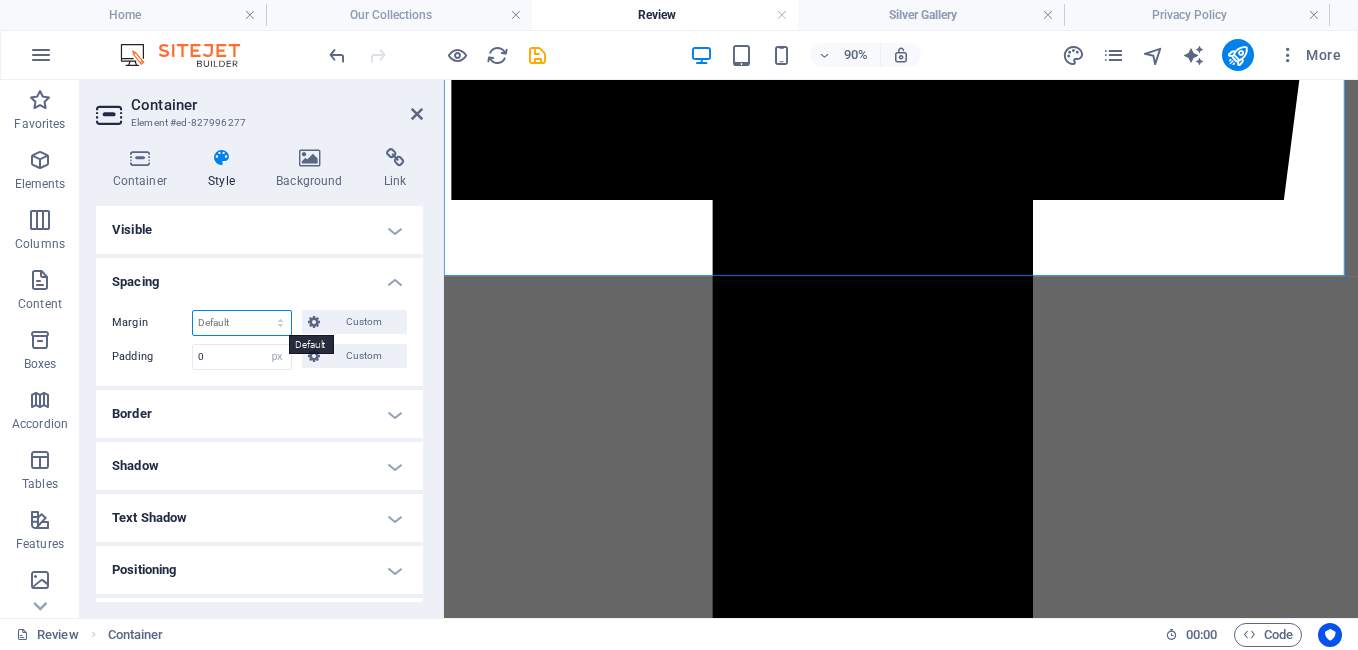 click on "Default auto px % rem vw vh Custom" at bounding box center (242, 323) 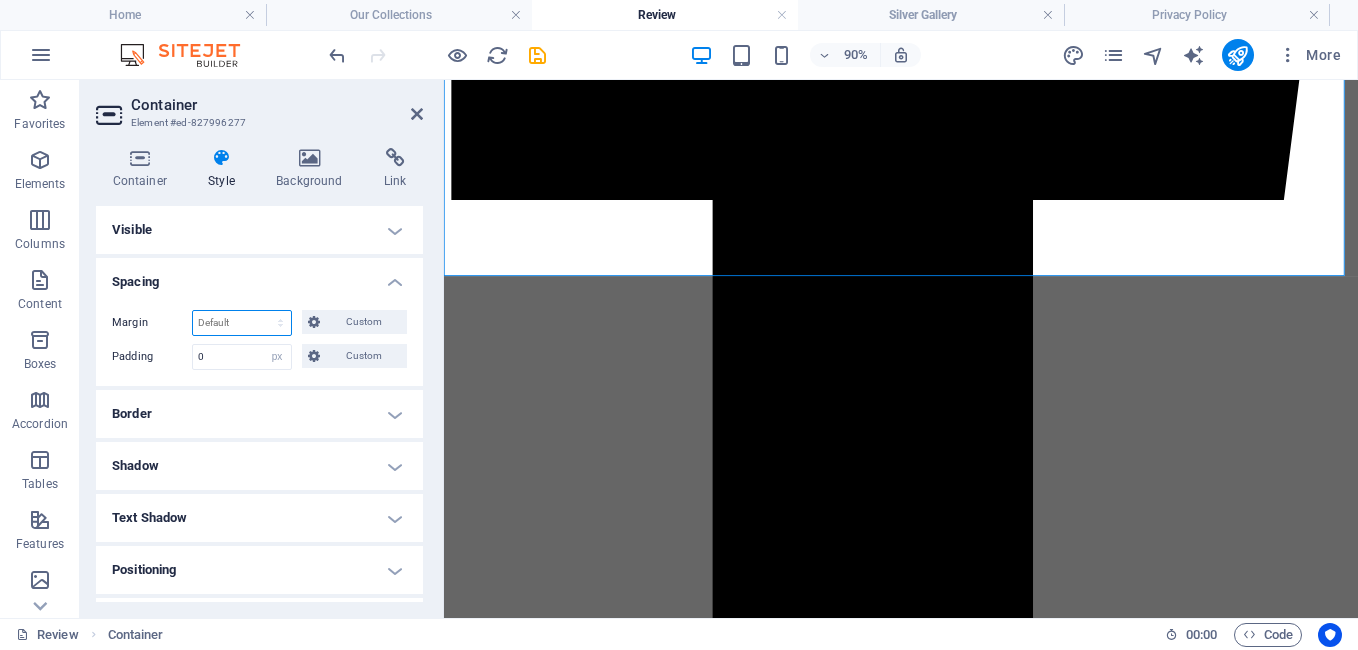 select on "px" 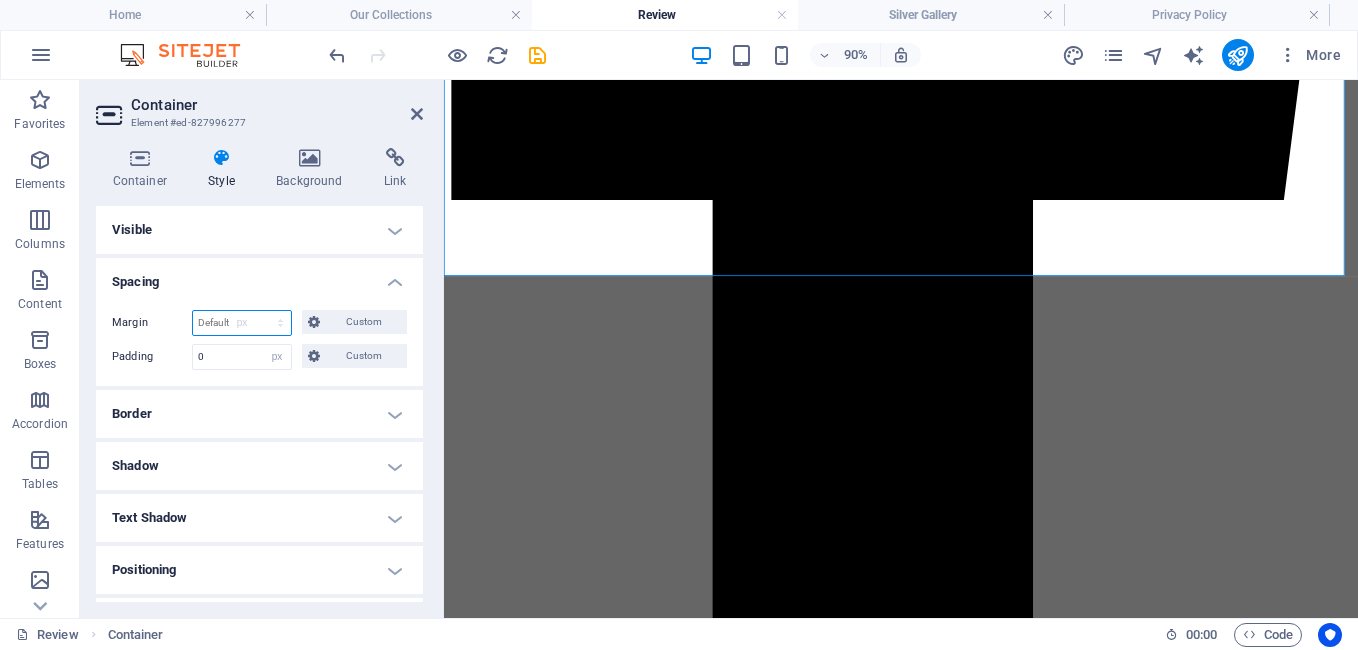 click on "Default auto px % rem vw vh Custom" at bounding box center (242, 323) 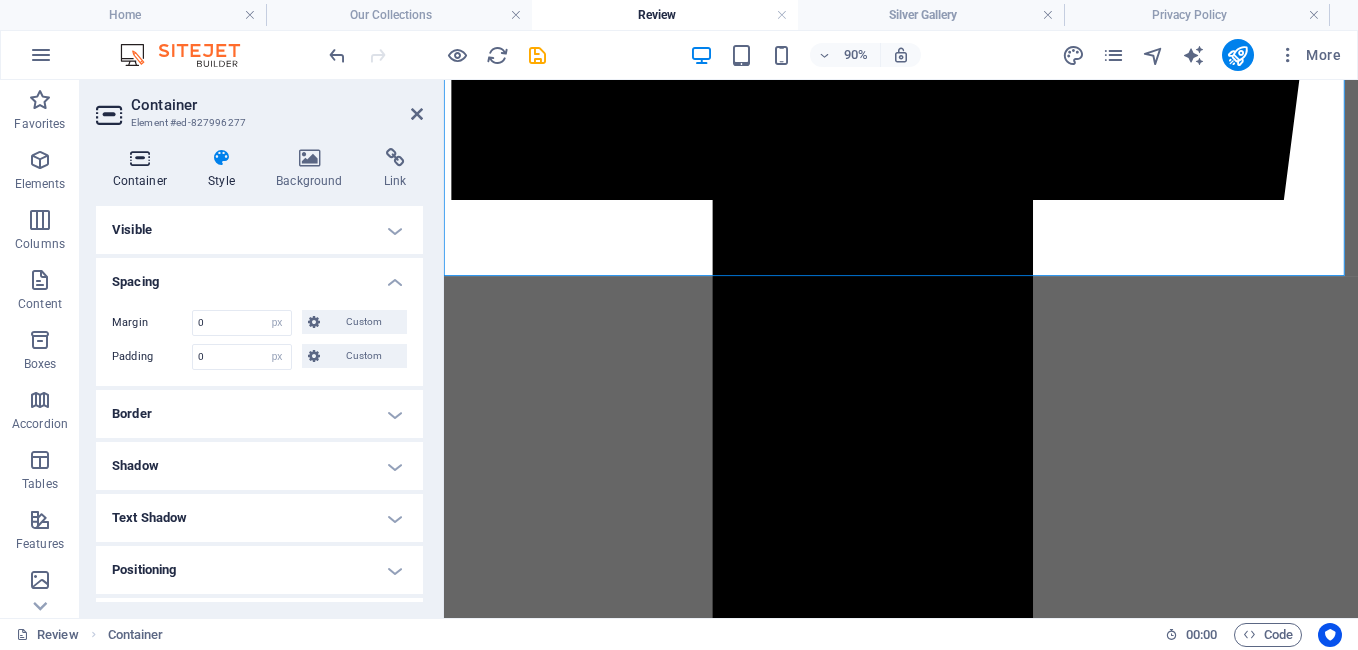 click at bounding box center [140, 158] 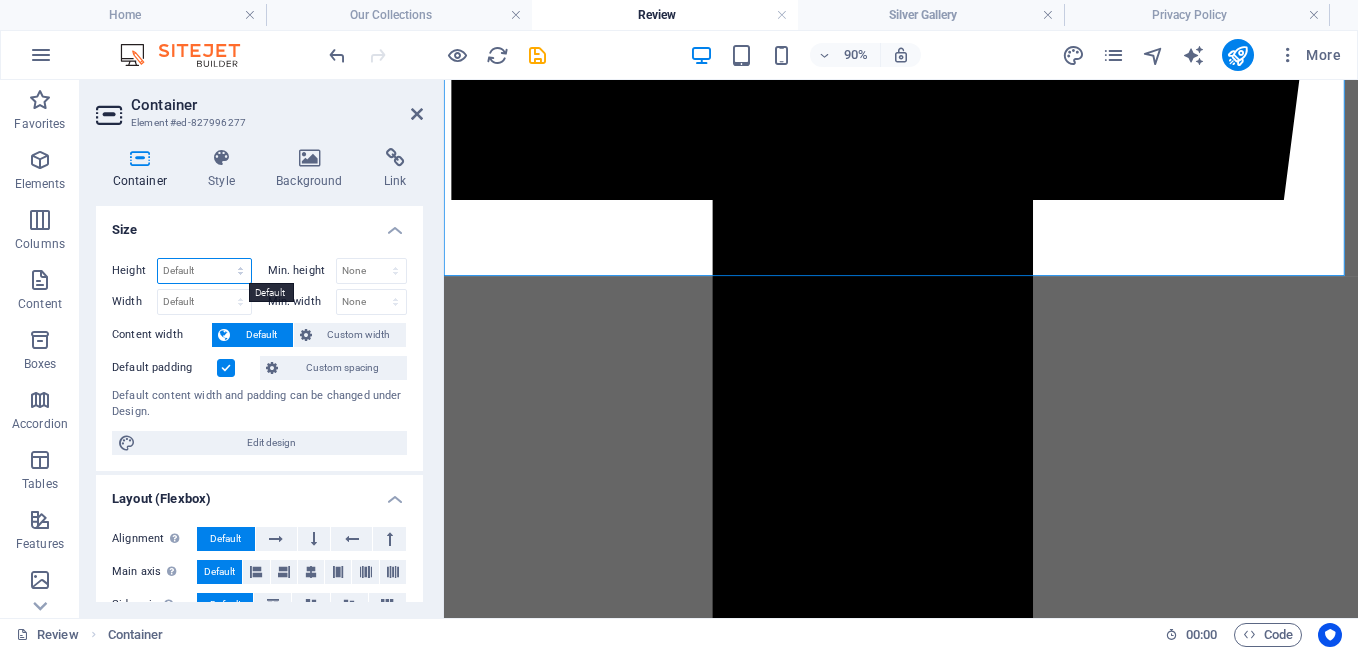 click on "Default px rem % vh vw" at bounding box center (204, 271) 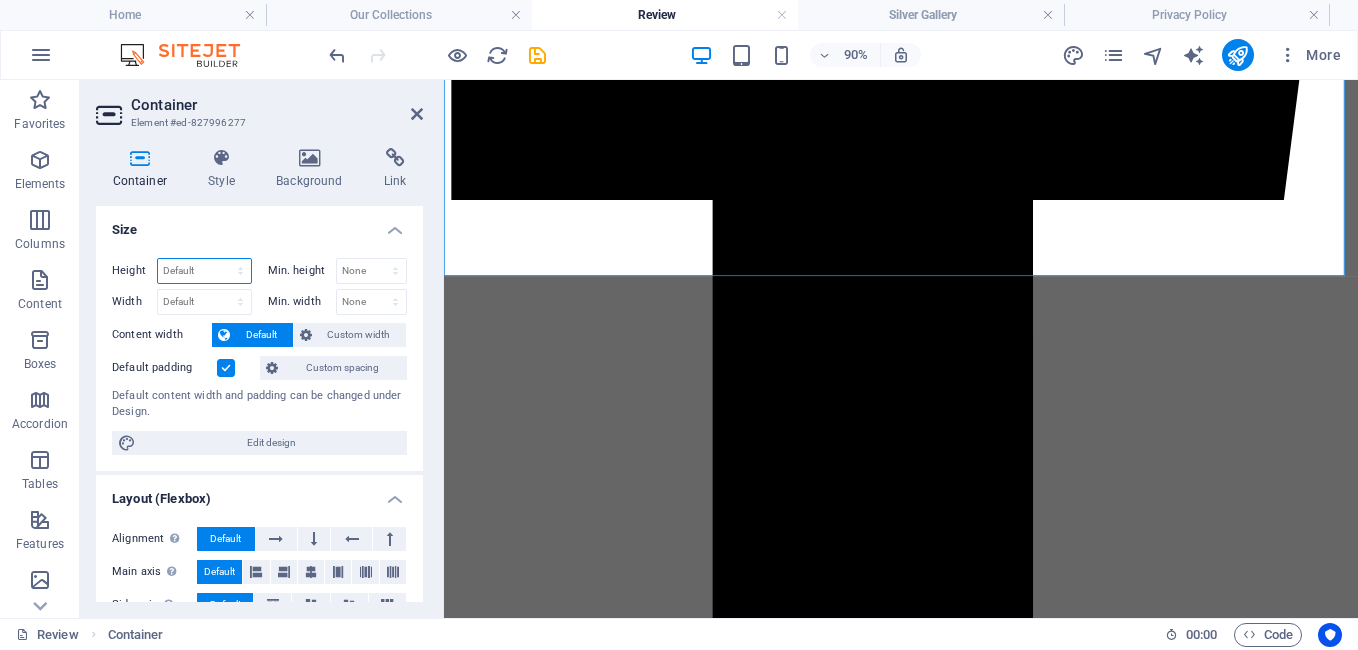 select on "px" 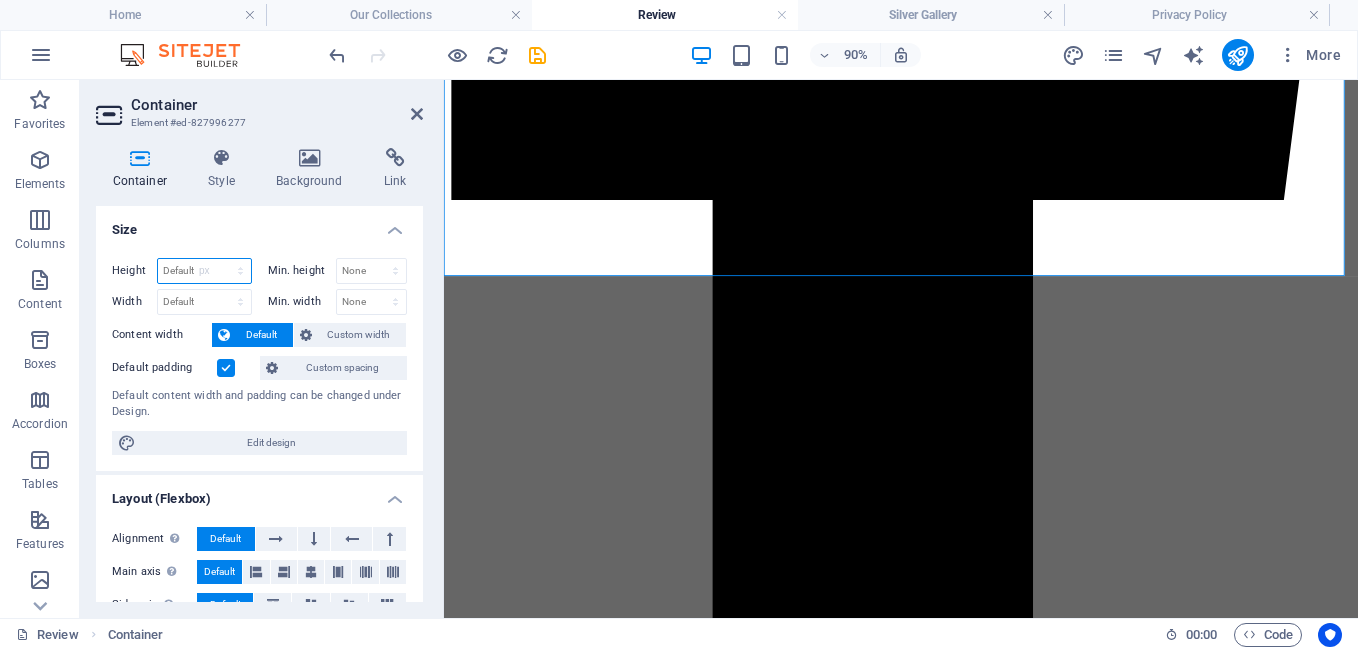 click on "Default px rem % vh vw" at bounding box center [204, 271] 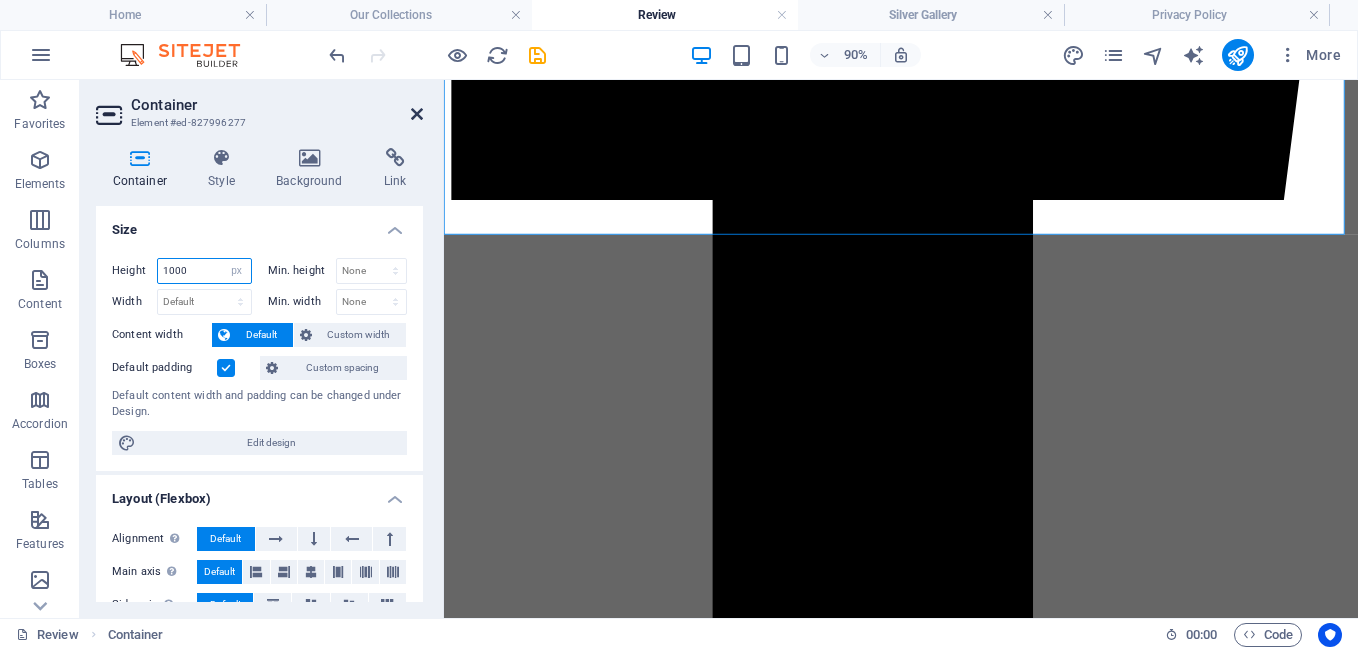 type on "1000" 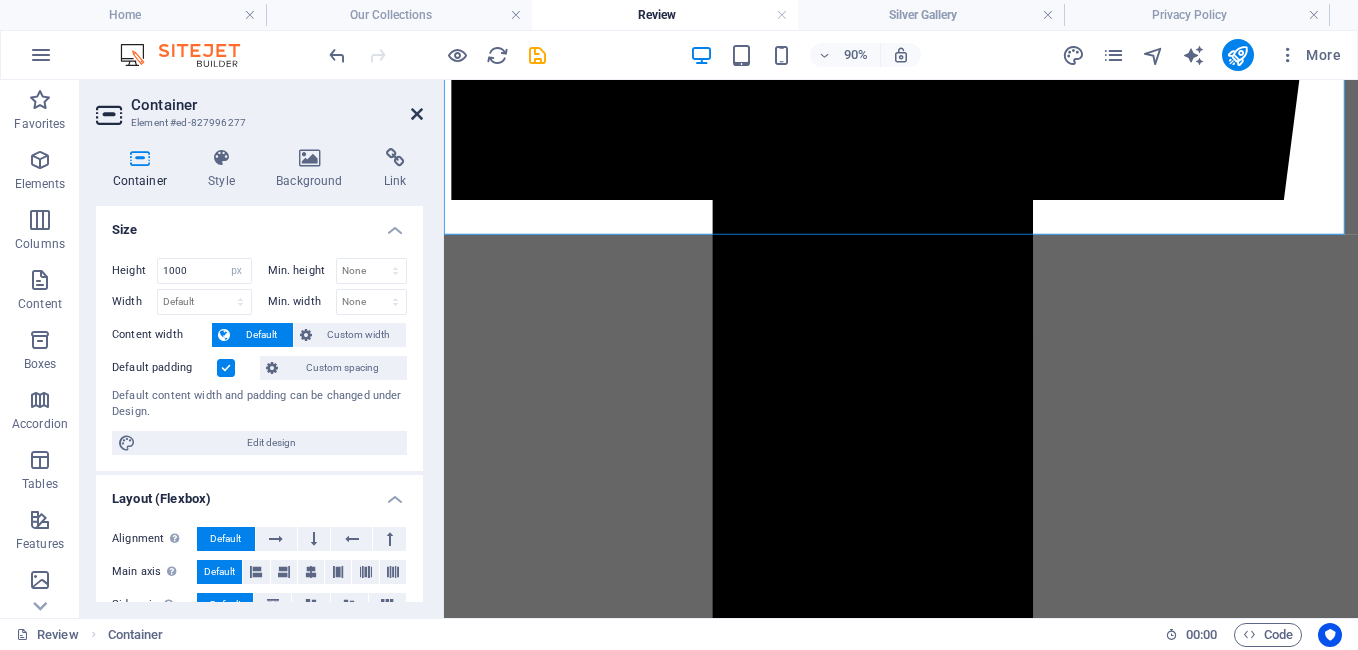 click at bounding box center [417, 114] 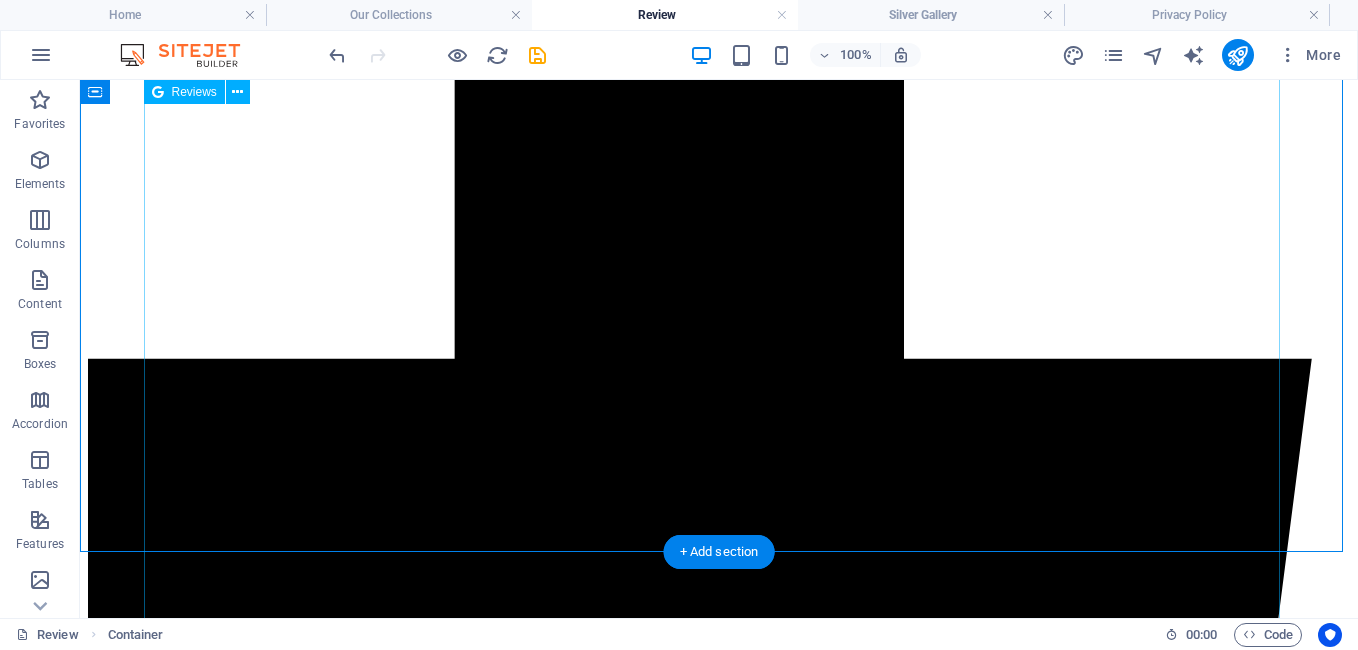 scroll, scrollTop: 793, scrollLeft: 0, axis: vertical 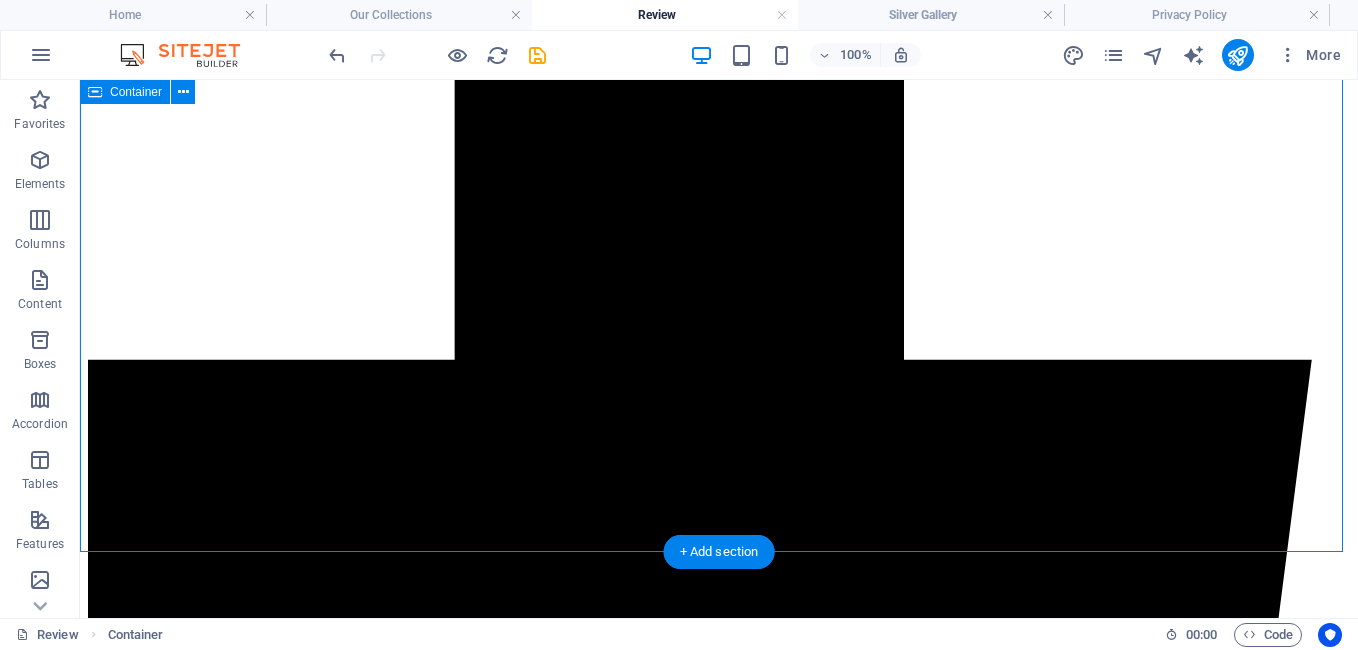 click on "Excellent on Google   4.7   out of 5  based on  16,564 reviews Review us on Google mai ye [DATE] ago 人很多，但上面停車位很少，最好是搭Uber 上來但要提前約好下山時間，不然要等很久！ 夜景很美 Read more j.glatki [DATE] ago Left a 5-star rating. Excellent! Christina Rivera [DATE] ago Very beautiful look out and scenic view. $10 to park at the top and its very worth it even to not go into the observatory Read more Nena Sibrian [DATE] ago Great place to go with the family, friends or your partner you can take great beautiful pictures 😉 Read more Avi [DATE] ago Expect a lot of walking on a steep hike if you decide to park in the free parking at the bottom of the "mountain". Read more Eli Bailey [DATE] ago I learn what eclipse is Lawrence White [DATE] ago Doesn't disappoint. Ismail Araz [DATE] ago Best view over L.A. Load More Free Google Reviews widget
Panel only seen by widget owner
0%" at bounding box center [719, 5136] 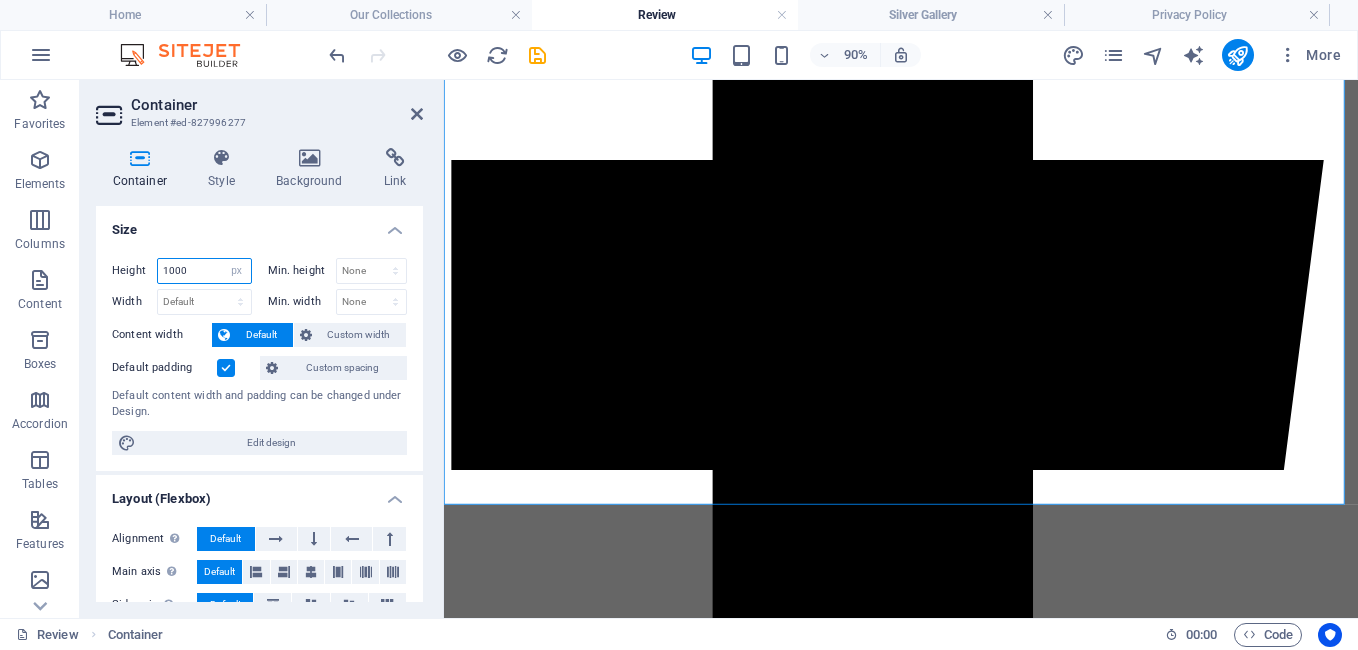 click on "1000" at bounding box center [204, 271] 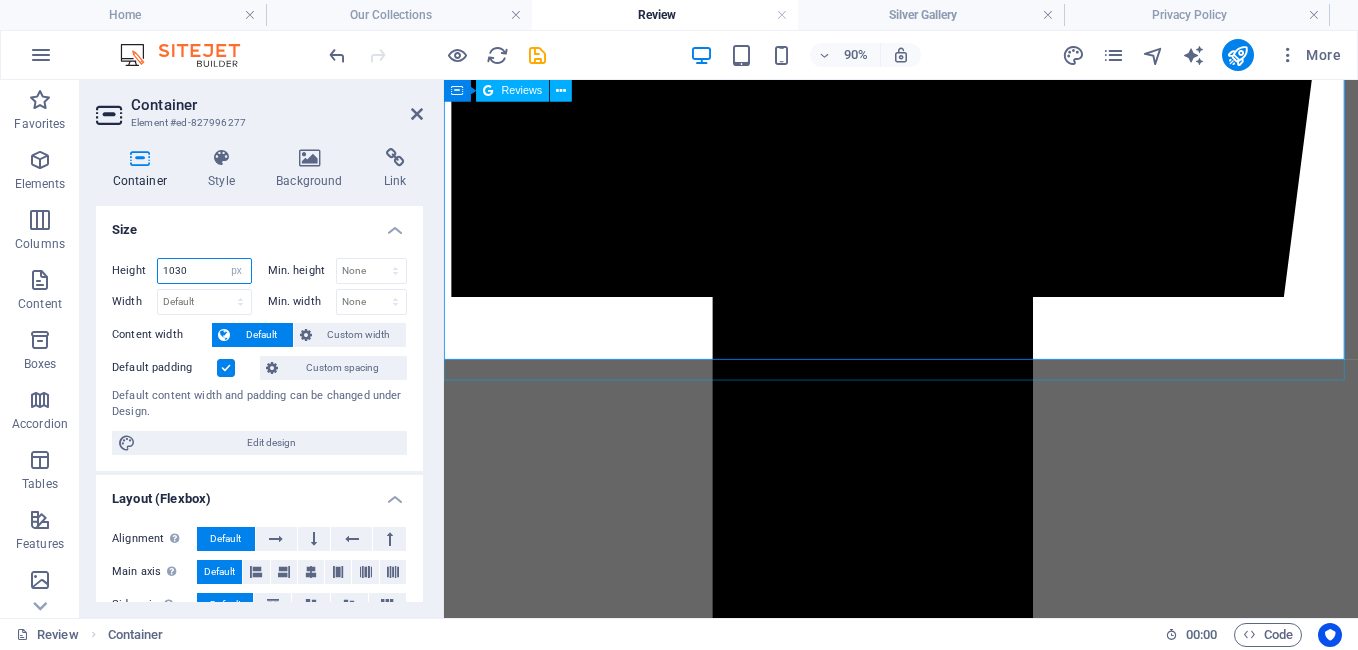 scroll, scrollTop: 986, scrollLeft: 0, axis: vertical 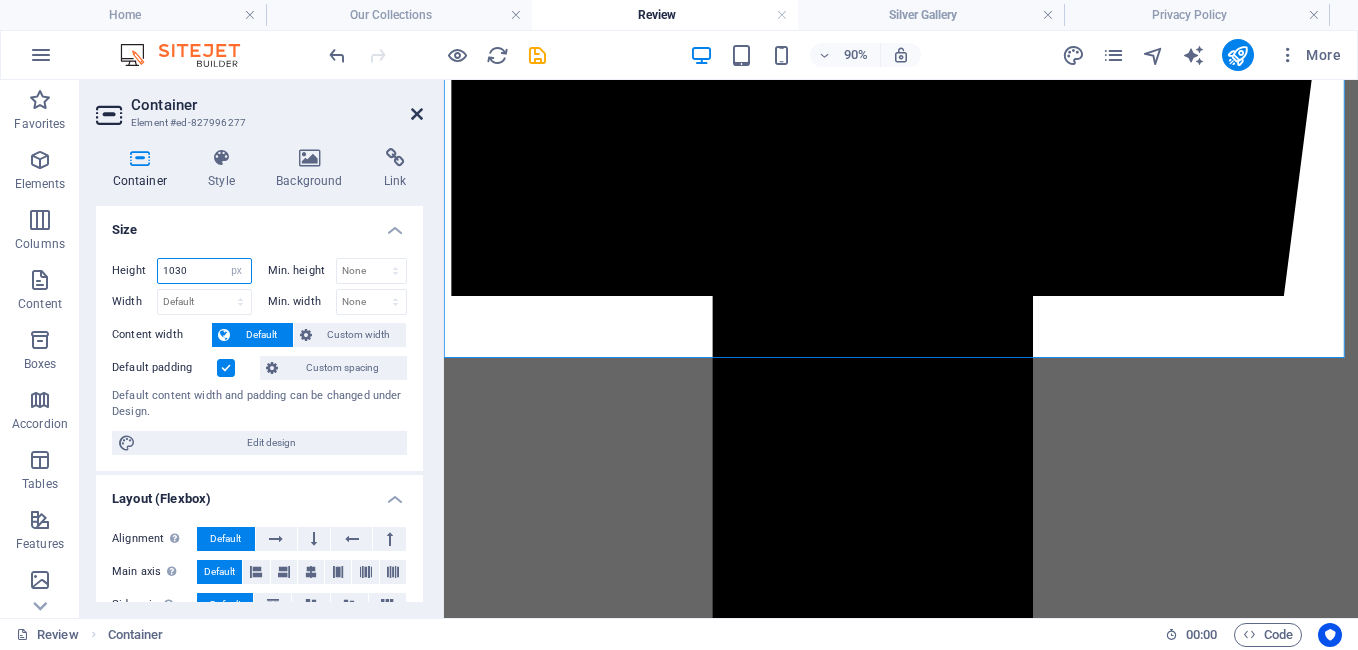 type on "1030" 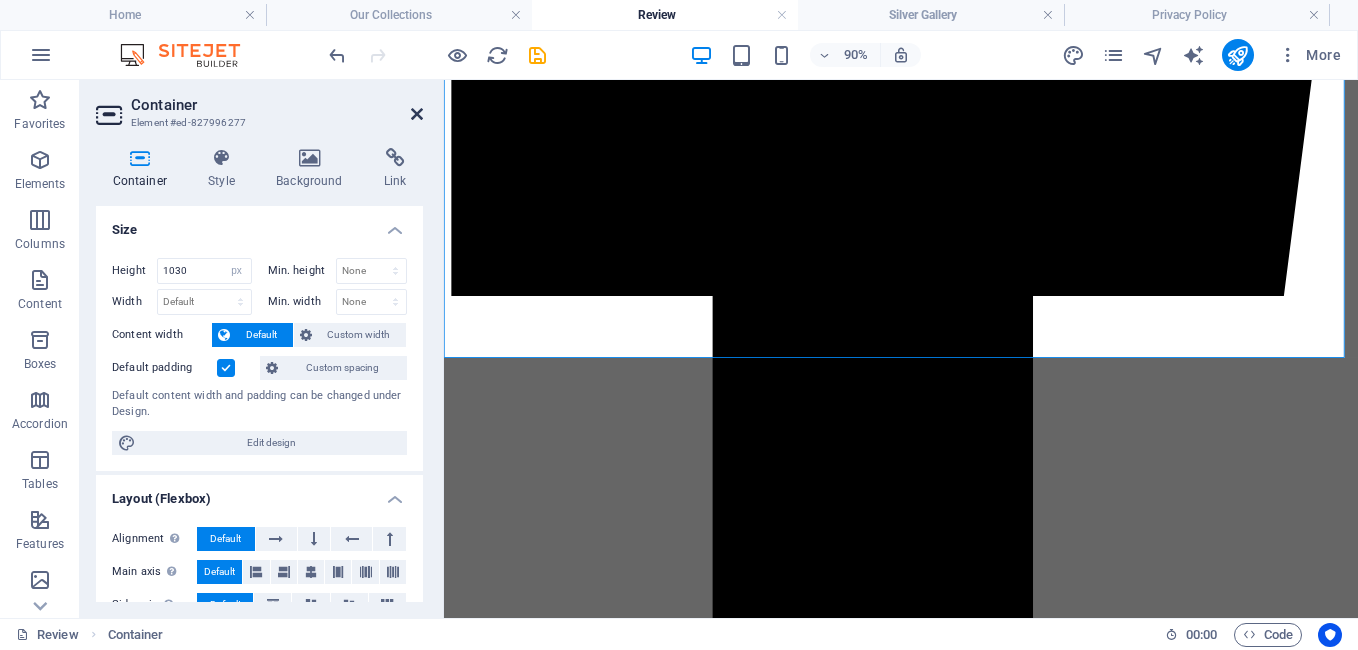 click at bounding box center [417, 114] 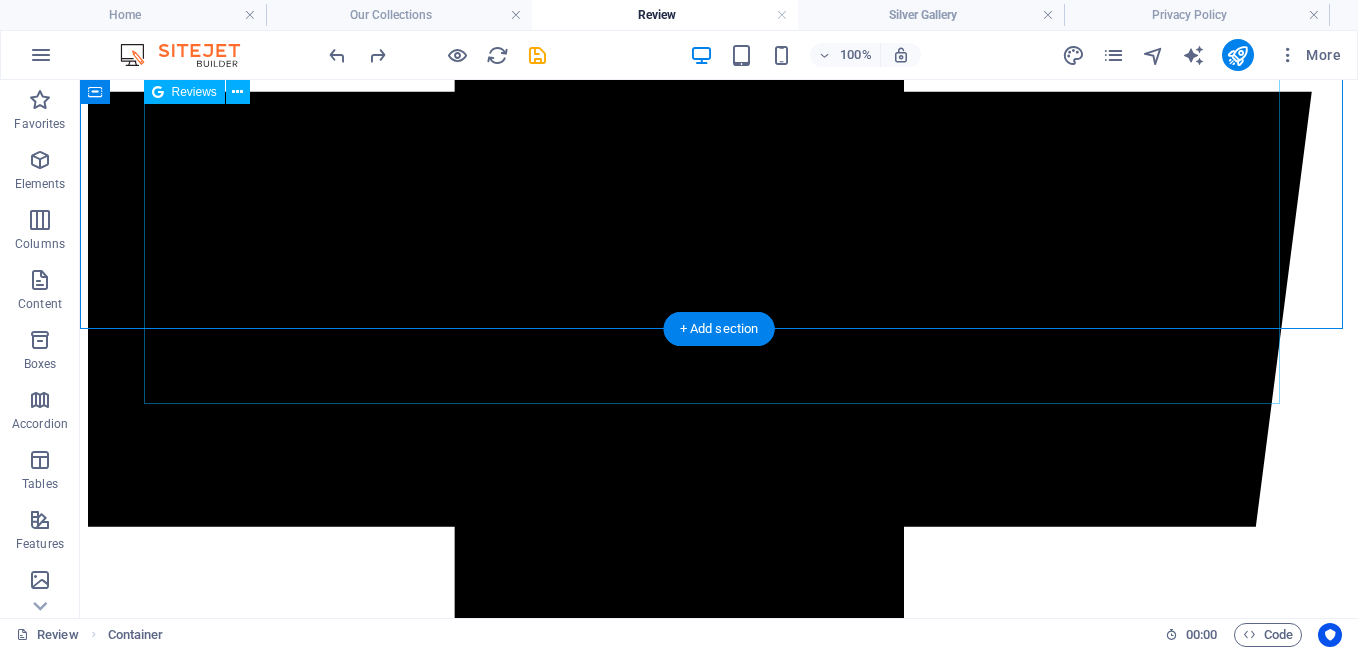 scroll, scrollTop: 1062, scrollLeft: 0, axis: vertical 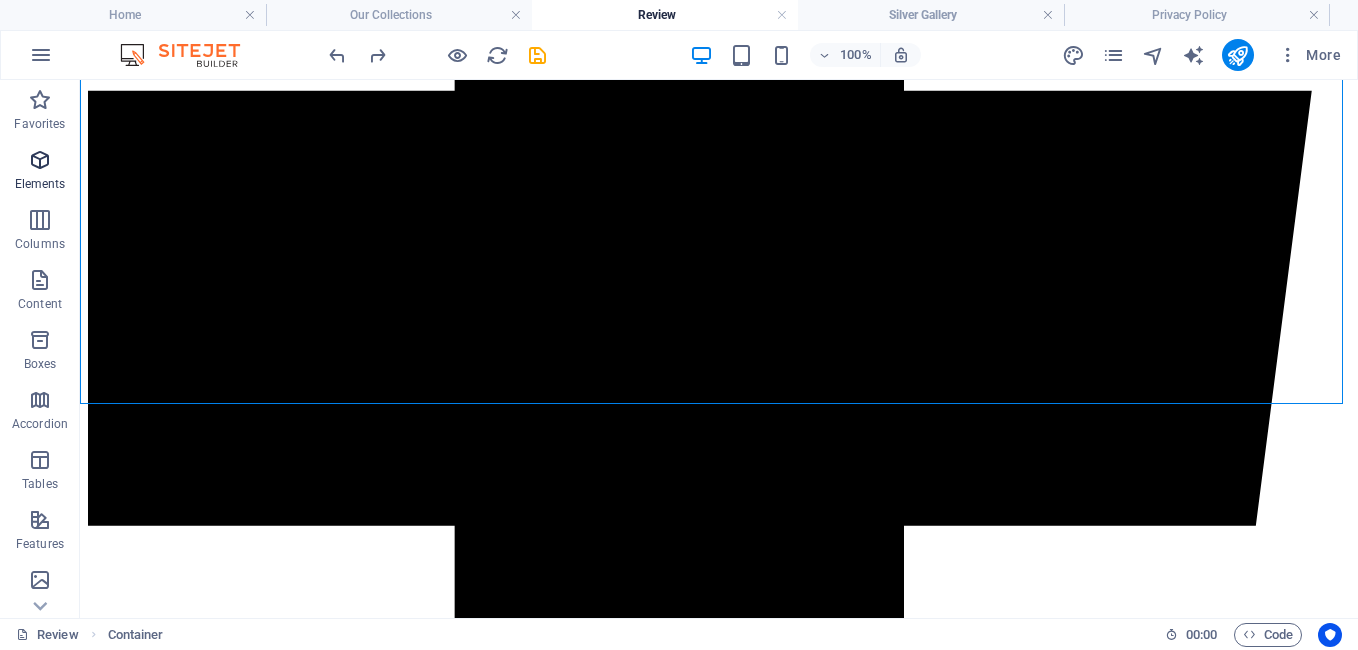 click at bounding box center (40, 160) 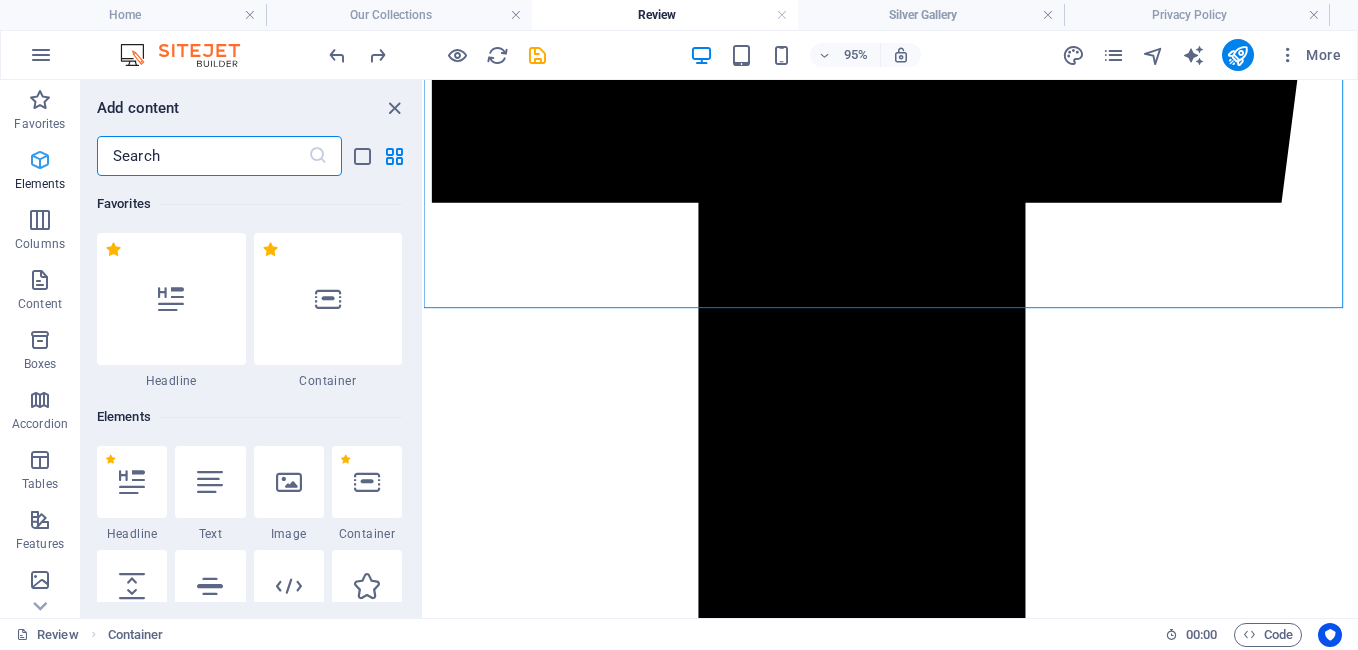 scroll, scrollTop: 213, scrollLeft: 0, axis: vertical 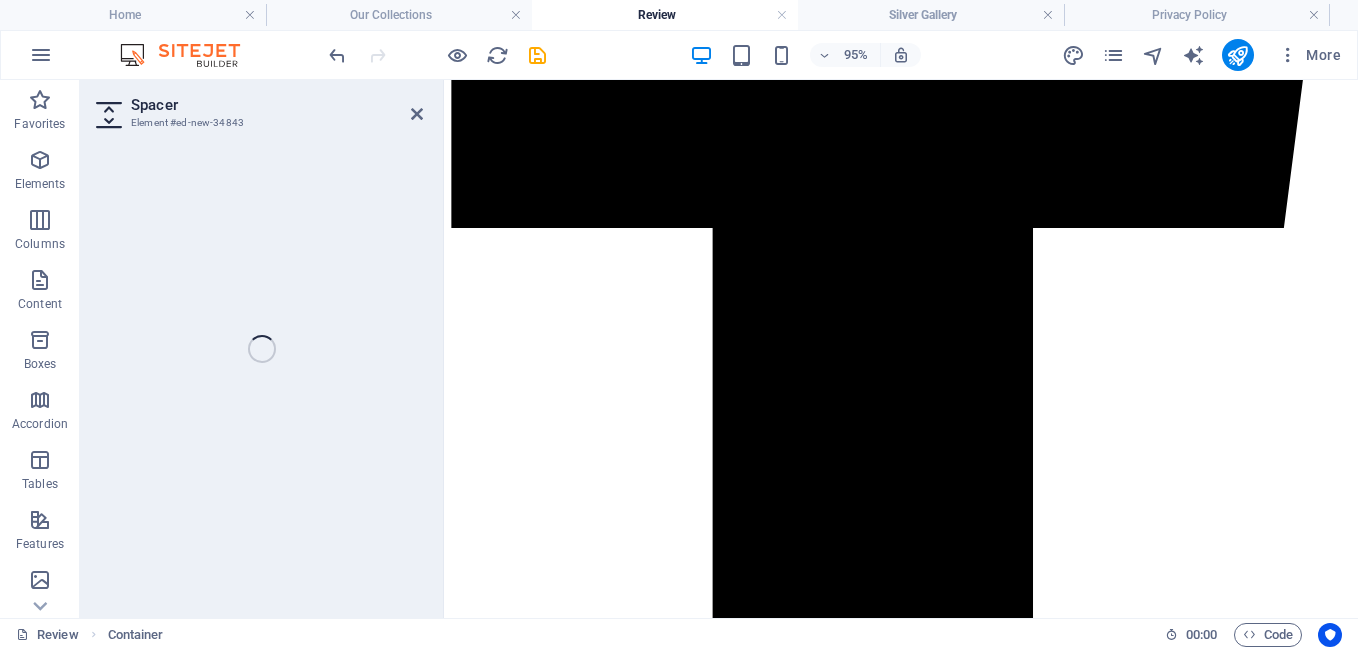 select on "px" 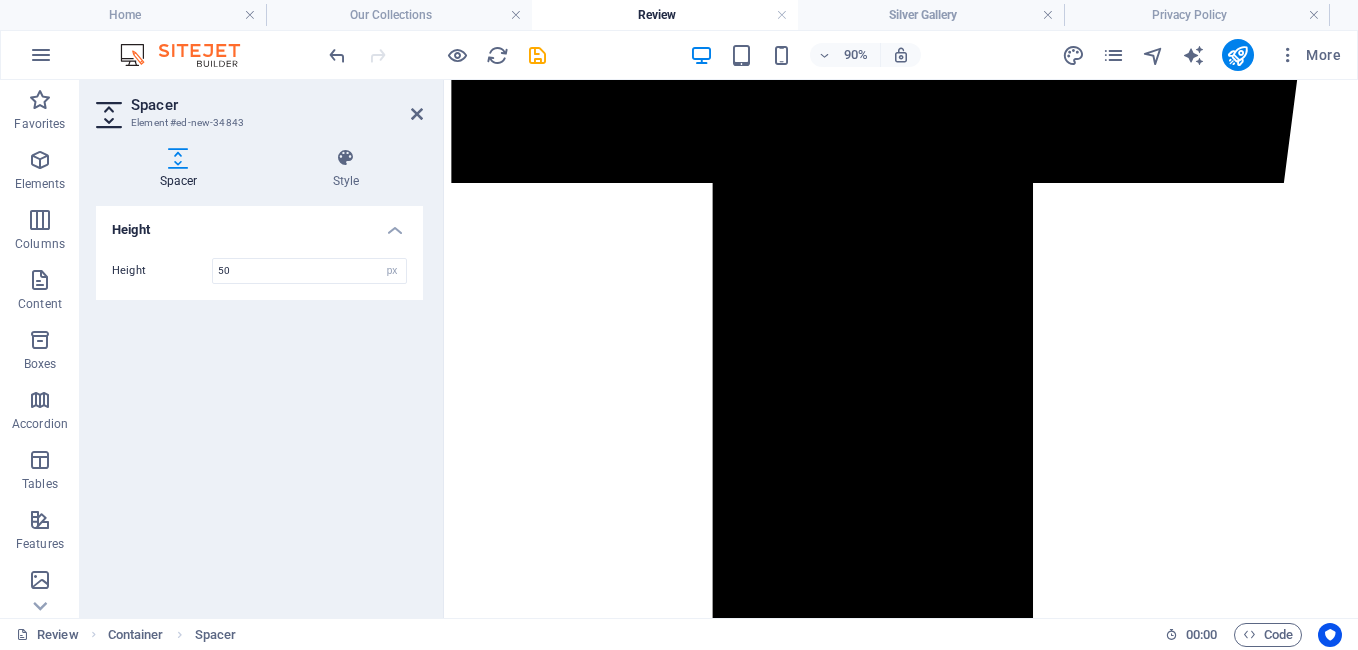 drag, startPoint x: 727, startPoint y: 345, endPoint x: 731, endPoint y: 288, distance: 57.14018 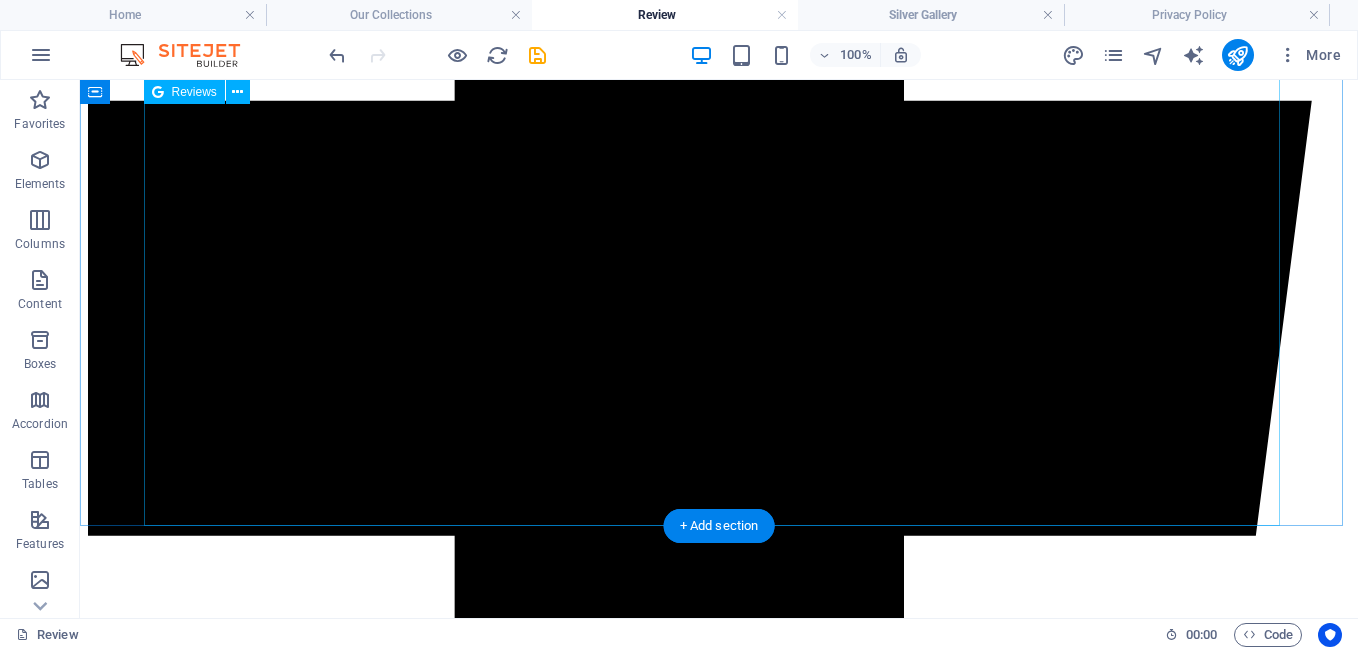 scroll, scrollTop: 1071, scrollLeft: 0, axis: vertical 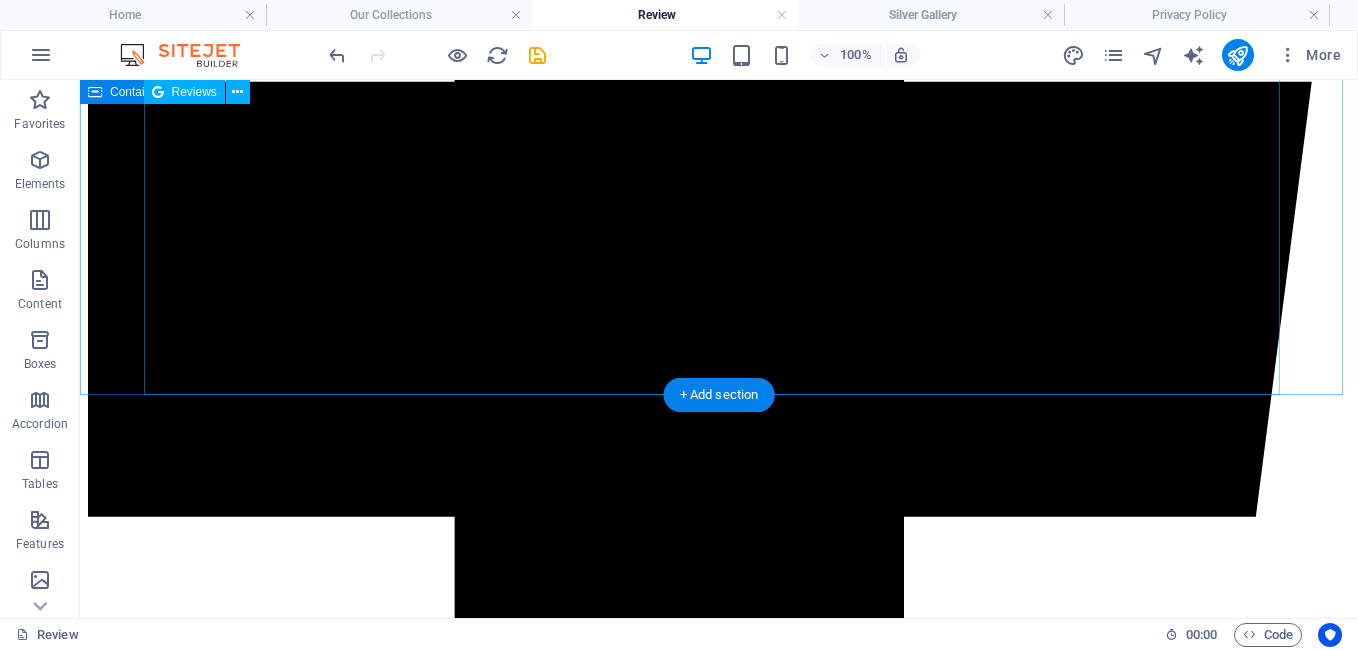 click on "Excellent on Google   4.7   out of 5  based on  16,564 reviews Review us on Google mai ye [DATE] ago 人很多，但上面停車位很少，最好是搭Uber 上來但要提前約好下山時間，不然要等很久！ 夜景很美 Read more j.glatki [DATE] ago Left a 5-star rating. Excellent! Christina Rivera [DATE] ago Very beautiful look out and scenic view. $10 to park at the top and its very worth it even to not go into the observatory Read more Nena Sibrian [DATE] ago Great place to go with the family, friends or your partner you can take great beautiful pictures 😉 Read more Avi [DATE] ago Expect a lot of walking on a steep hike if you decide to park in the free parking at the bottom of the "mountain". Read more Eli Bailey [DATE] ago I learn what eclipse is Lawrence White [DATE] ago Doesn't disappoint. Ismail Araz [DATE] ago Best view over L.A. Load More Free Google Reviews widget
Panel only seen by widget owner
0%" at bounding box center (719, 4918) 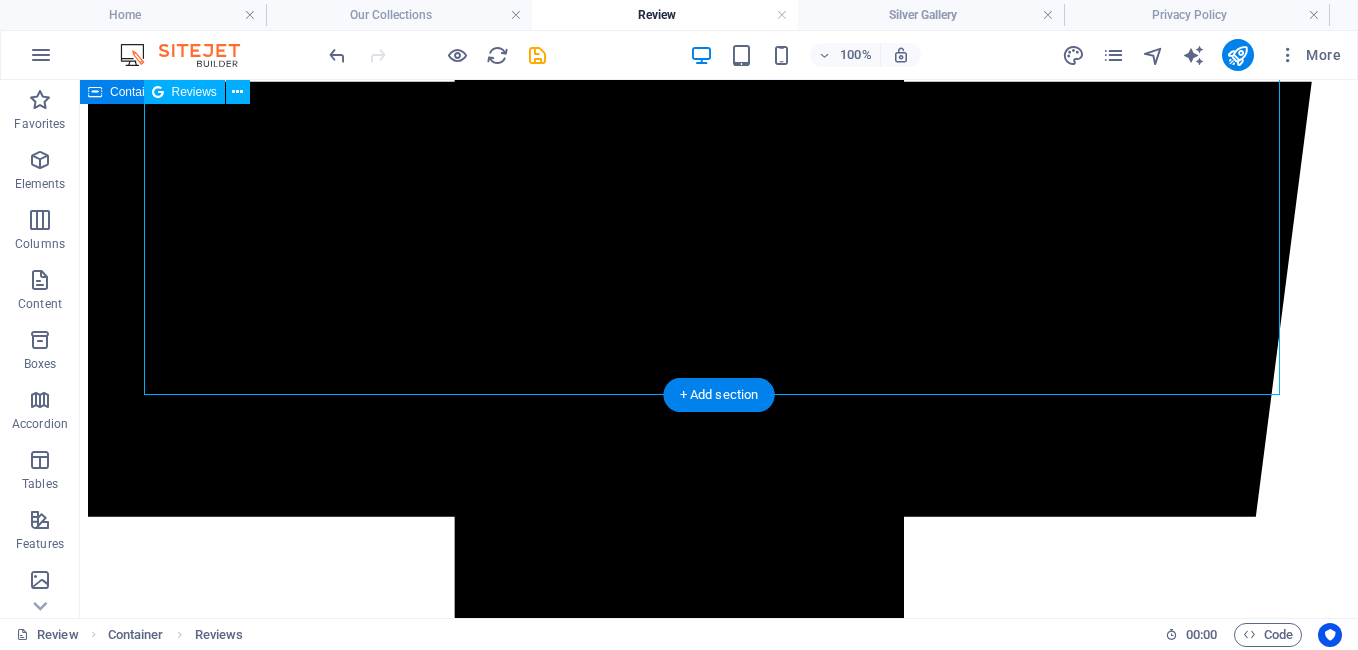 click on "Excellent on Google   4.7   out of 5  based on  16,564 reviews Review us on Google mai ye [DATE] ago 人很多，但上面停車位很少，最好是搭Uber 上來但要提前約好下山時間，不然要等很久！ 夜景很美 Read more j.glatki [DATE] ago Left a 5-star rating. Excellent! Christina Rivera [DATE] ago Very beautiful look out and scenic view. $10 to park at the top and its very worth it even to not go into the observatory Read more Nena Sibrian [DATE] ago Great place to go with the family, friends or your partner you can take great beautiful pictures 😉 Read more Avi [DATE] ago Expect a lot of walking on a steep hike if you decide to park in the free parking at the bottom of the "mountain". Read more Eli Bailey [DATE] ago I learn what eclipse is Lawrence White [DATE] ago Doesn't disappoint. Ismail Araz [DATE] ago Best view over L.A. Load More Free Google Reviews widget
Panel only seen by widget owner
0%" at bounding box center (719, 4918) 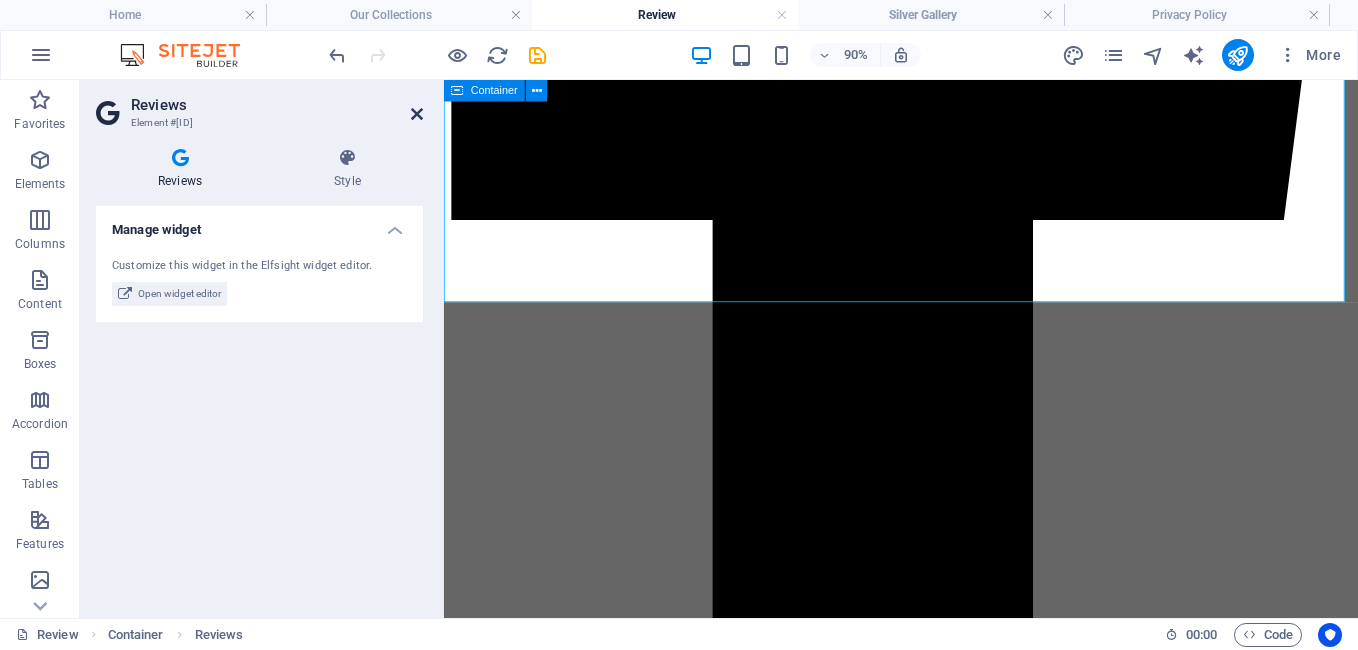 click at bounding box center [417, 114] 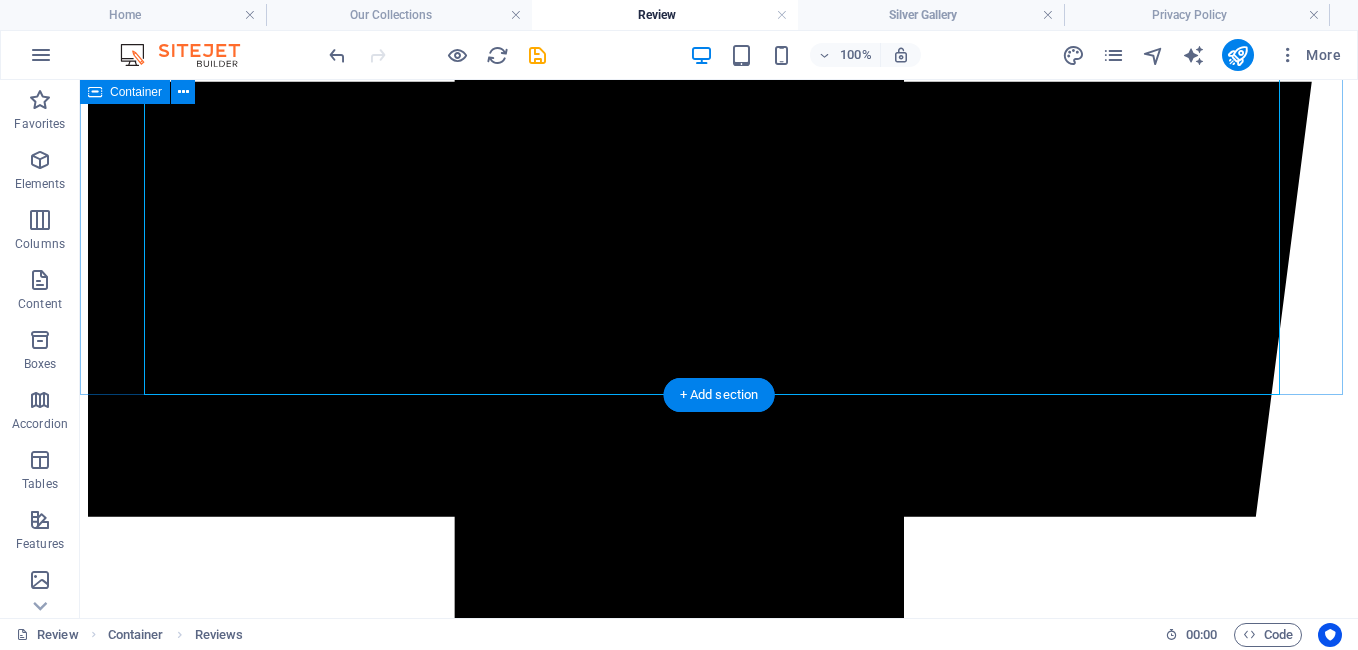click on "Excellent on Google   4.7   out of 5  based on  16,564 reviews Review us on Google mai ye [DATE] ago 人很多，但上面停車位很少，最好是搭Uber 上來但要提前約好下山時間，不然要等很久！ 夜景很美 Read more j.glatki [DATE] ago Left a 5-star rating. Excellent! Christina Rivera [DATE] ago Very beautiful look out and scenic view. $10 to park at the top and its very worth it even to not go into the observatory Read more Nena Sibrian [DATE] ago Great place to go with the family, friends or your partner you can take great beautiful pictures 😉 Read more Avi [DATE] ago Expect a lot of walking on a steep hike if you decide to park in the free parking at the bottom of the "mountain". Read more Eli Bailey [DATE] ago I learn what eclipse is Lawrence White [DATE] ago Doesn't disappoint. Ismail Araz [DATE] ago Best view over L.A. Load More Free Google Reviews widget
Panel only seen by widget owner
0%" at bounding box center [719, 4918] 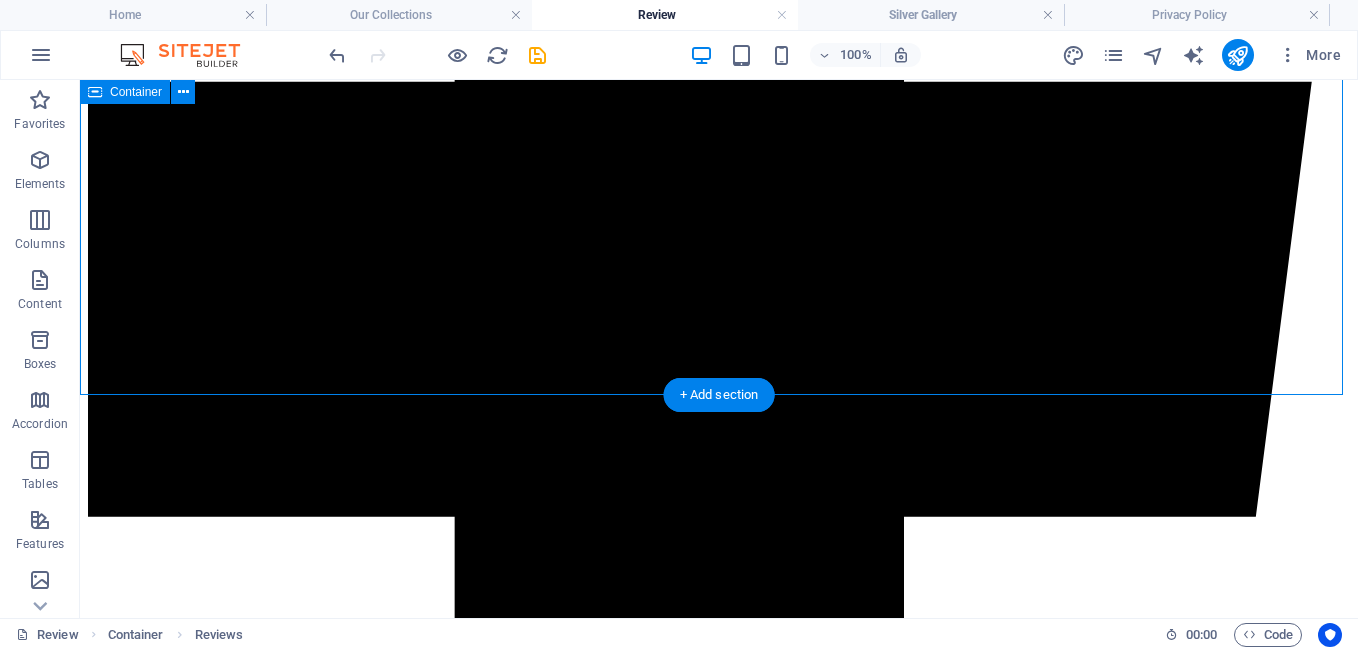 click on "Excellent on Google   4.7   out of 5  based on  16,564 reviews Review us on Google mai ye [DATE] ago 人很多，但上面停車位很少，最好是搭Uber 上來但要提前約好下山時間，不然要等很久！ 夜景很美 Read more j.glatki [DATE] ago Left a 5-star rating. Excellent! Christina Rivera [DATE] ago Very beautiful look out and scenic view. $10 to park at the top and its very worth it even to not go into the observatory Read more Nena Sibrian [DATE] ago Great place to go with the family, friends or your partner you can take great beautiful pictures 😉 Read more Avi [DATE] ago Expect a lot of walking on a steep hike if you decide to park in the free parking at the bottom of the "mountain". Read more Eli Bailey [DATE] ago I learn what eclipse is Lawrence White [DATE] ago Doesn't disappoint. Ismail Araz [DATE] ago Best view over L.A. Load More Free Google Reviews widget
Panel only seen by widget owner
0%" at bounding box center (719, 4918) 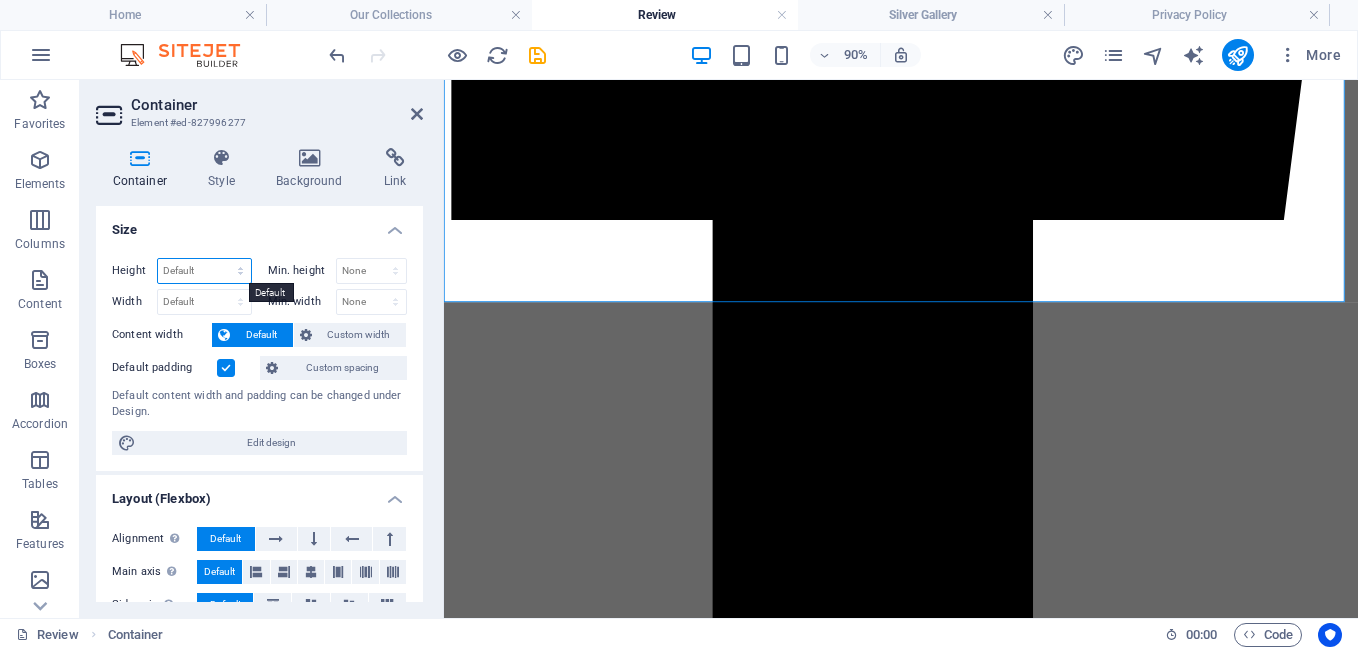 click on "Default px rem % vh vw" at bounding box center [204, 271] 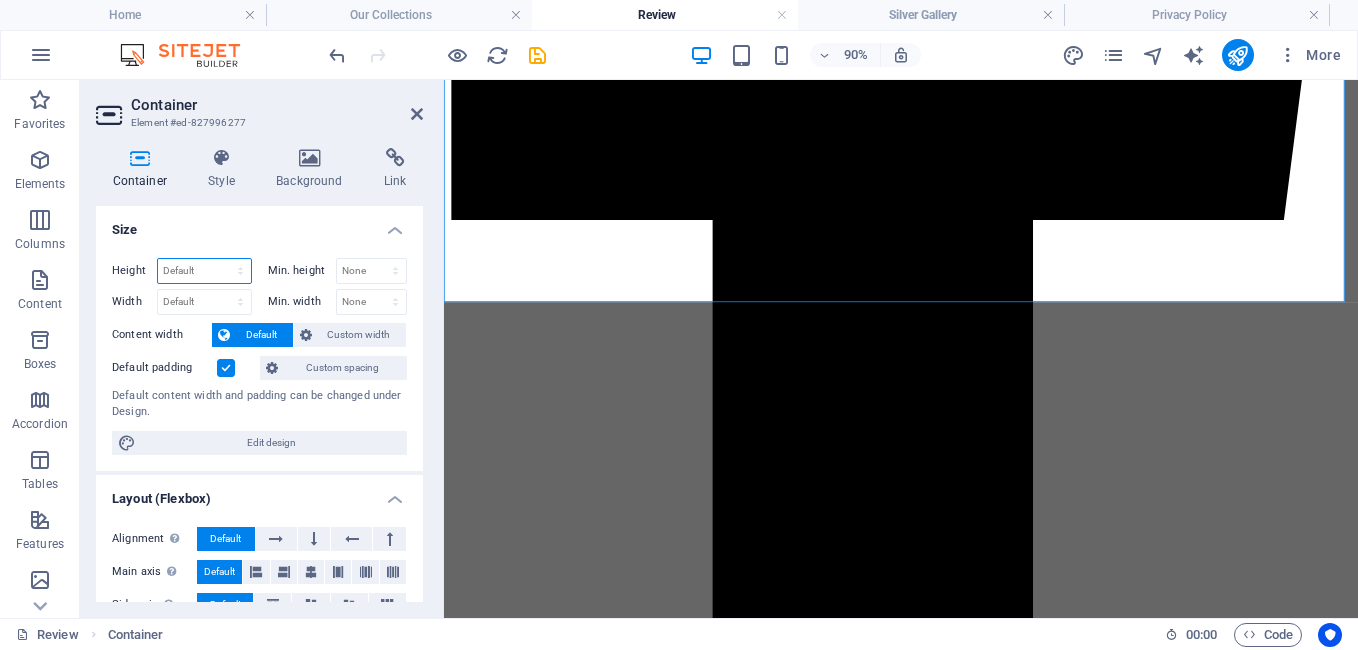 select on "px" 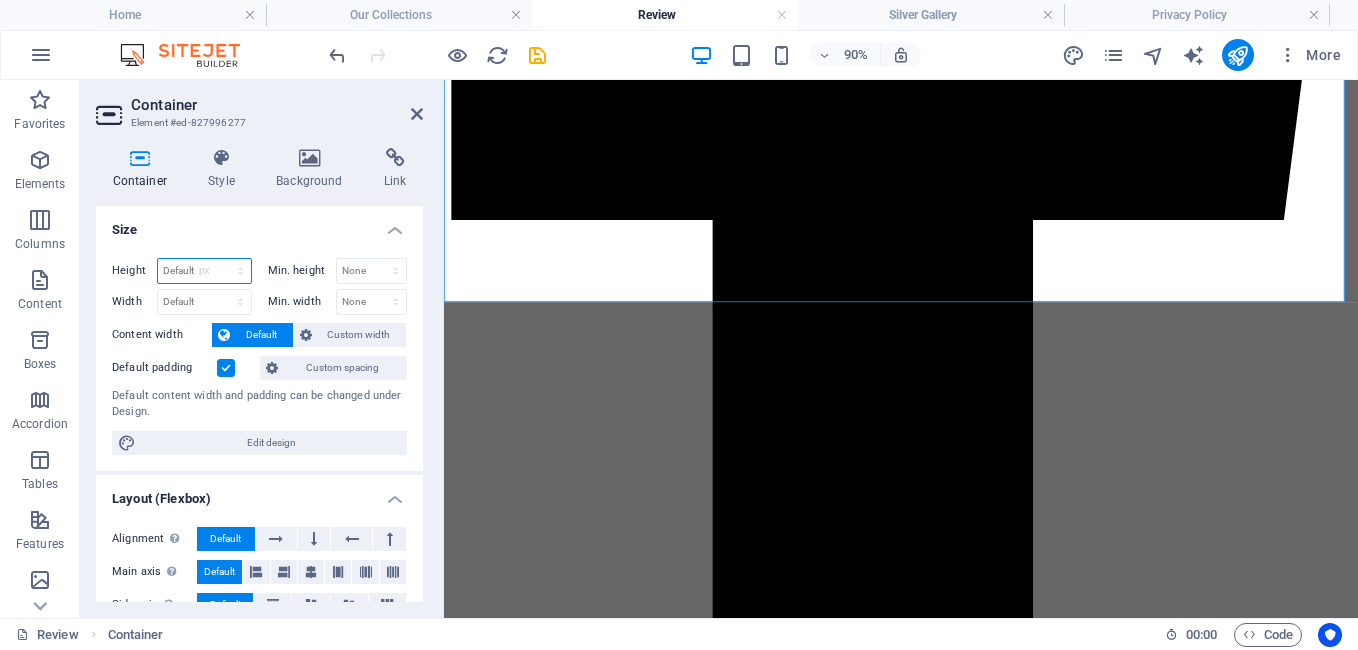 click on "Default px rem % vh vw" at bounding box center [204, 271] 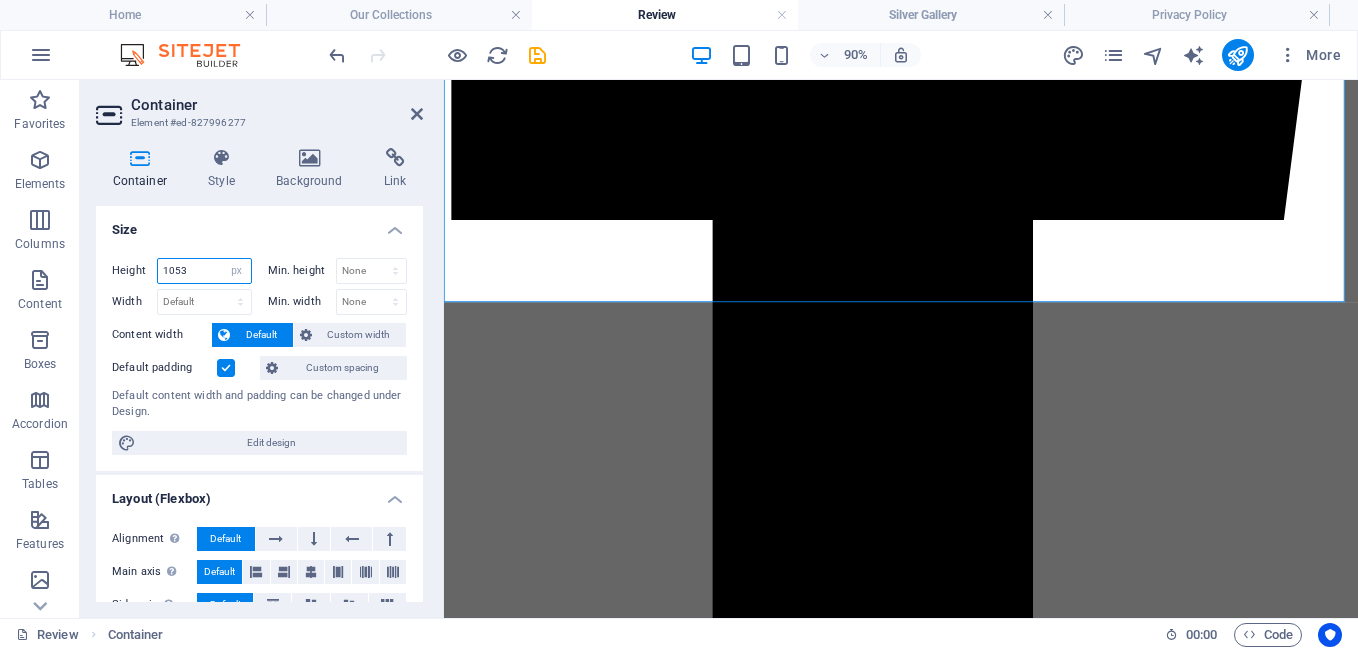 click on "1053" at bounding box center [204, 271] 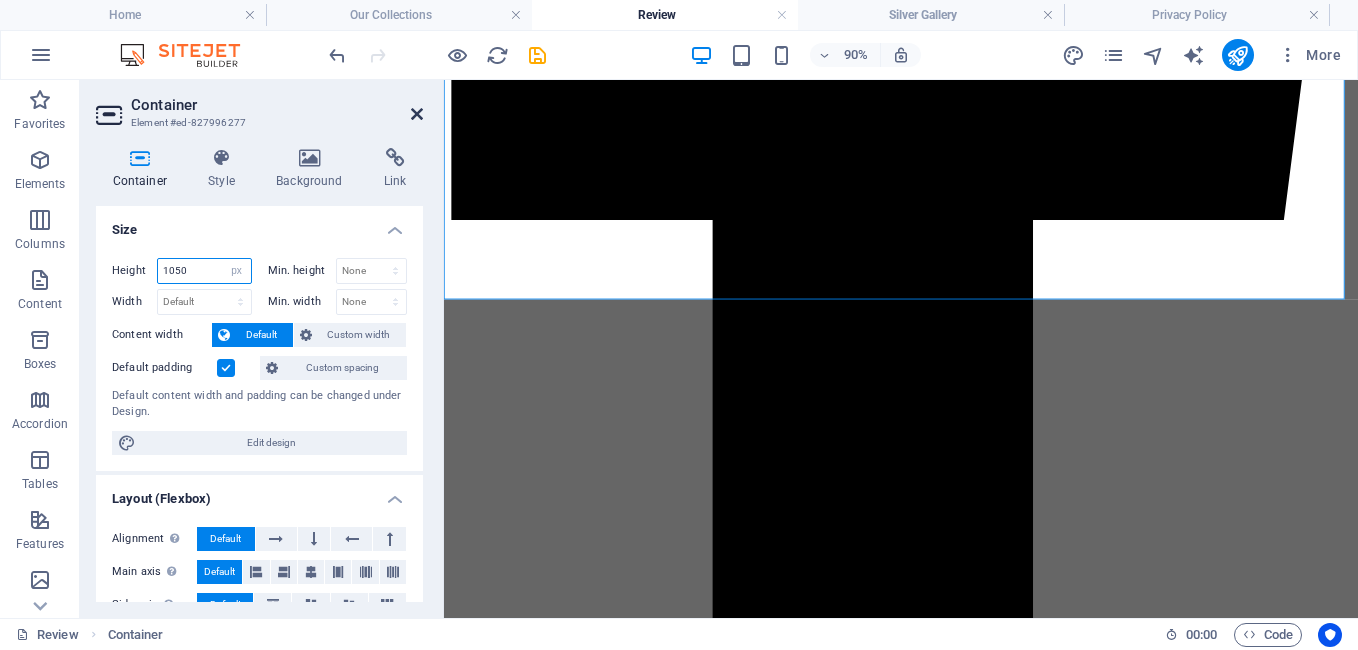 type on "1050" 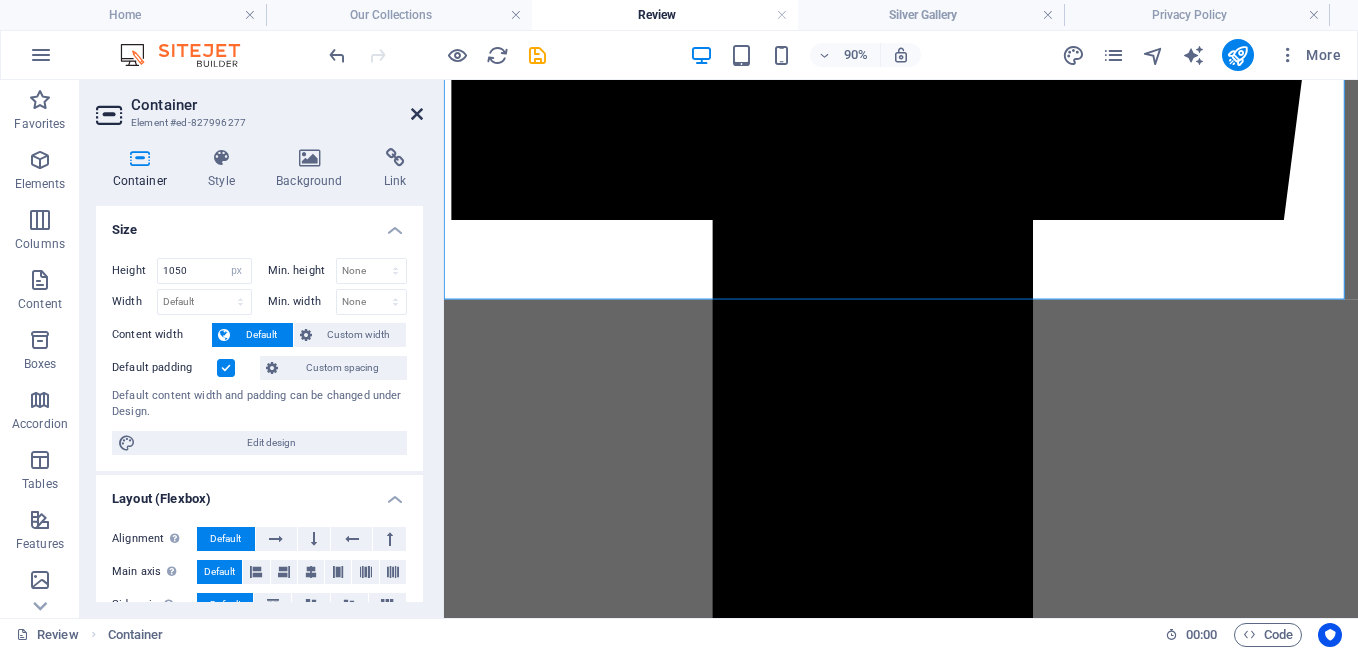 click at bounding box center (417, 114) 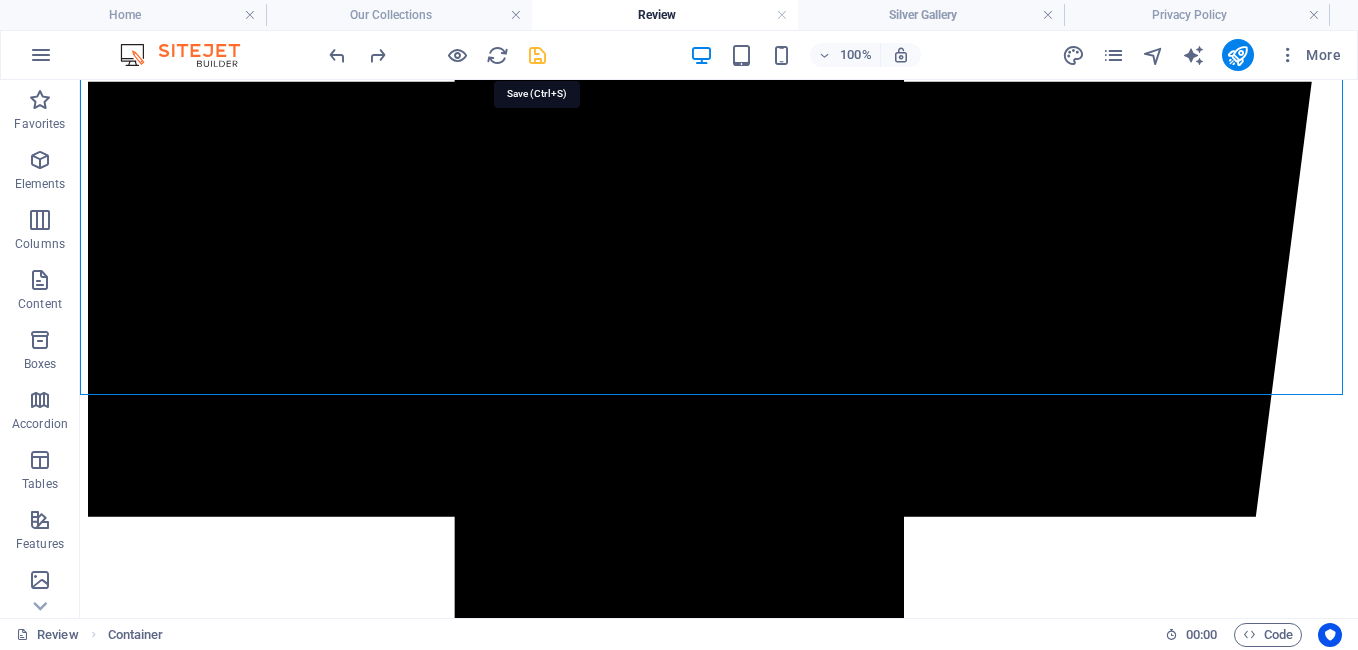click at bounding box center [537, 55] 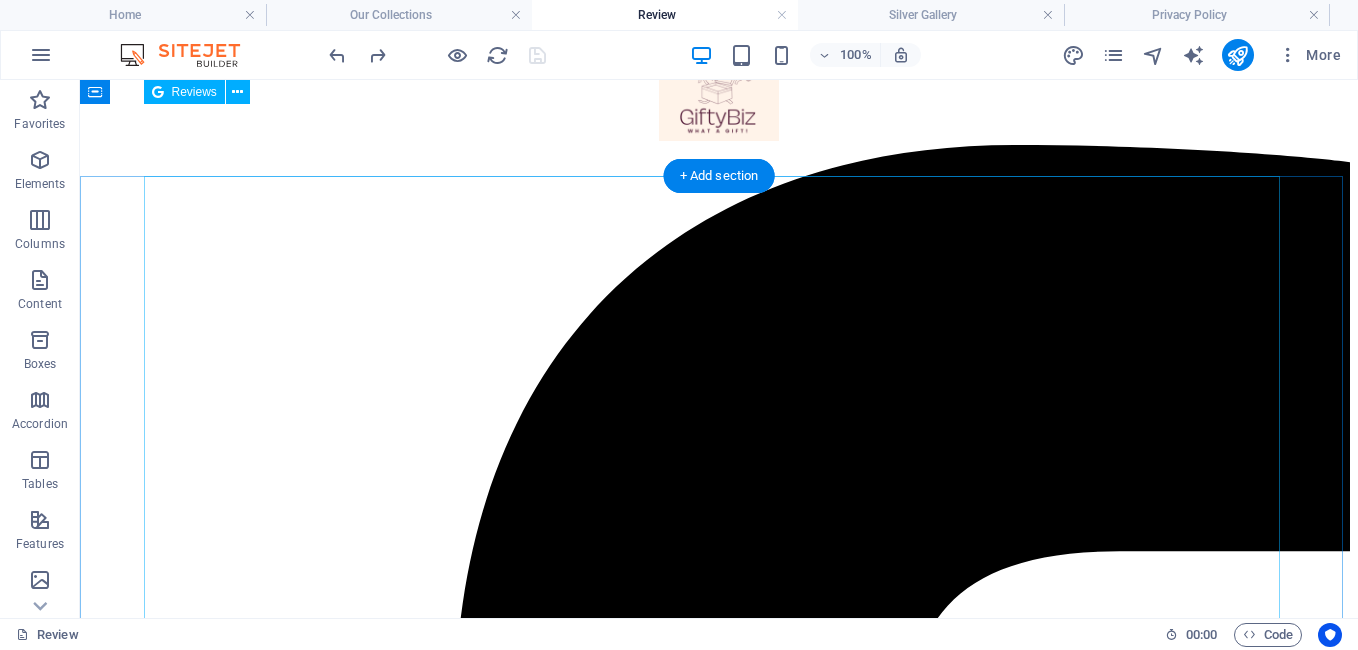 scroll, scrollTop: 0, scrollLeft: 0, axis: both 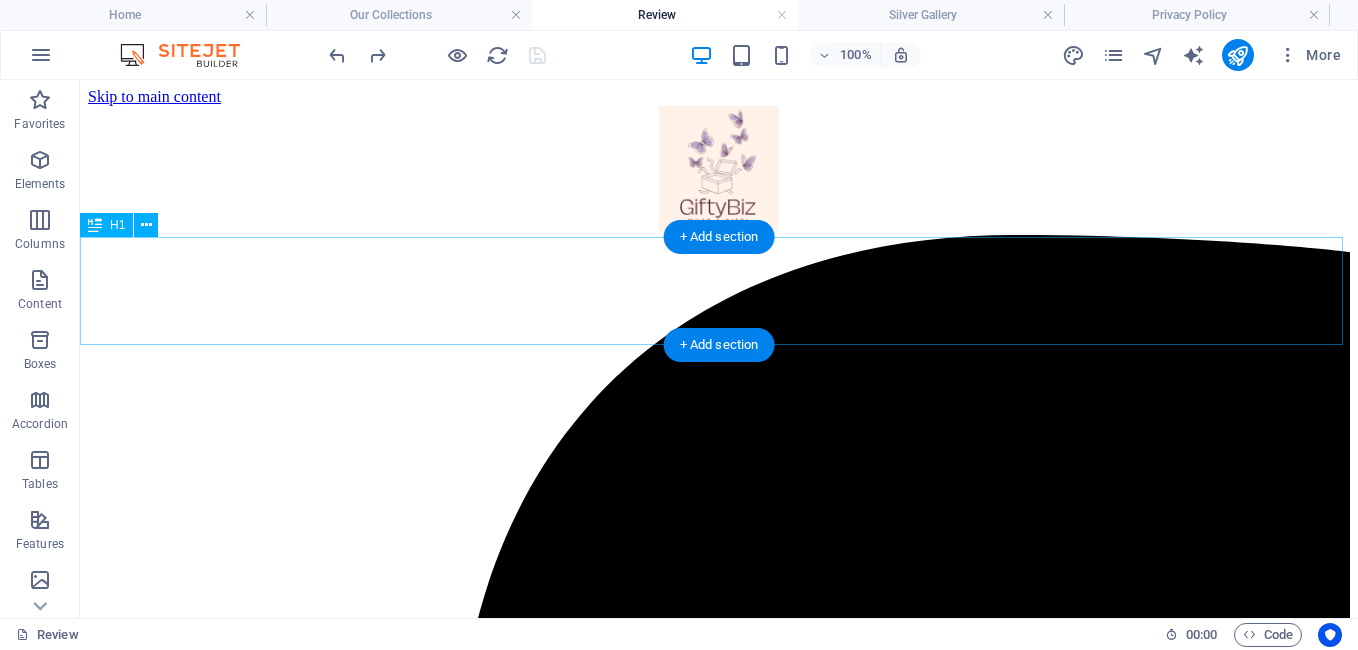 click on "Our Collections" at bounding box center (719, 5388) 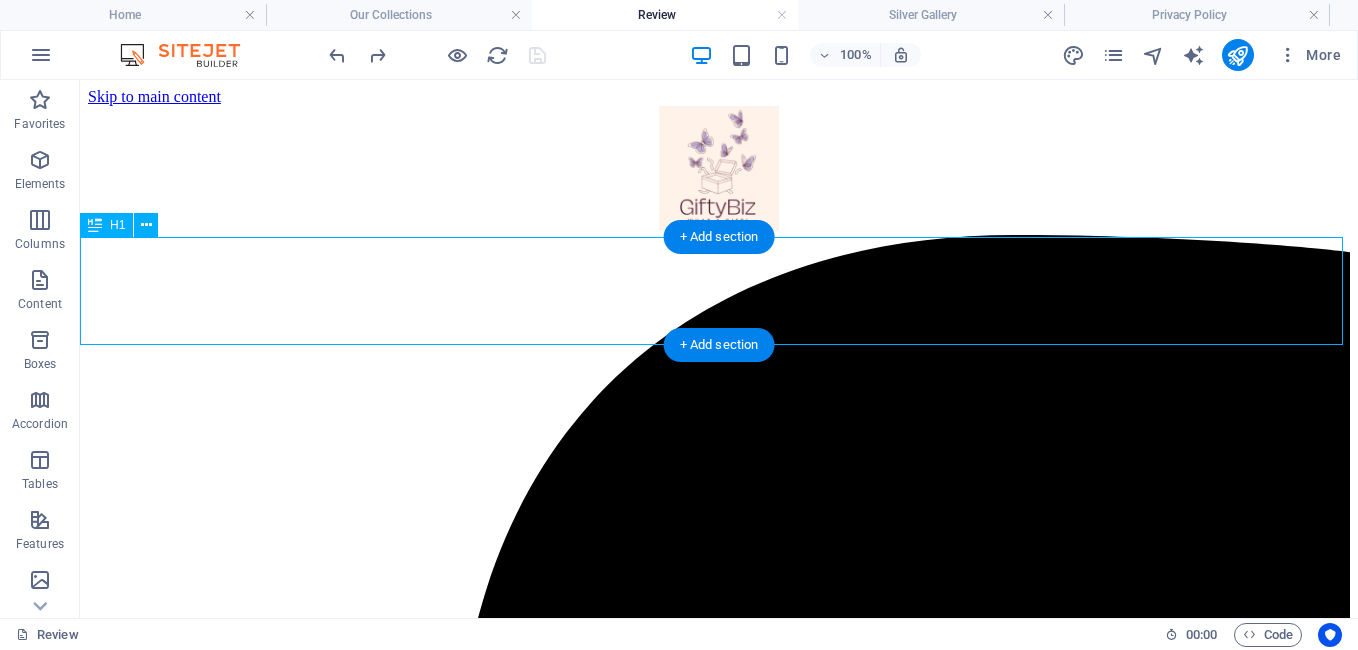 click on "Our Collections" at bounding box center (719, 5388) 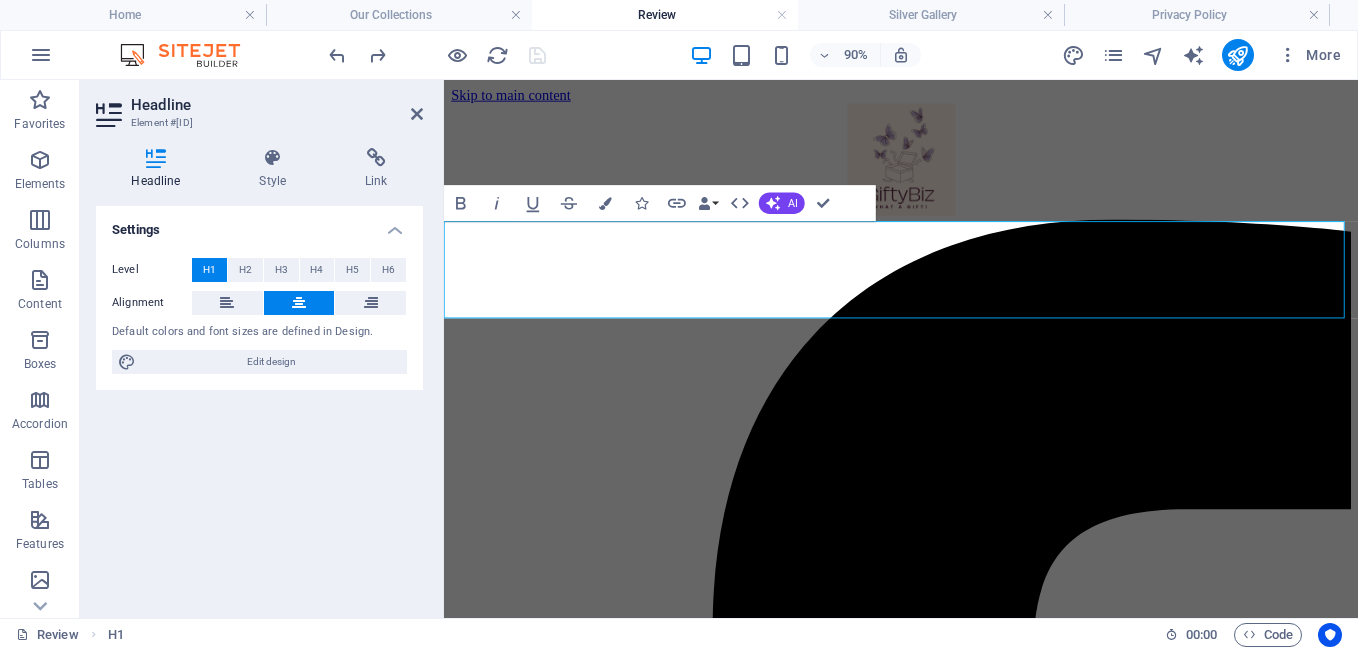 type 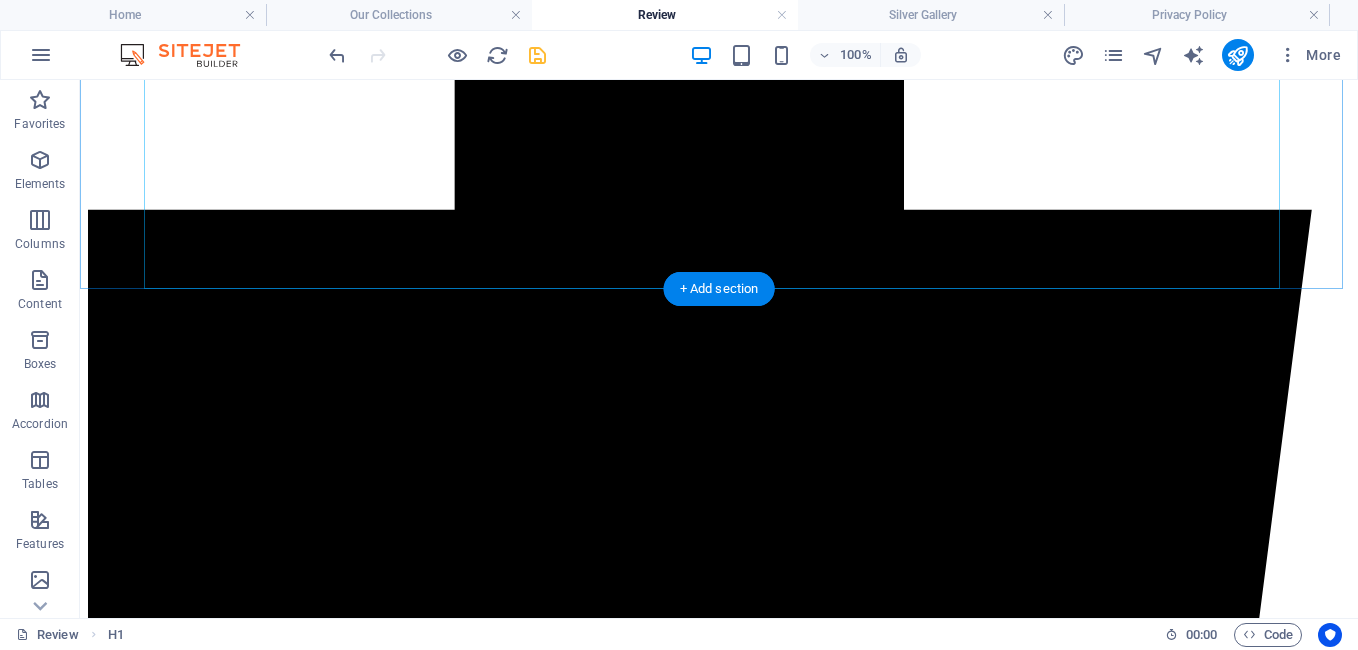 scroll, scrollTop: 0, scrollLeft: 0, axis: both 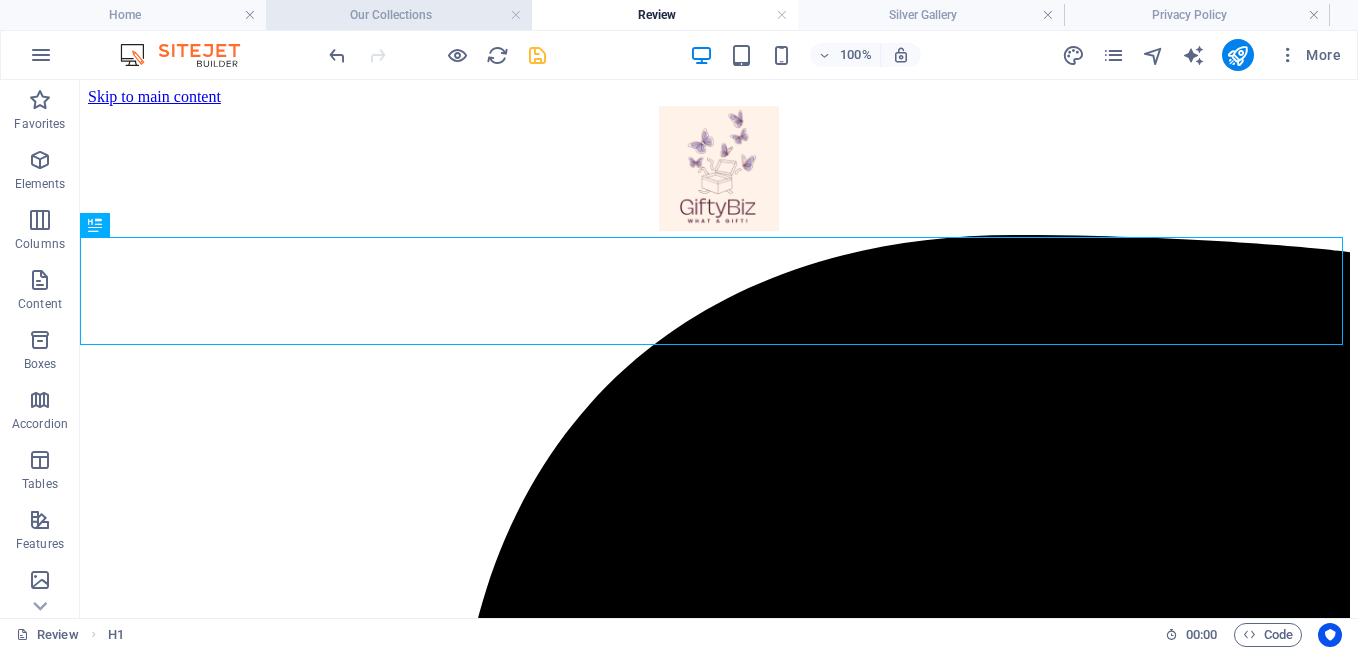 click on "Our Collections" at bounding box center [399, 15] 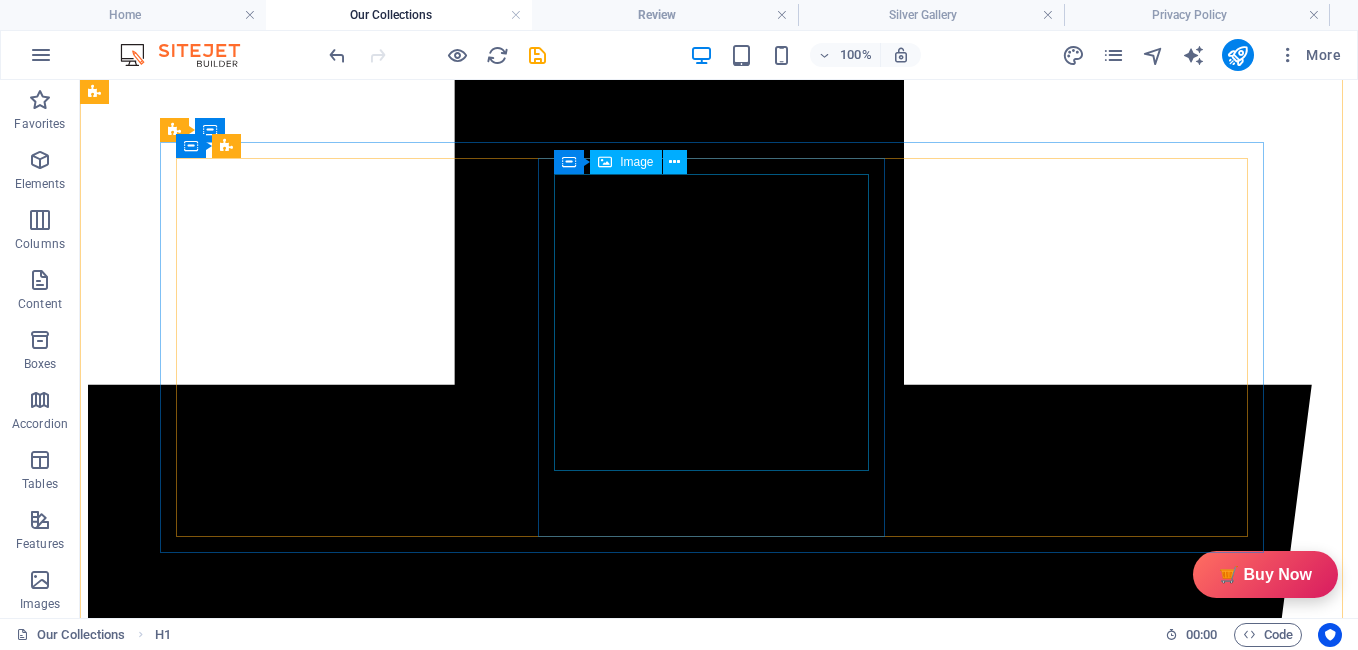 scroll, scrollTop: 786, scrollLeft: 0, axis: vertical 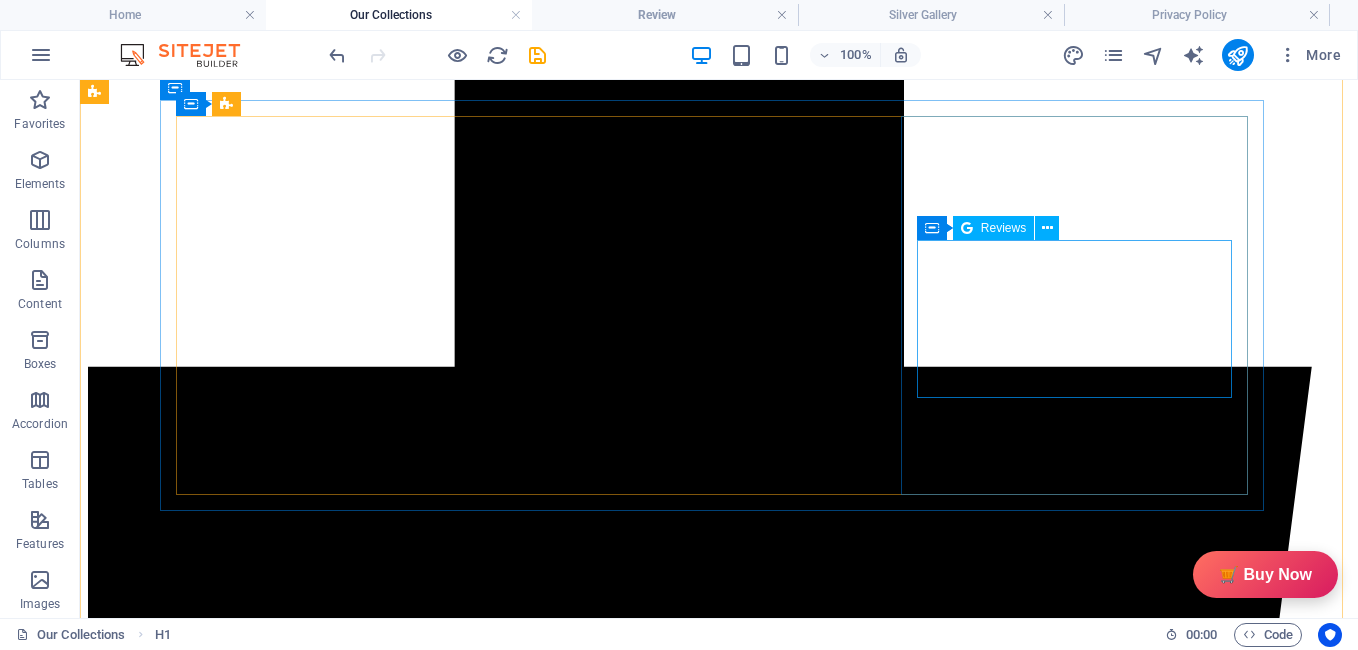 click on "4.7 Read our 16,564 reviews Free Google Reviews widget
Panel only seen by widget owner
Edit widget
Views
0% Share 🔥" at bounding box center [719, 9947] 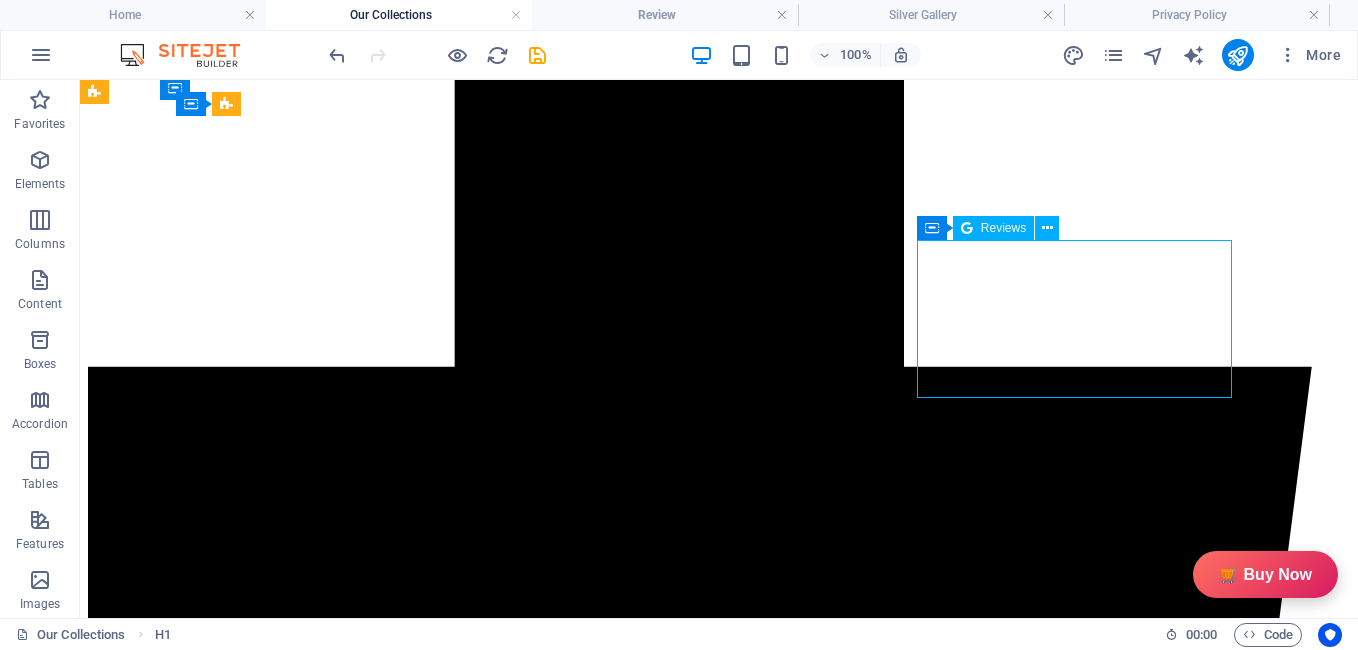 click on "4.7 Read our 16,564 reviews Free Google Reviews widget
Panel only seen by widget owner
Edit widget
Views
0% Share 🔥" at bounding box center [719, 9947] 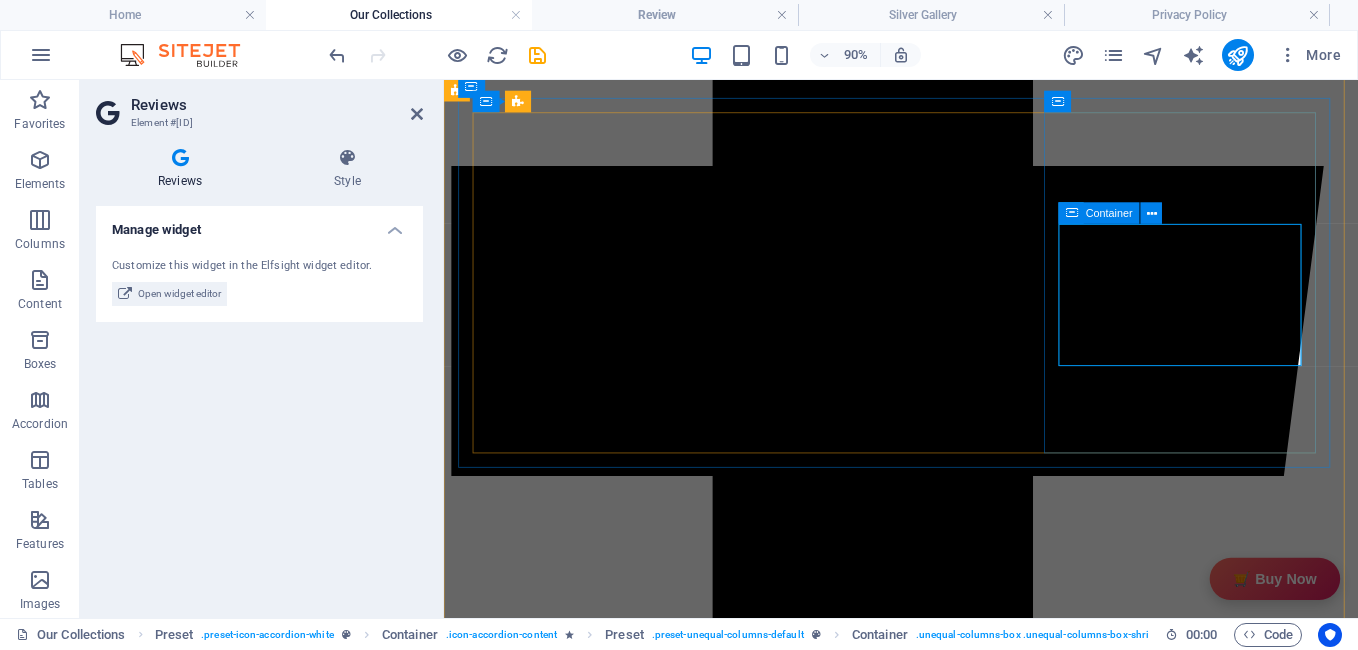 click at bounding box center [1072, 213] 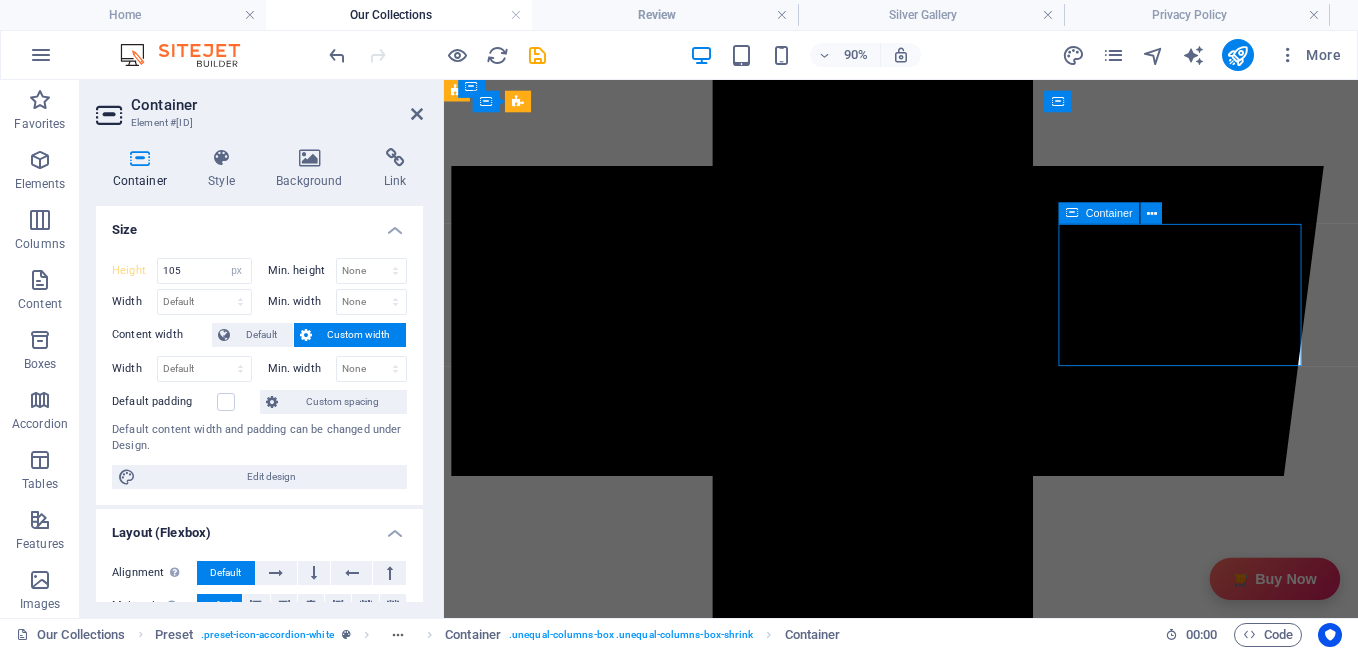 type 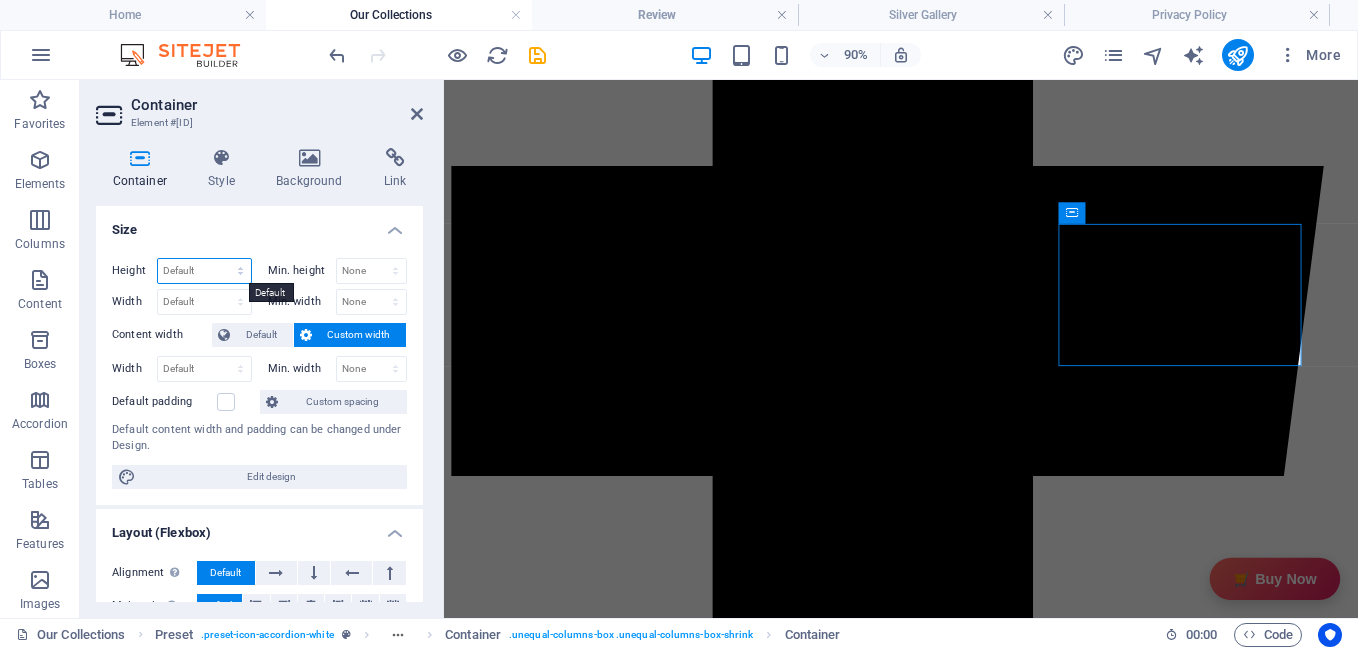 click on "Default px rem % vh vw" at bounding box center [204, 271] 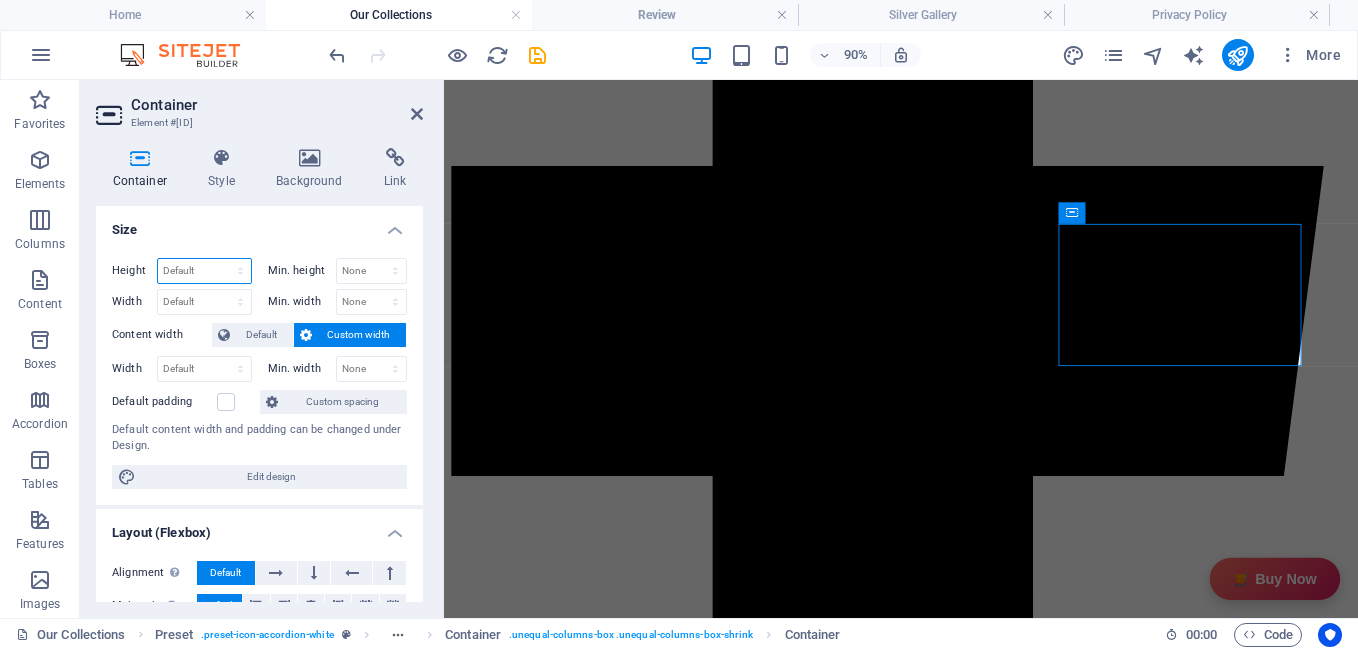 select on "px" 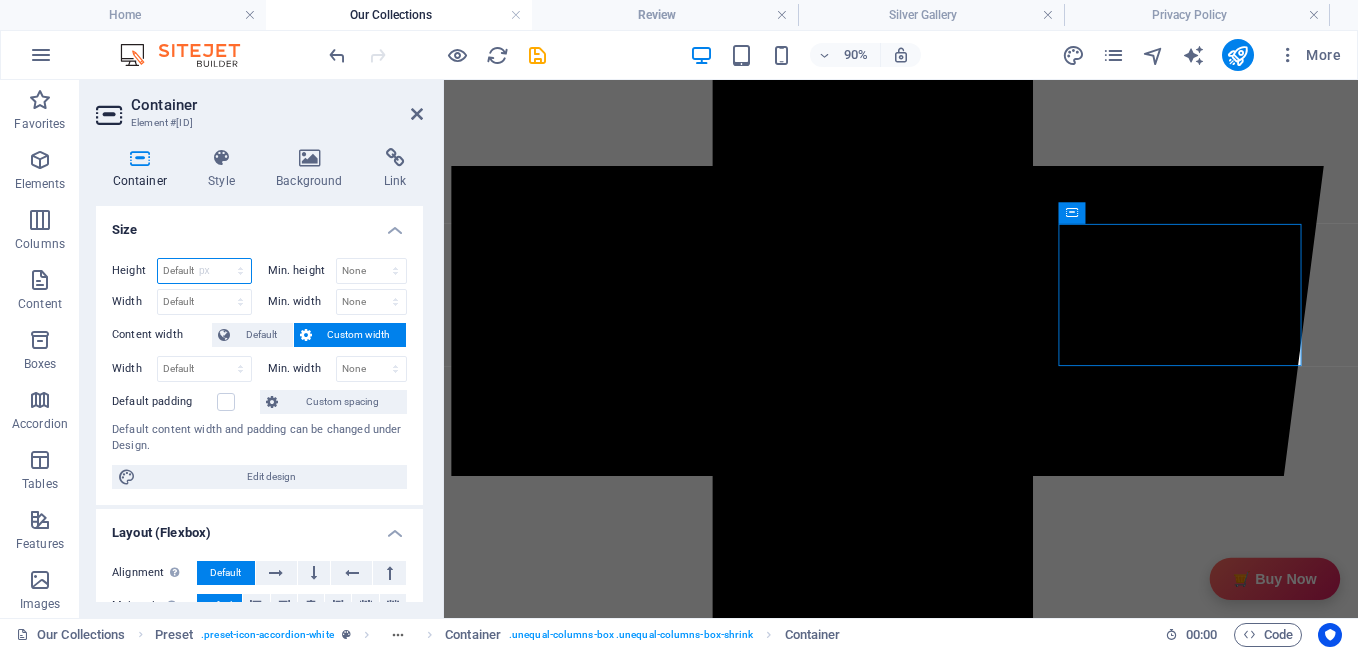 click on "Default px rem % vh vw" at bounding box center (204, 271) 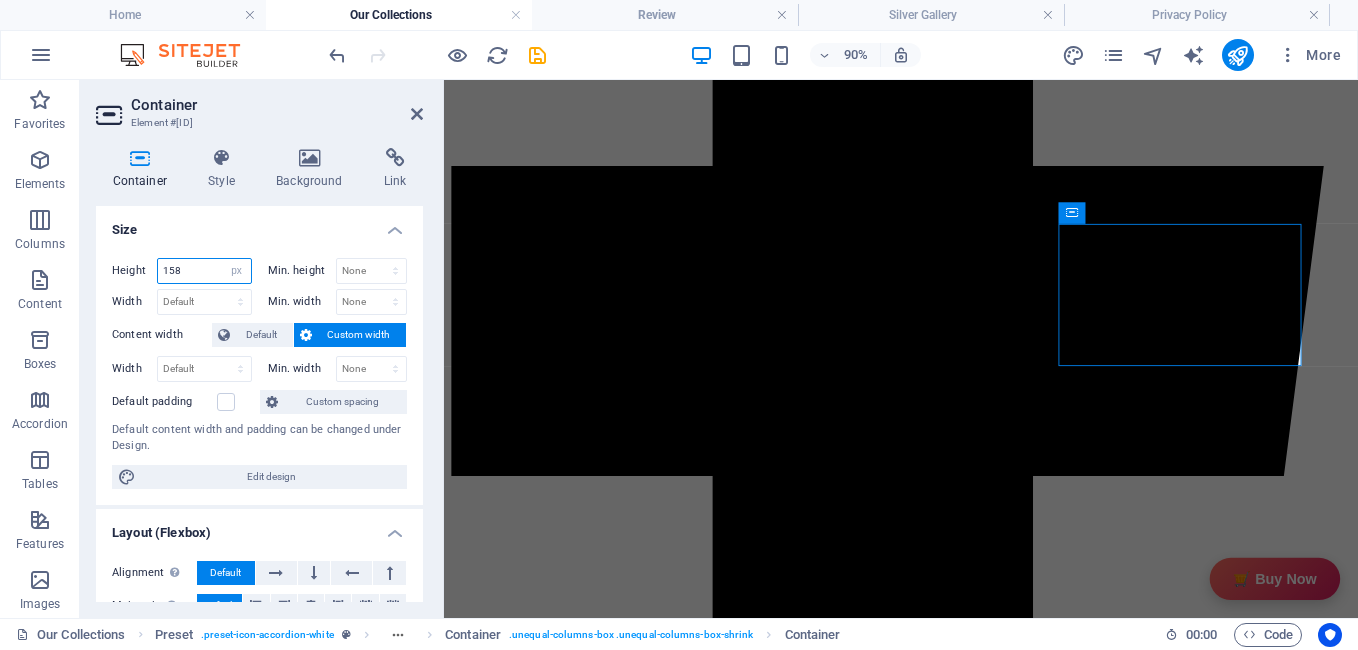click on "158" at bounding box center [204, 271] 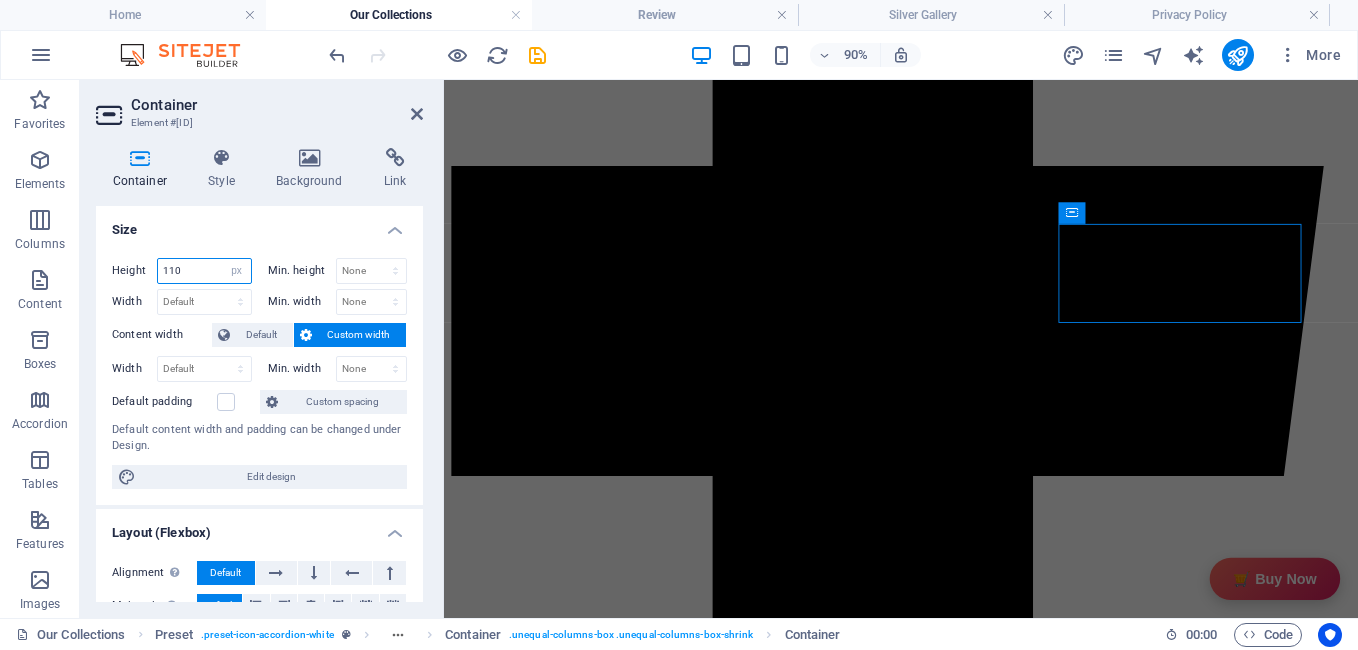 type on "110" 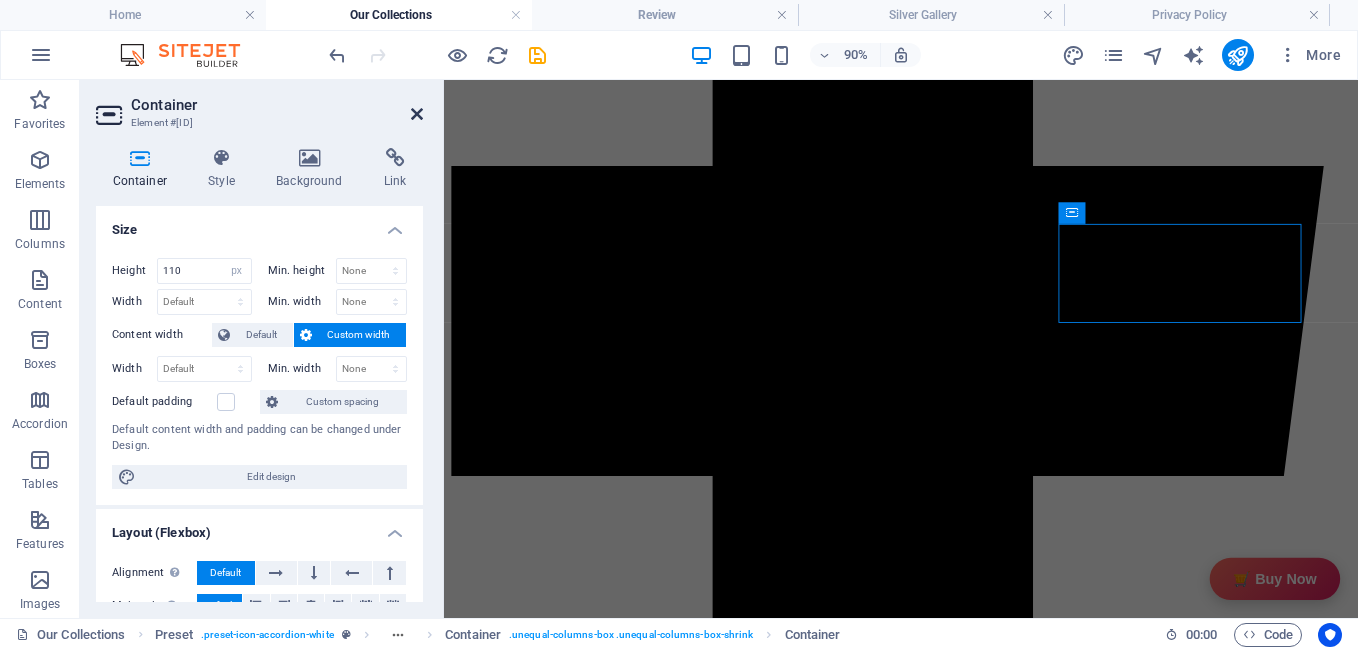 click on "Container Element #[ID]" at bounding box center (259, 106) 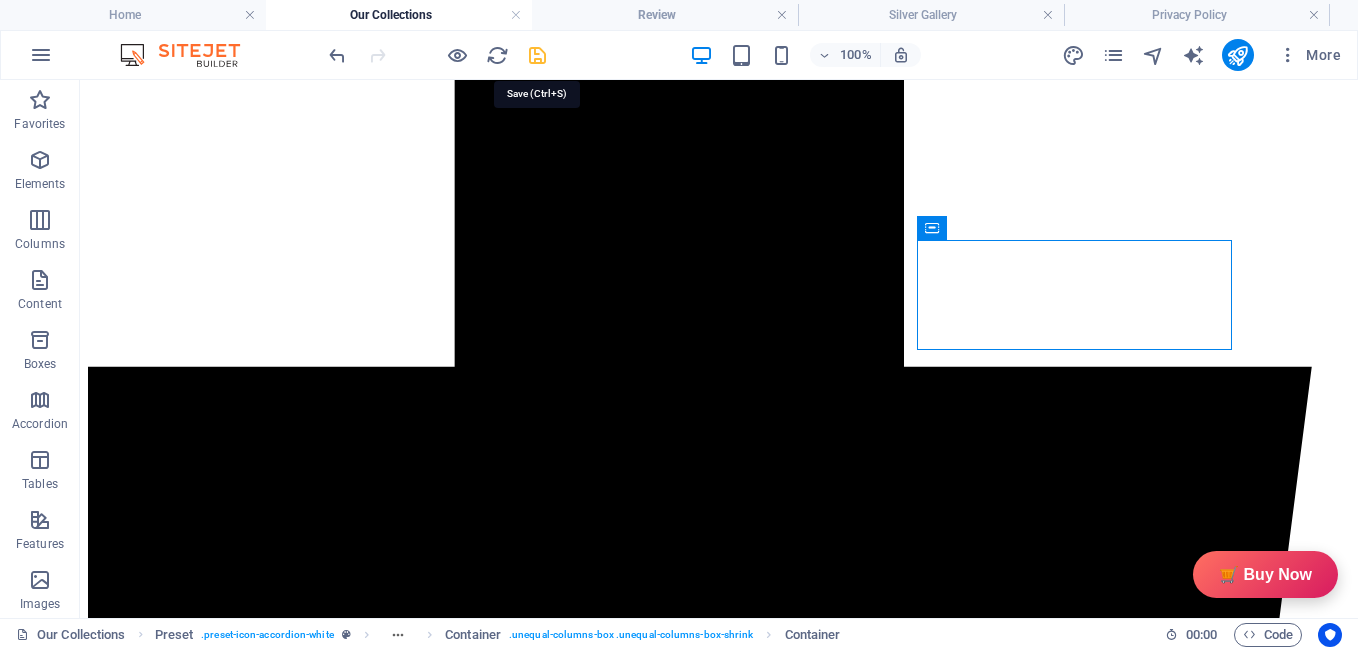 click at bounding box center [537, 55] 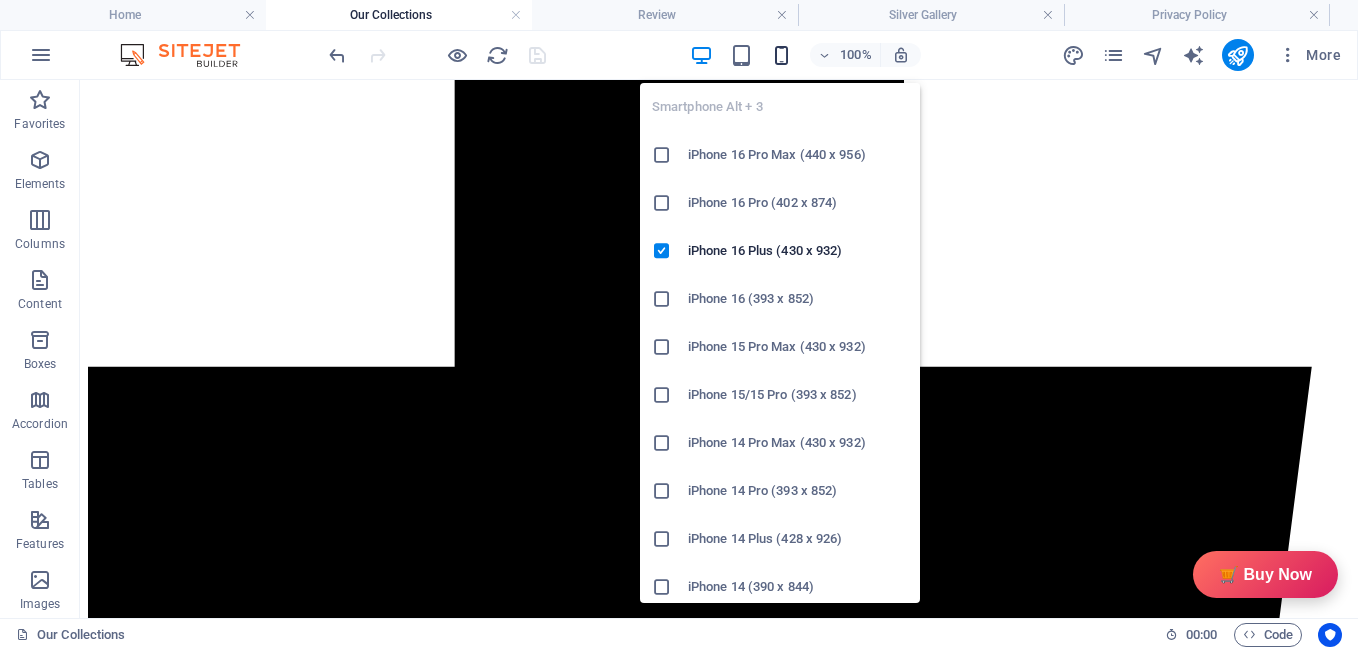click at bounding box center (781, 55) 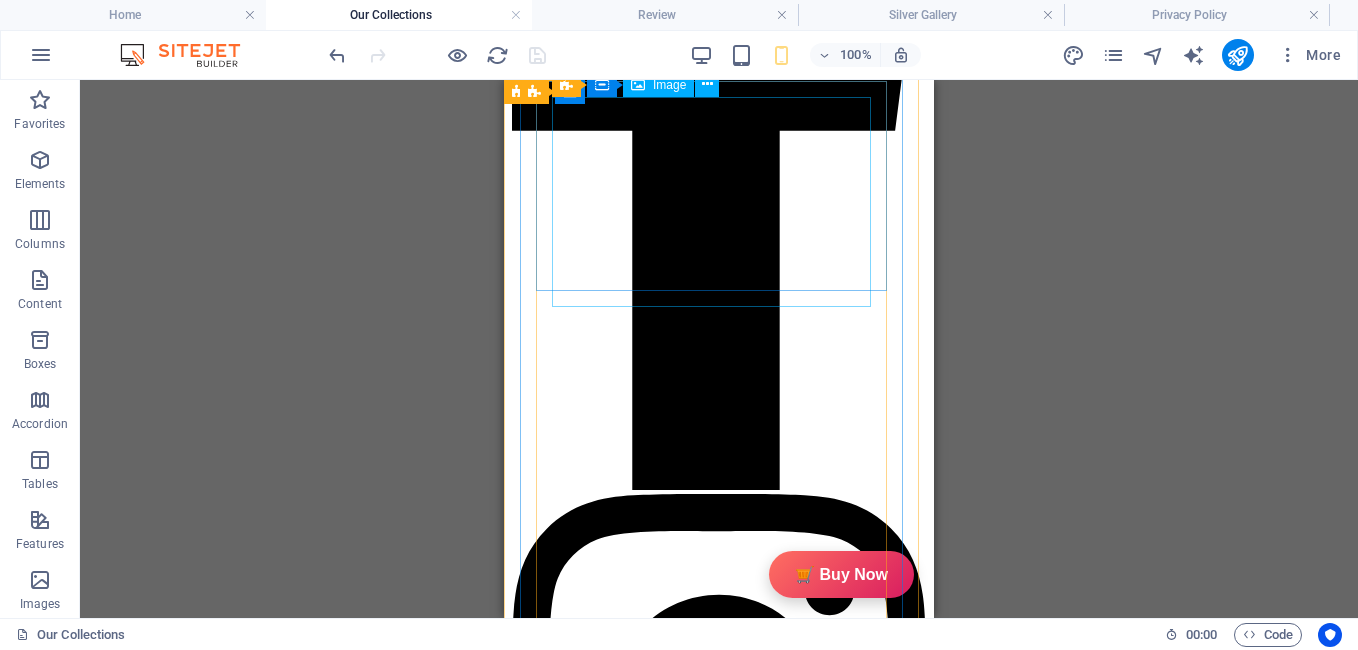 scroll, scrollTop: 474, scrollLeft: 0, axis: vertical 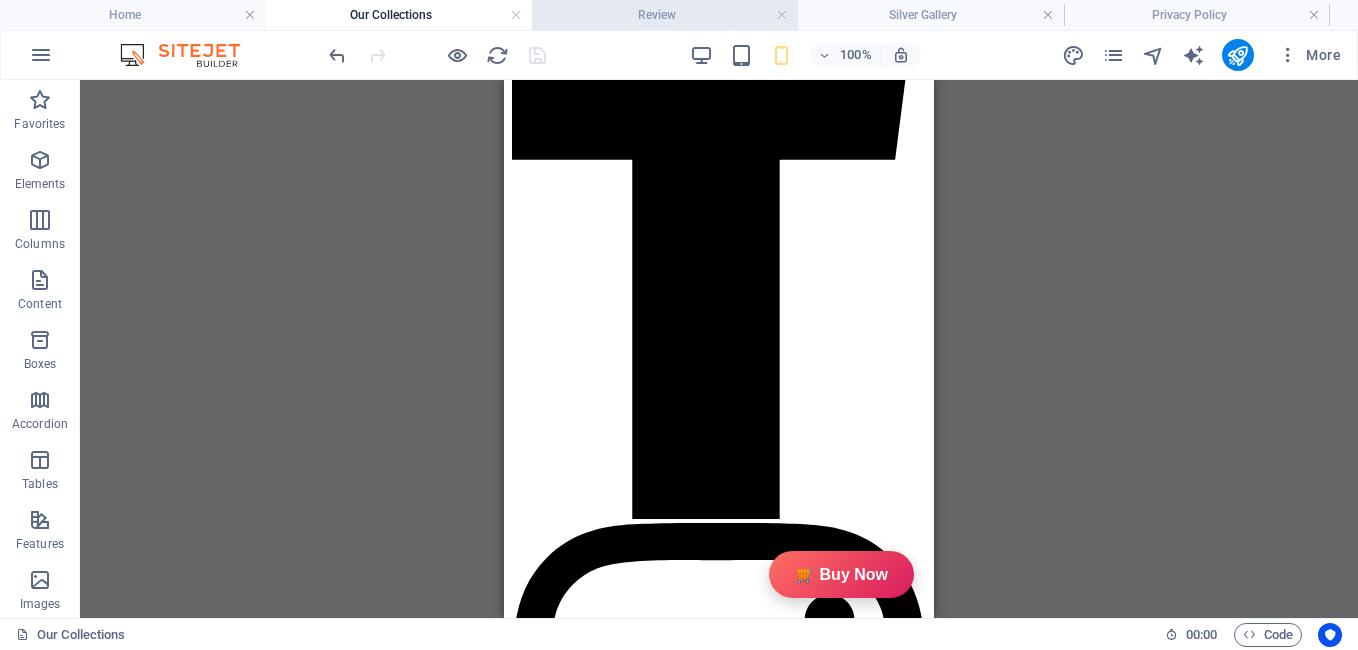 click on "Review" at bounding box center (665, 15) 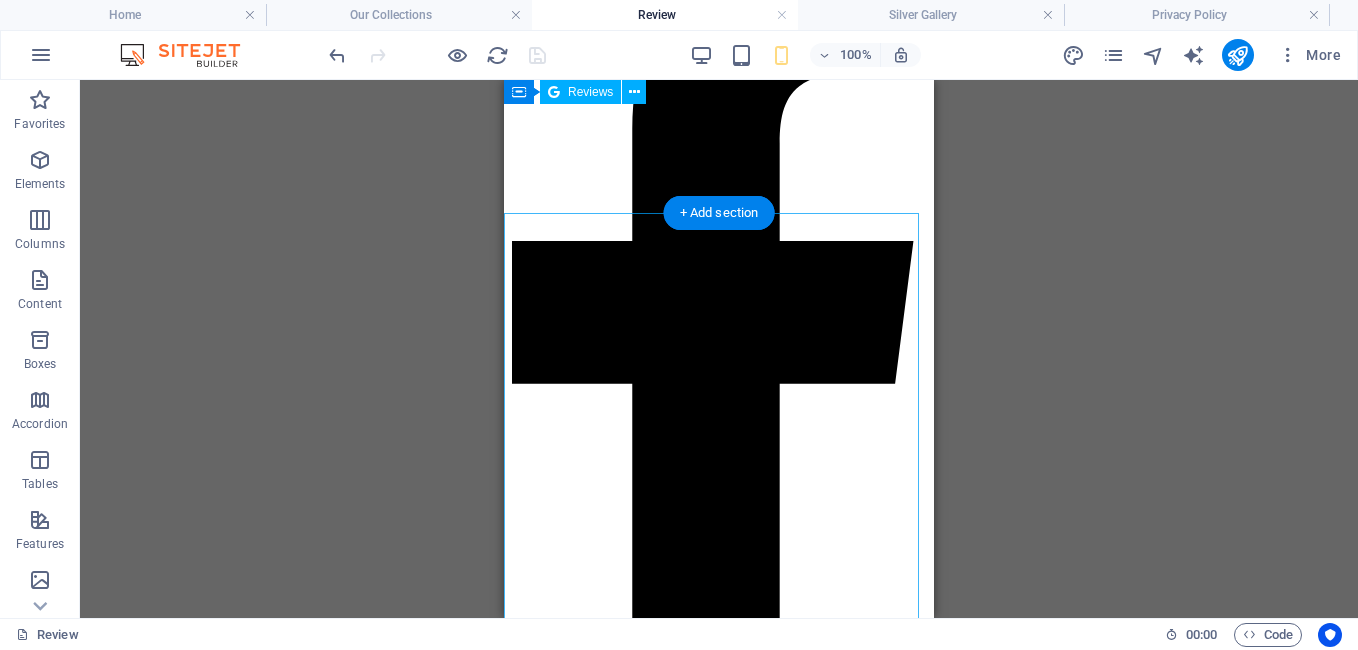 scroll, scrollTop: 0, scrollLeft: 0, axis: both 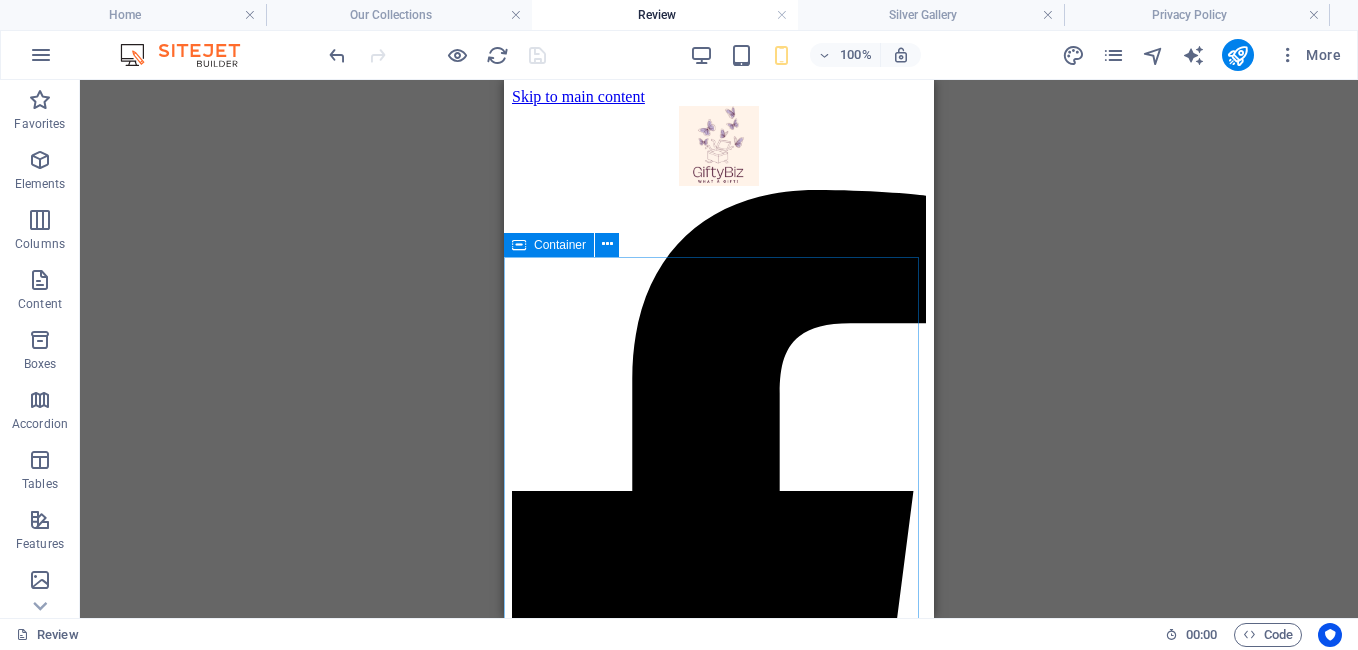 click at bounding box center (519, 245) 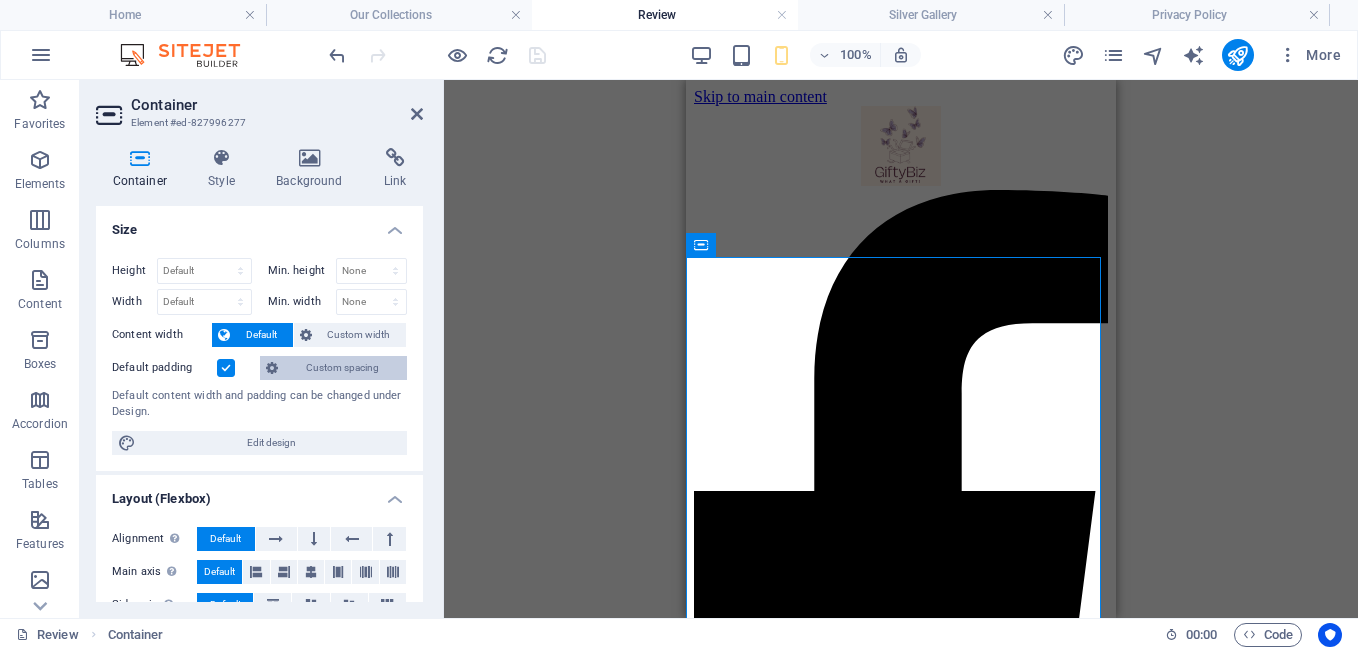 click on "Custom spacing" at bounding box center [342, 368] 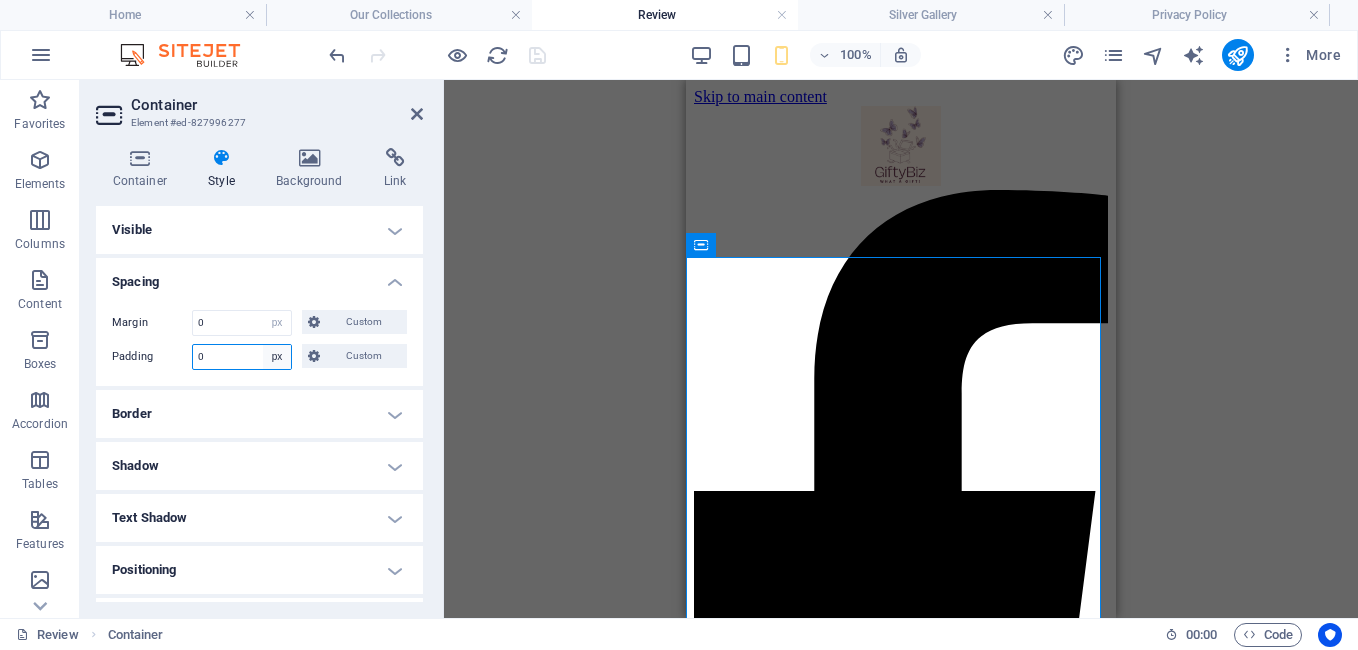 click on "Default px rem % vh vw Custom" at bounding box center (277, 357) 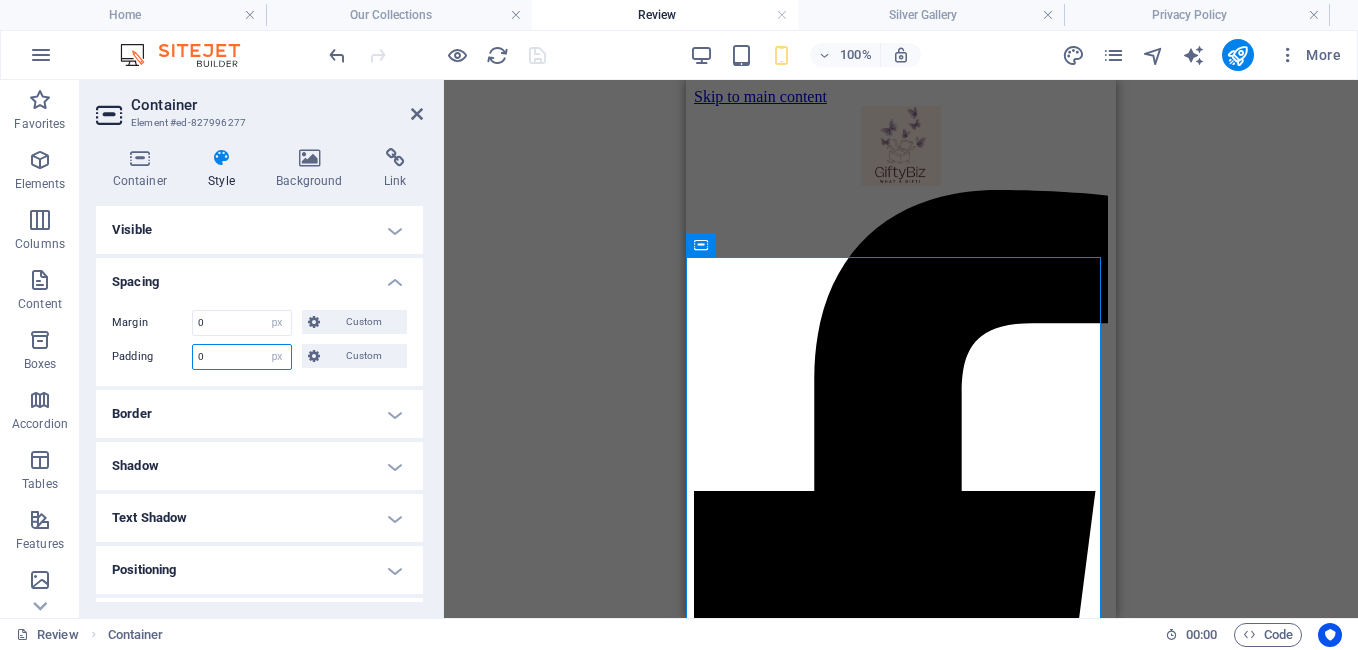 select on "default" 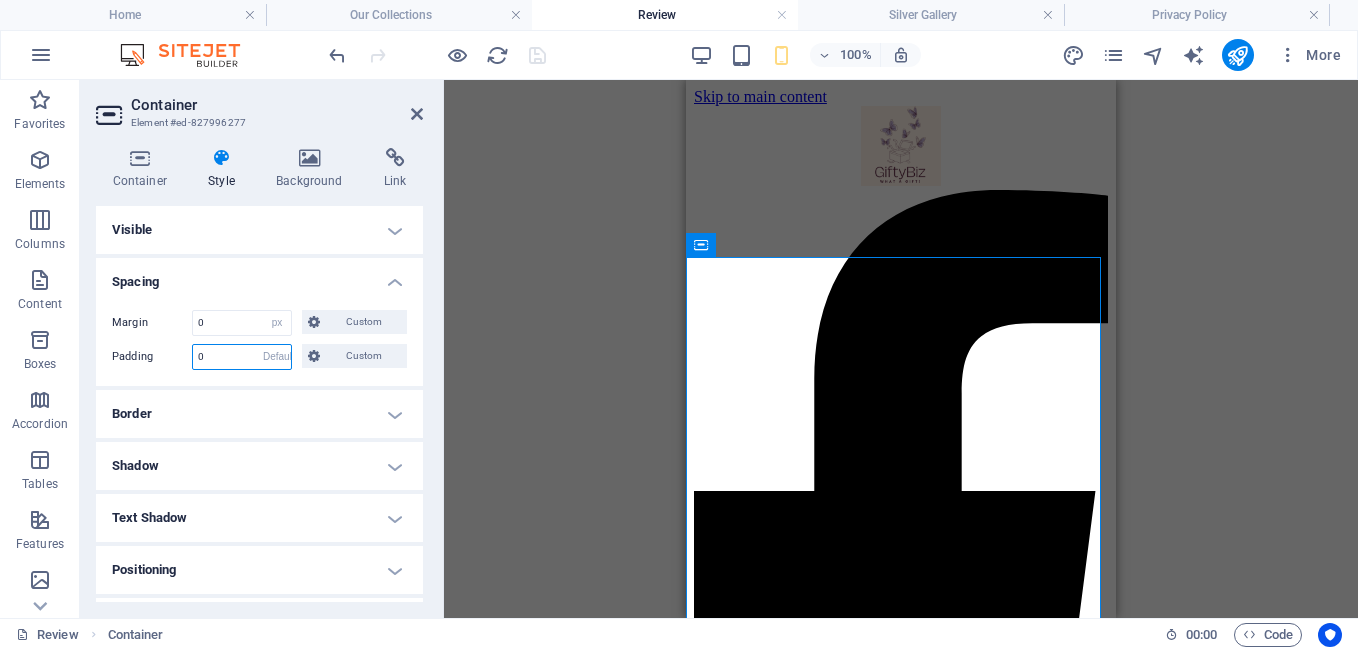 click on "Default px rem % vh vw Custom" at bounding box center (277, 357) 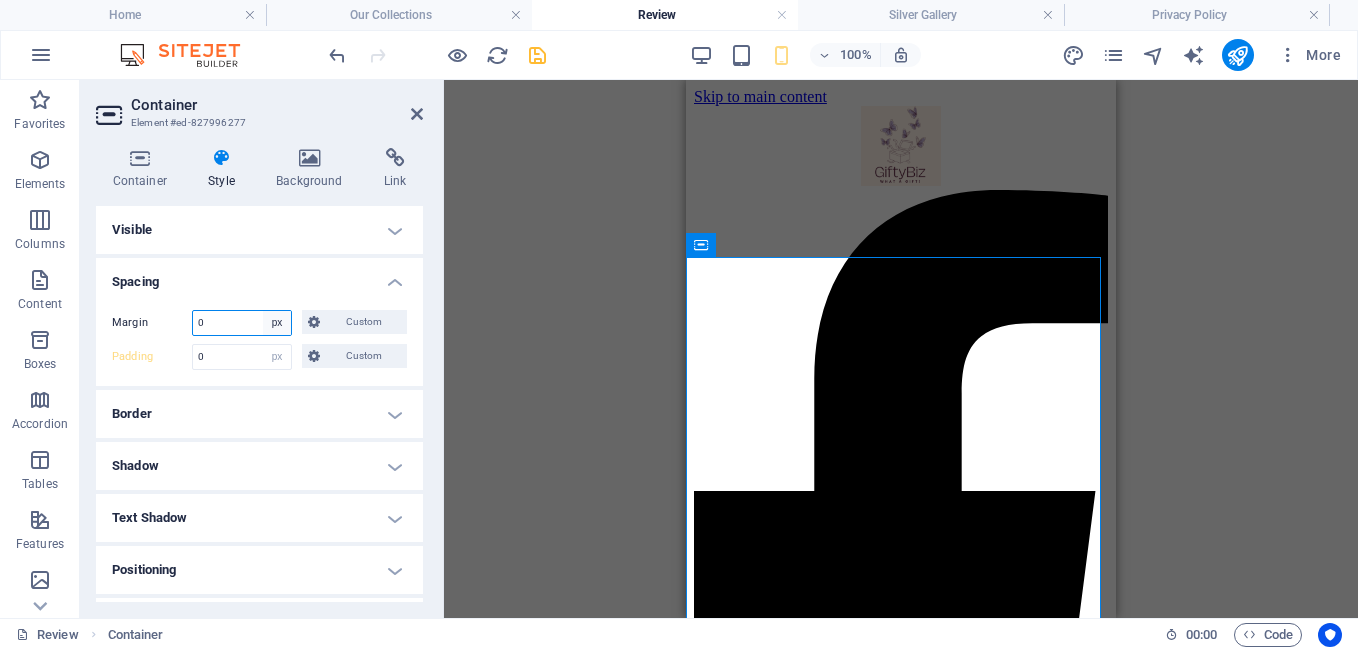 click on "Default auto px % rem vw vh Custom" at bounding box center [277, 323] 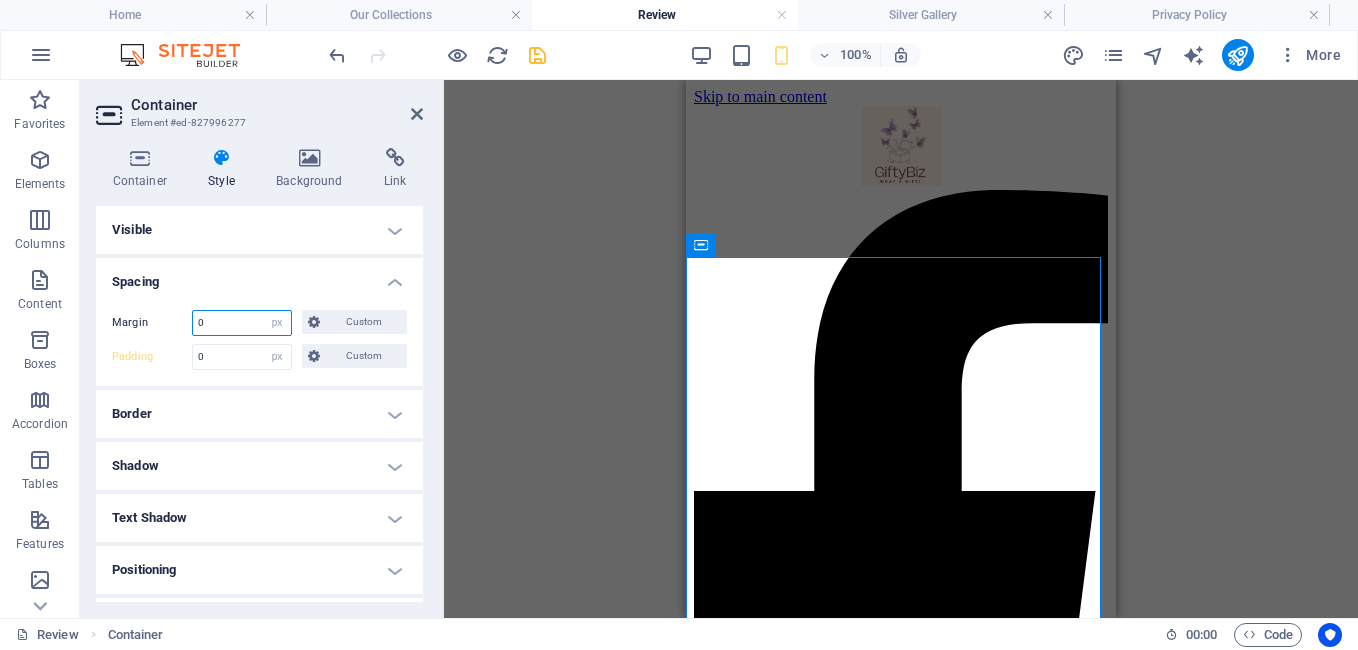 select on "default" 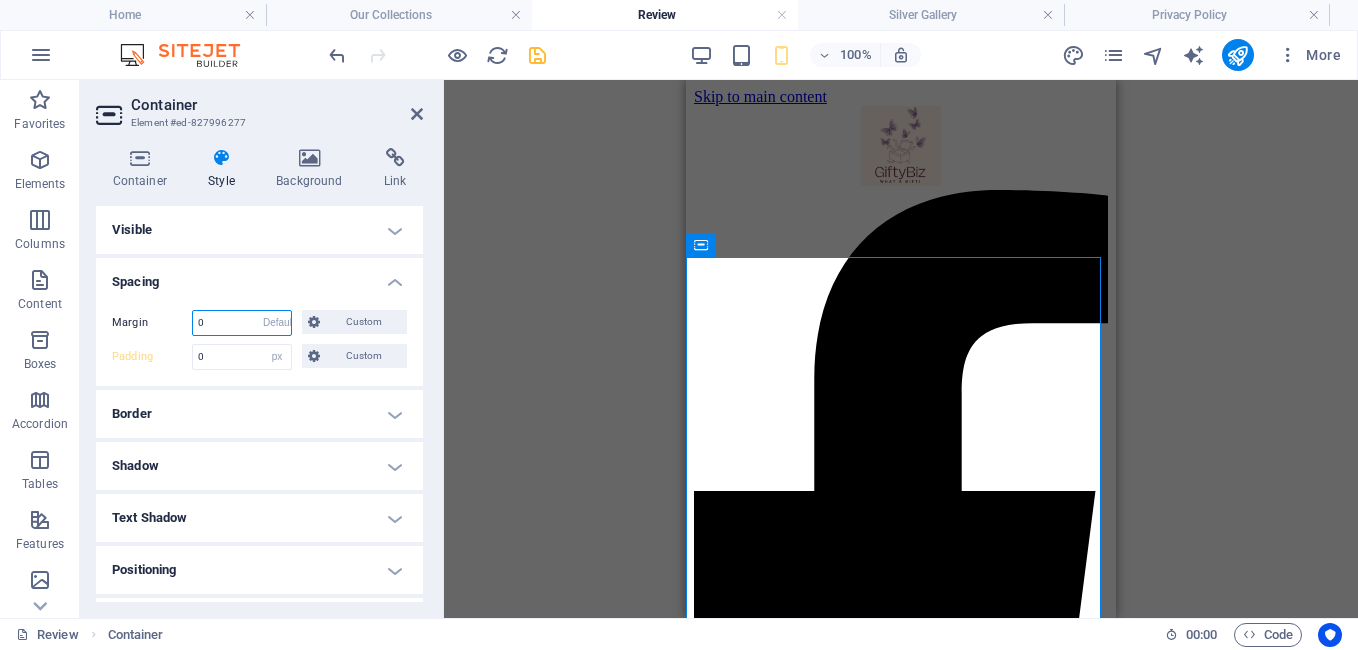 click on "Default auto px % rem vw vh Custom" at bounding box center [277, 323] 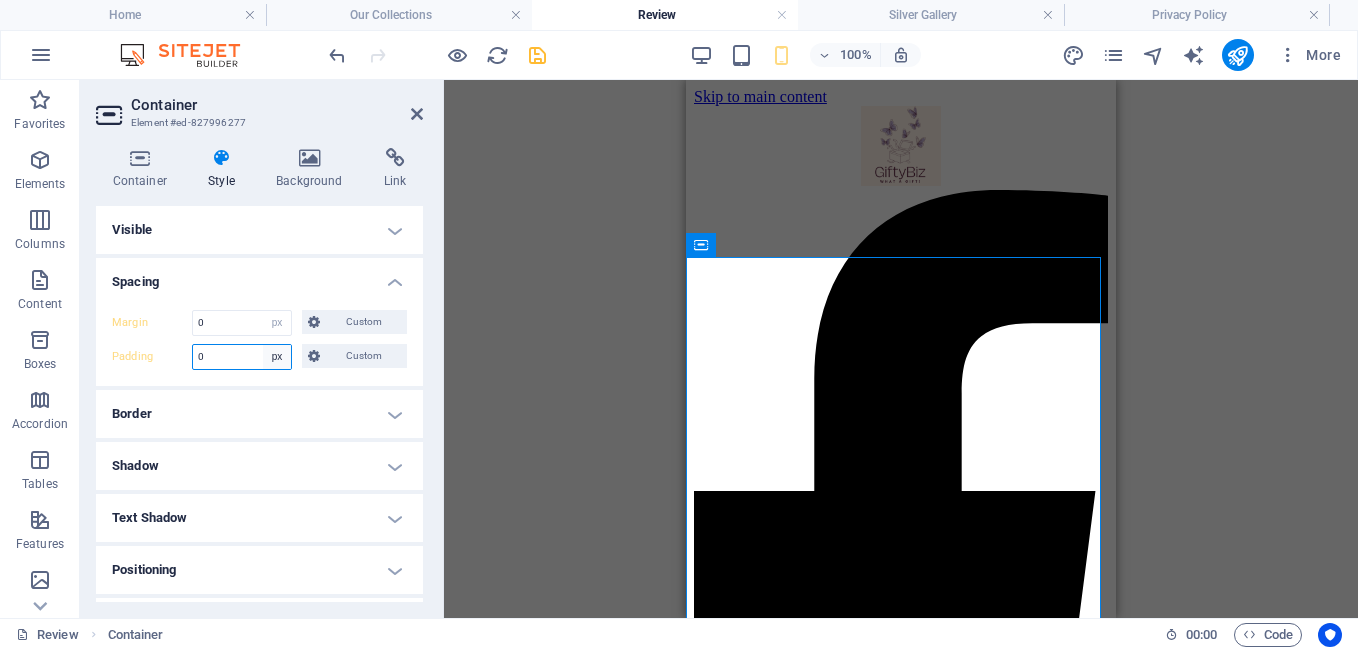 click on "Default px rem % vh vw Custom" at bounding box center [277, 357] 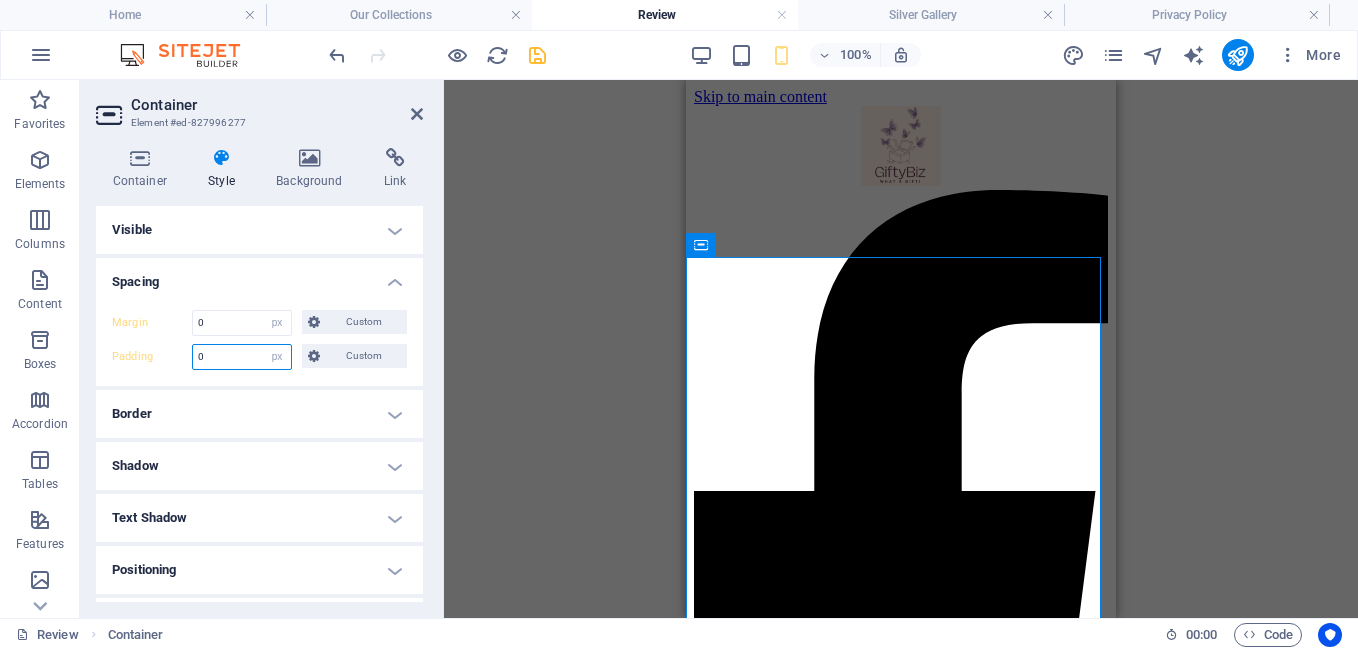 select on "default" 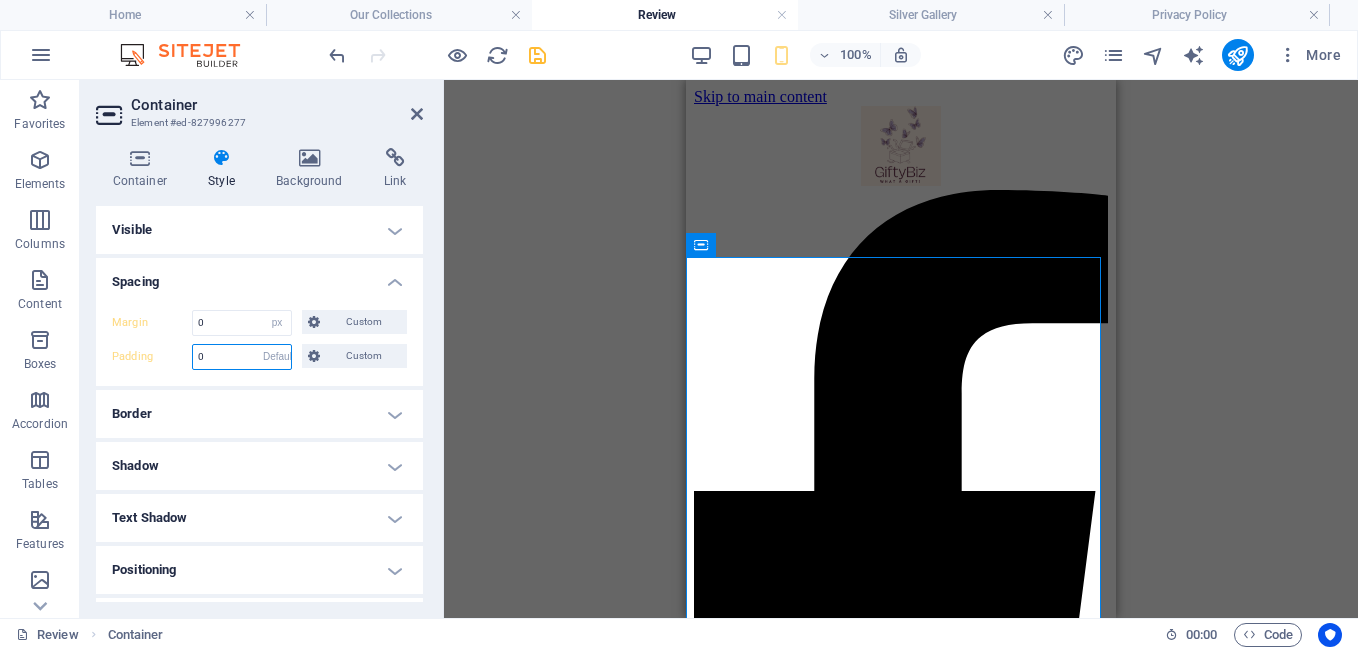 click on "Default px rem % vh vw Custom" at bounding box center (277, 357) 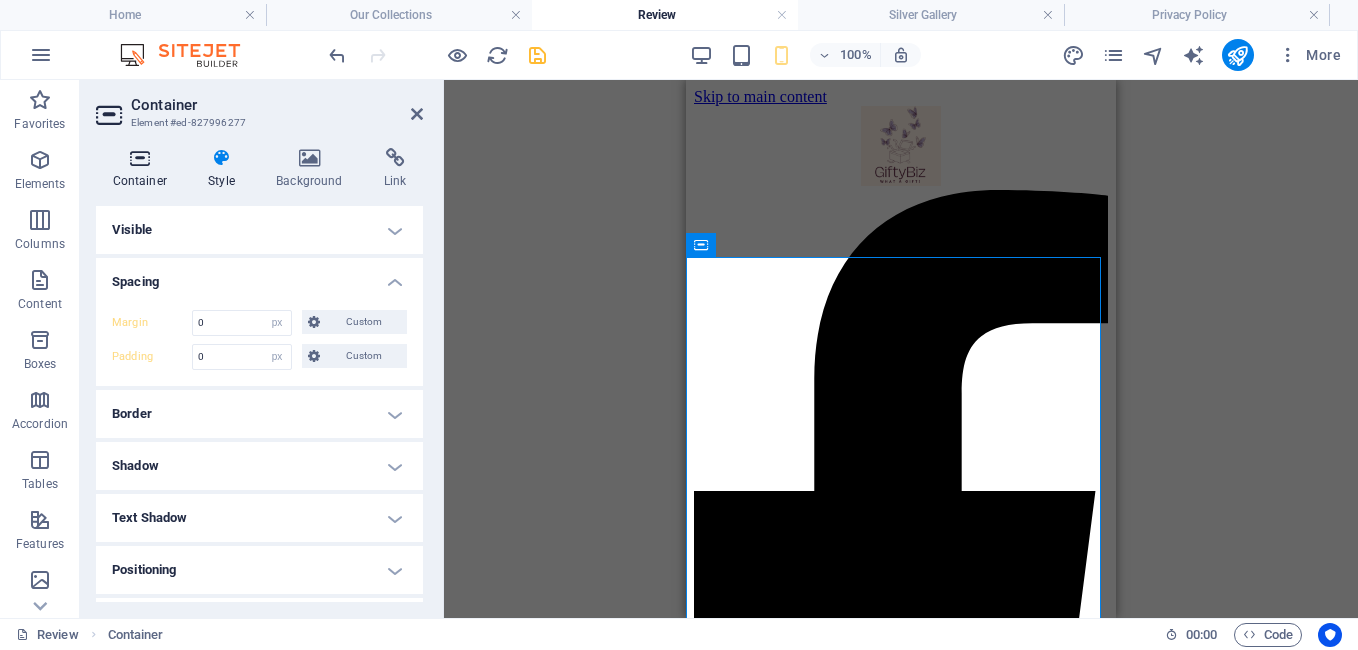 click on "Container" at bounding box center (144, 169) 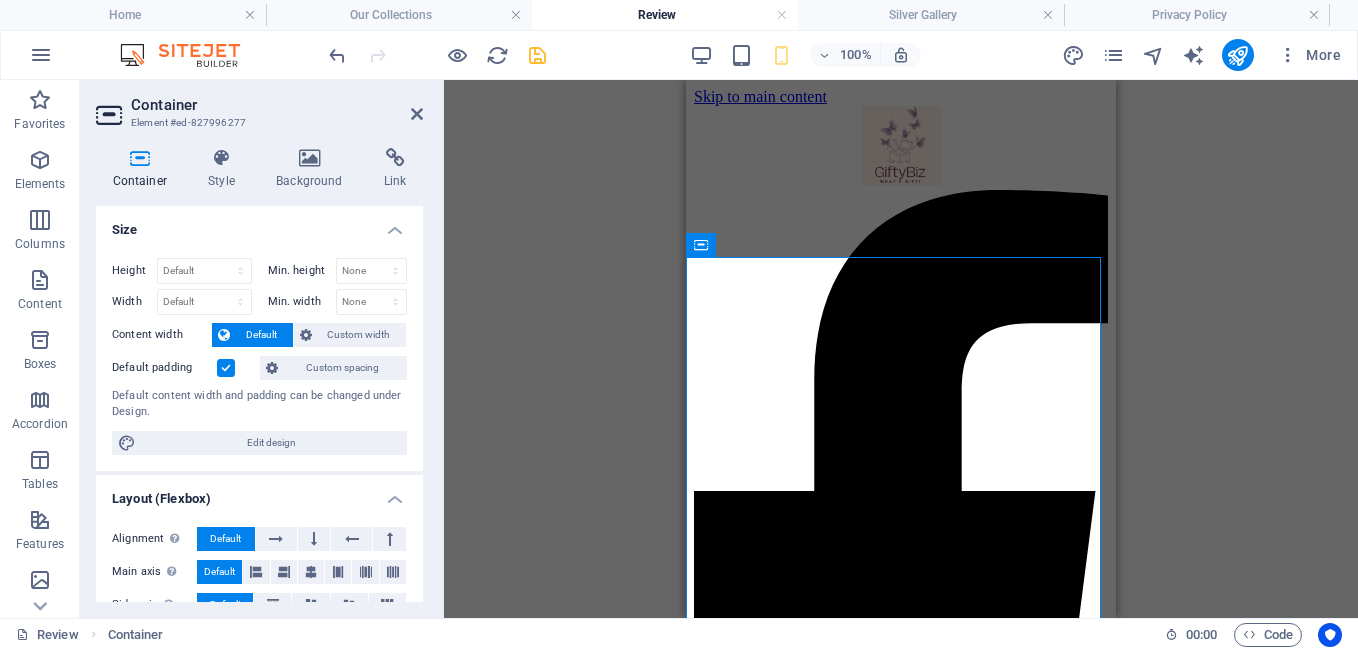click at bounding box center [226, 368] 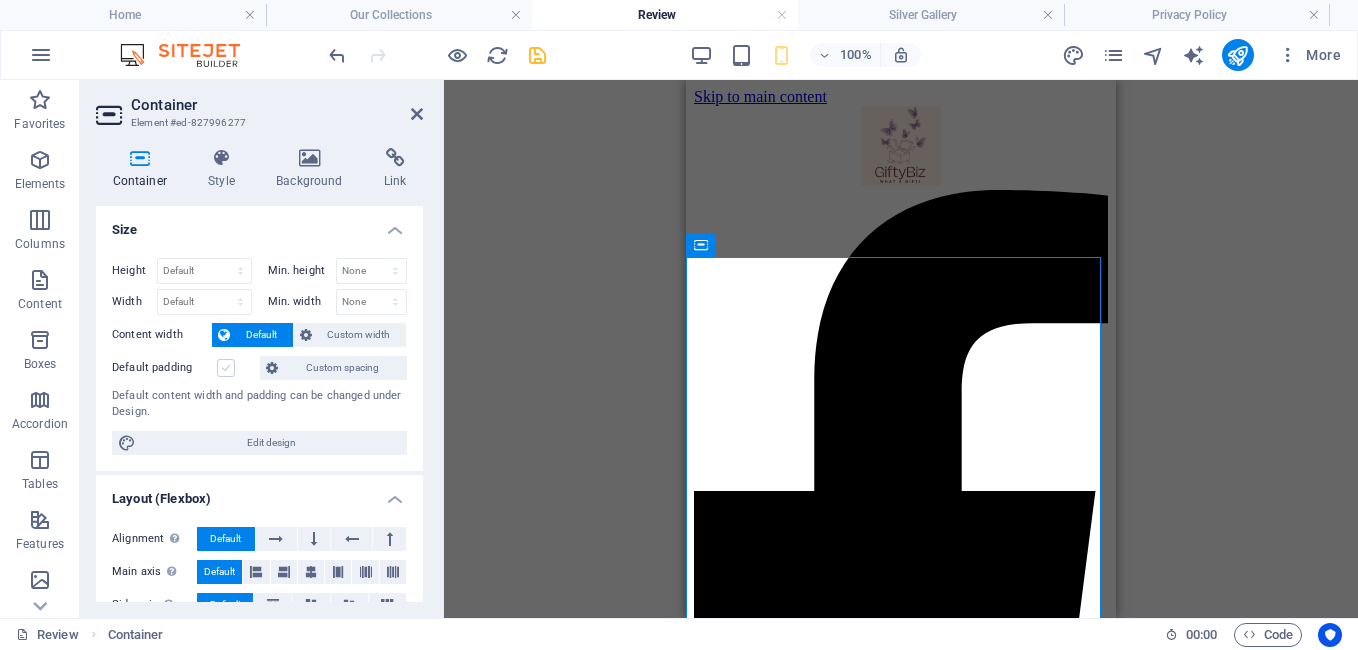 click at bounding box center (226, 368) 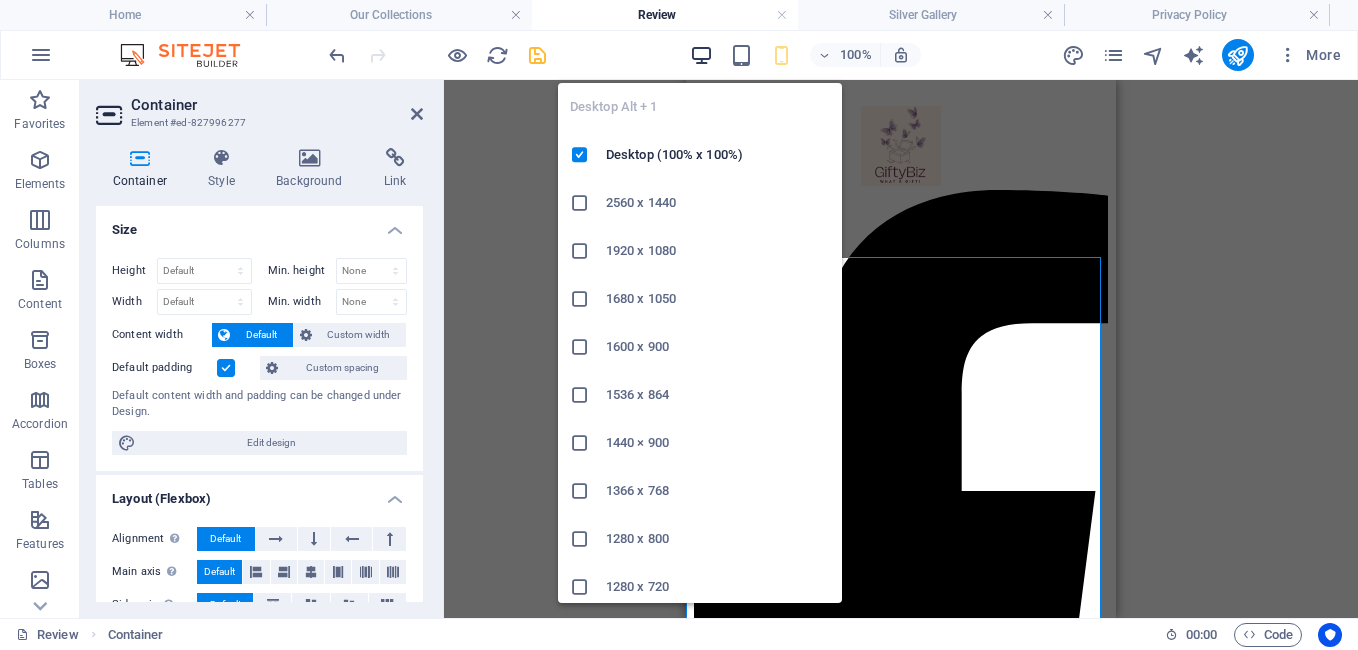 click at bounding box center (701, 55) 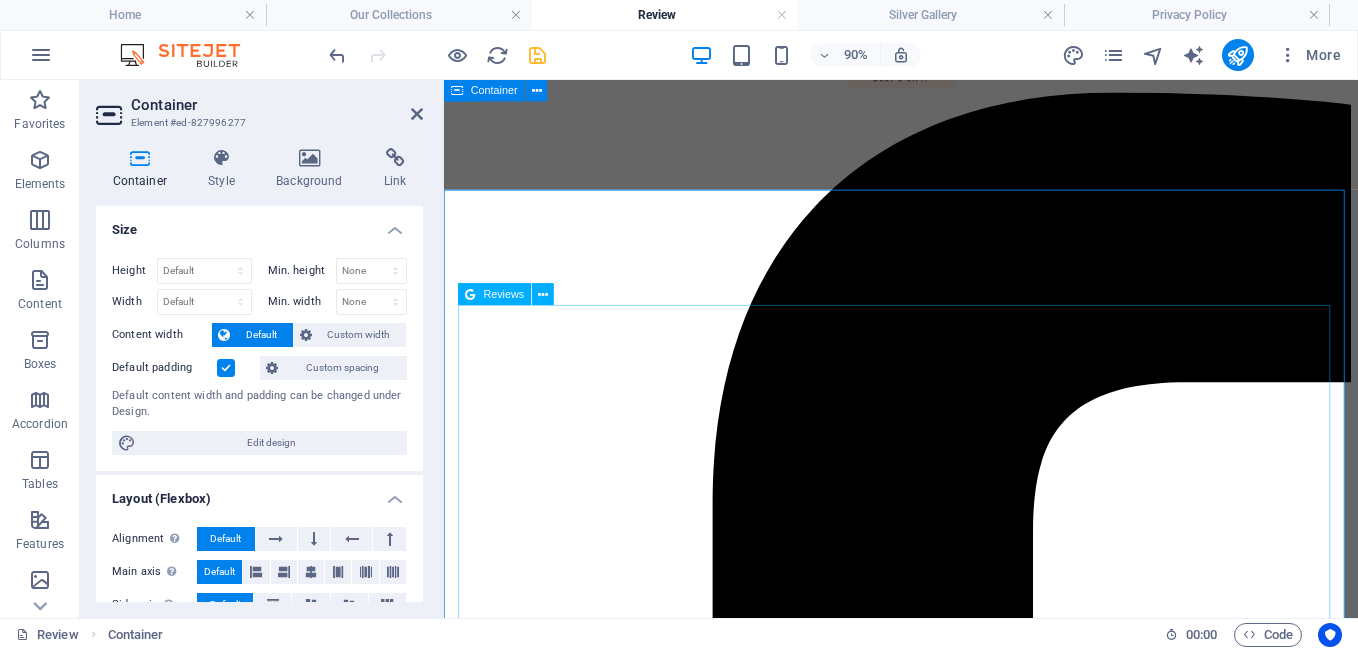 scroll, scrollTop: 140, scrollLeft: 0, axis: vertical 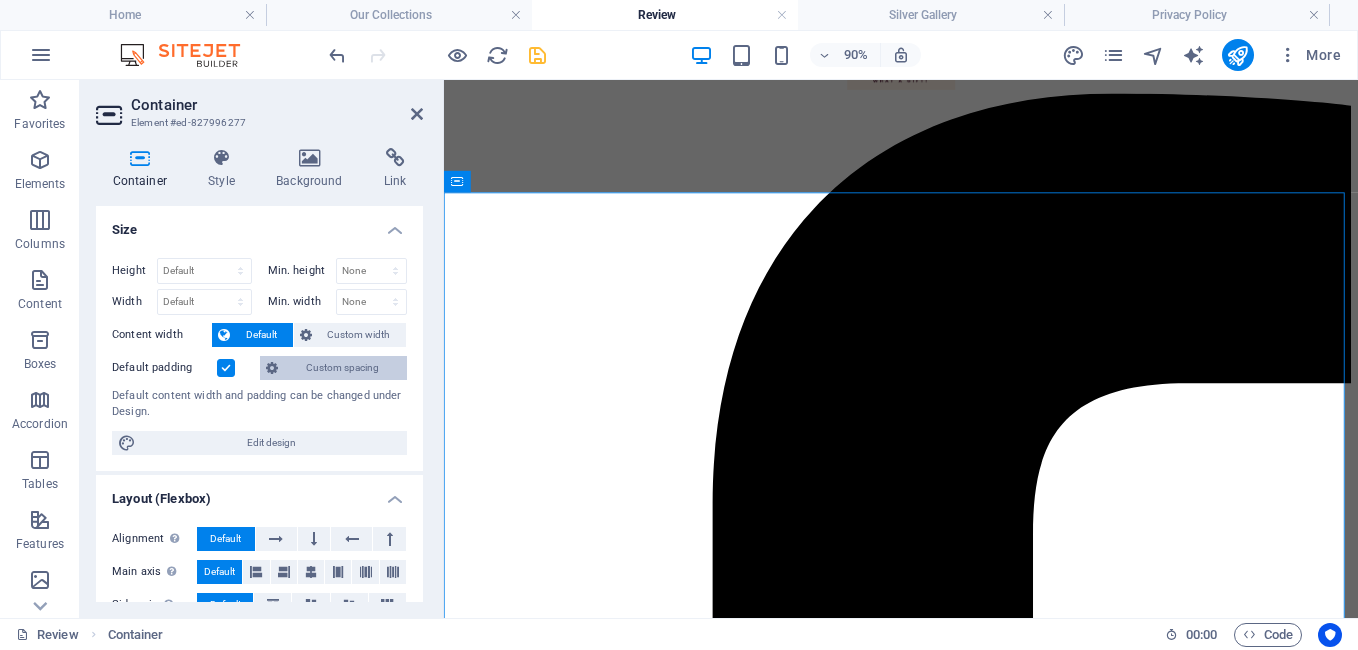 click on "Custom spacing" at bounding box center [342, 368] 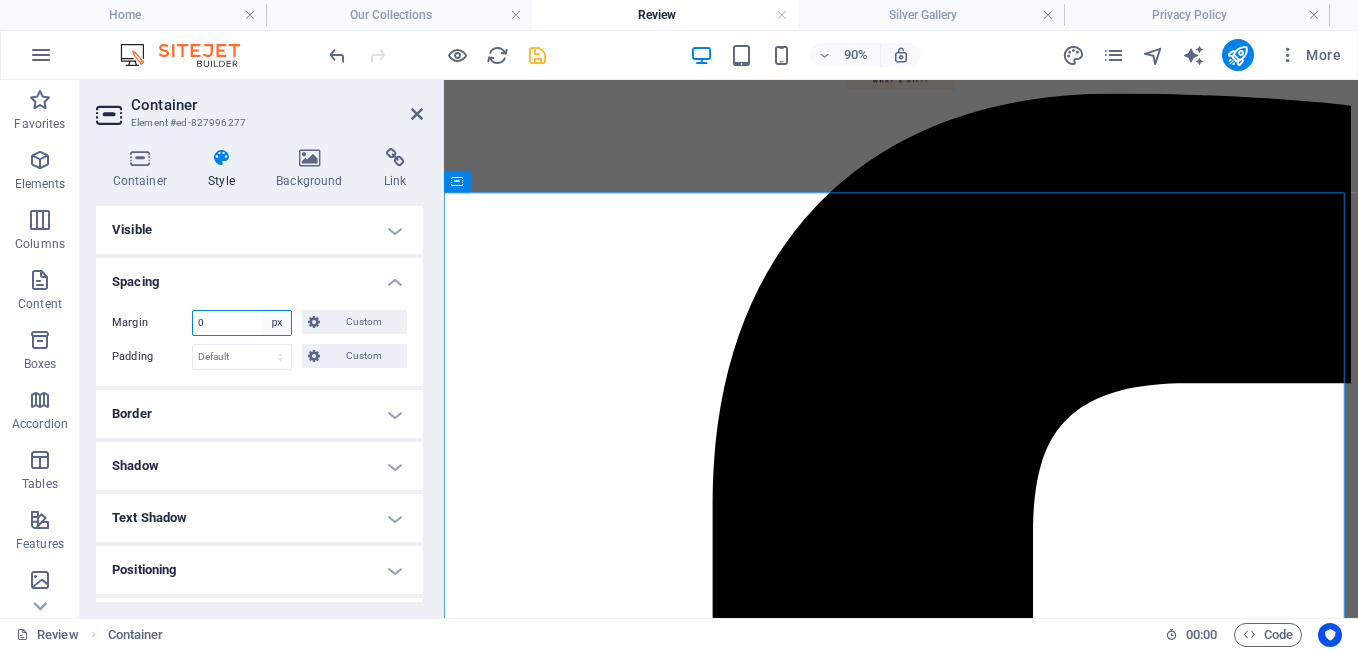click on "Default auto px % rem vw vh Custom" at bounding box center (277, 323) 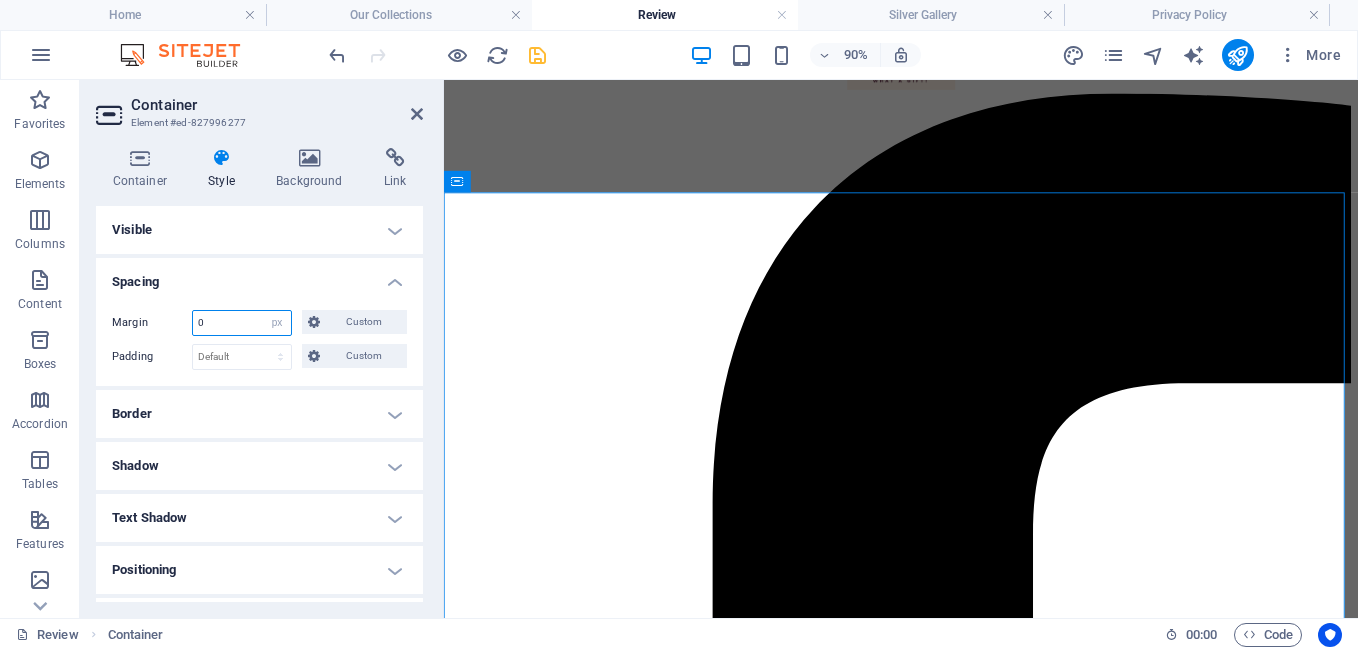 select on "default" 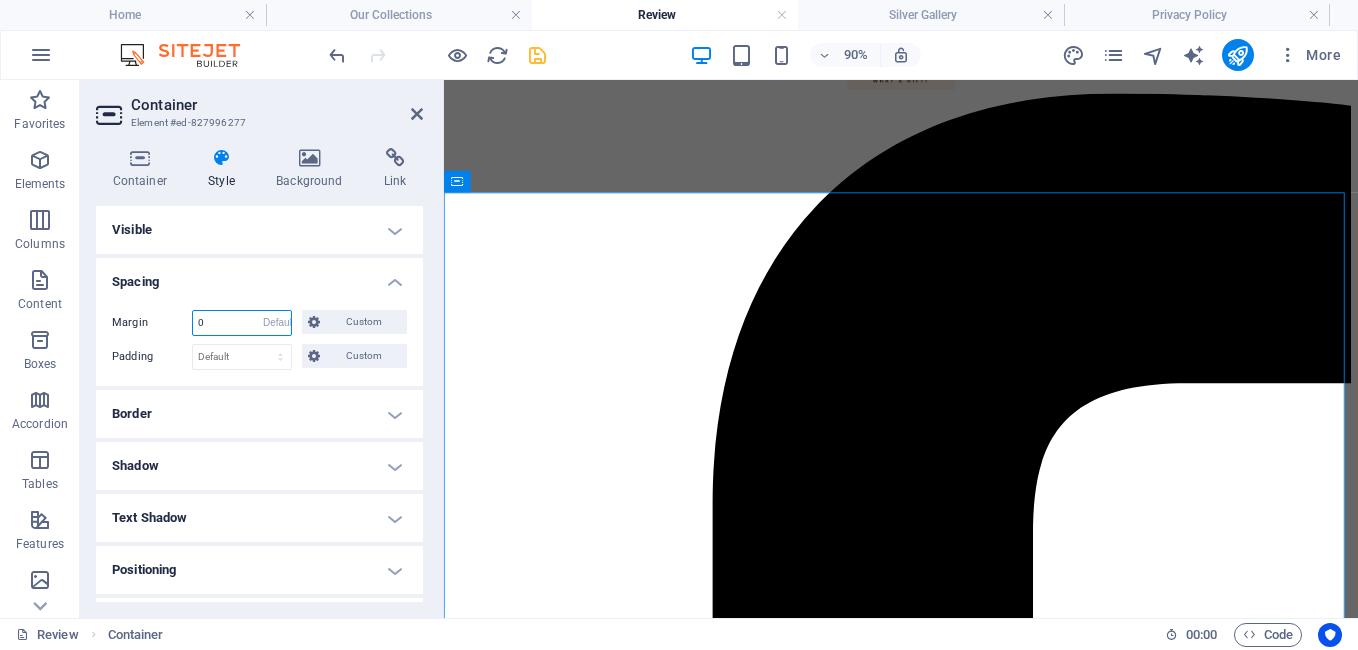 click on "Default auto px % rem vw vh Custom" at bounding box center (277, 323) 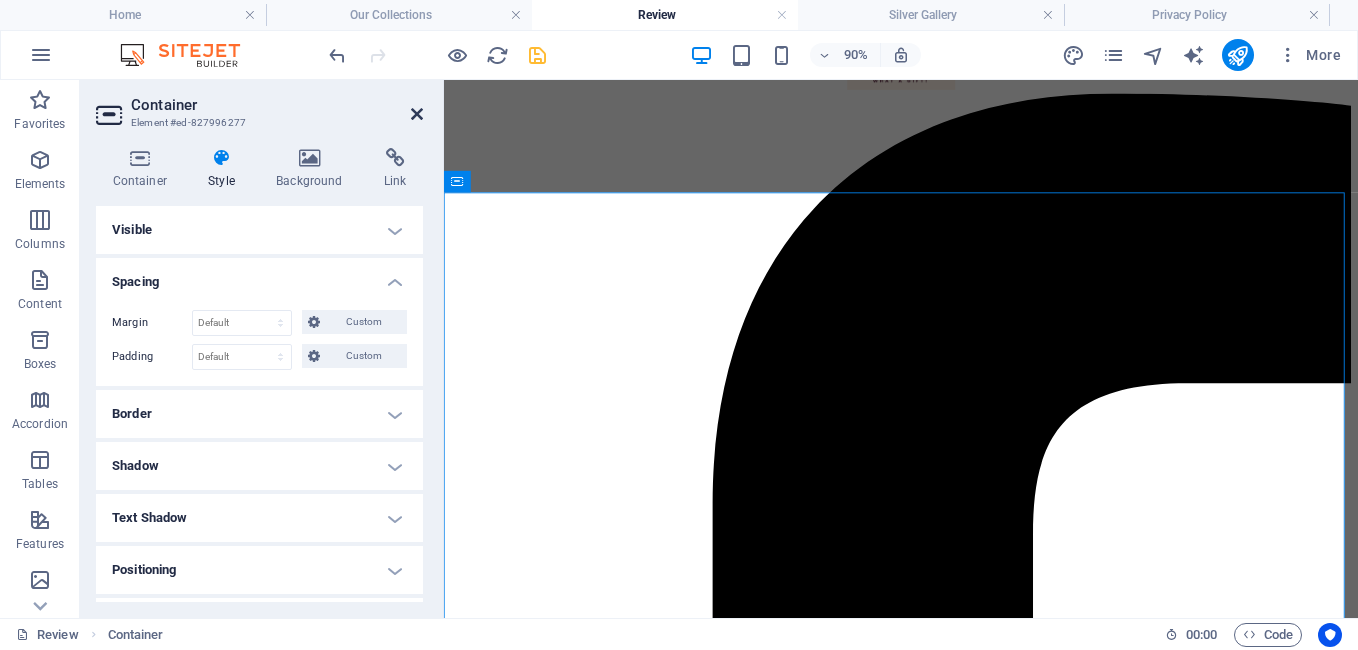 click at bounding box center (417, 114) 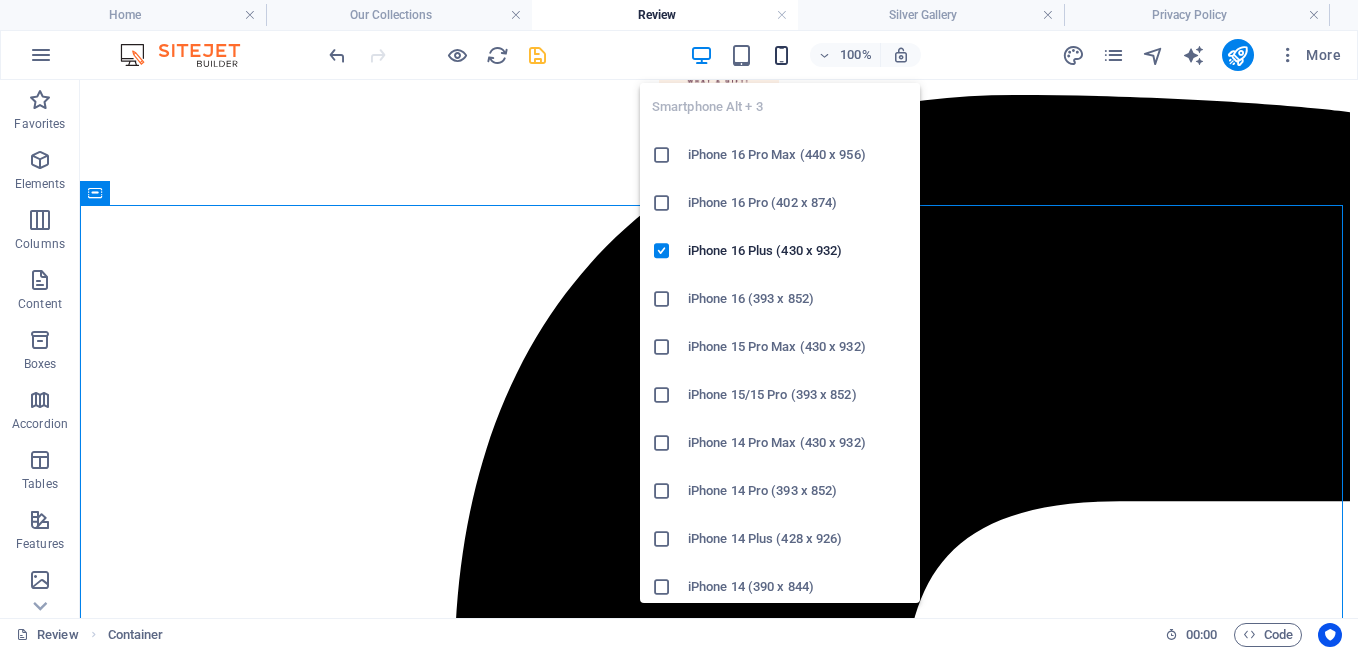click at bounding box center (781, 55) 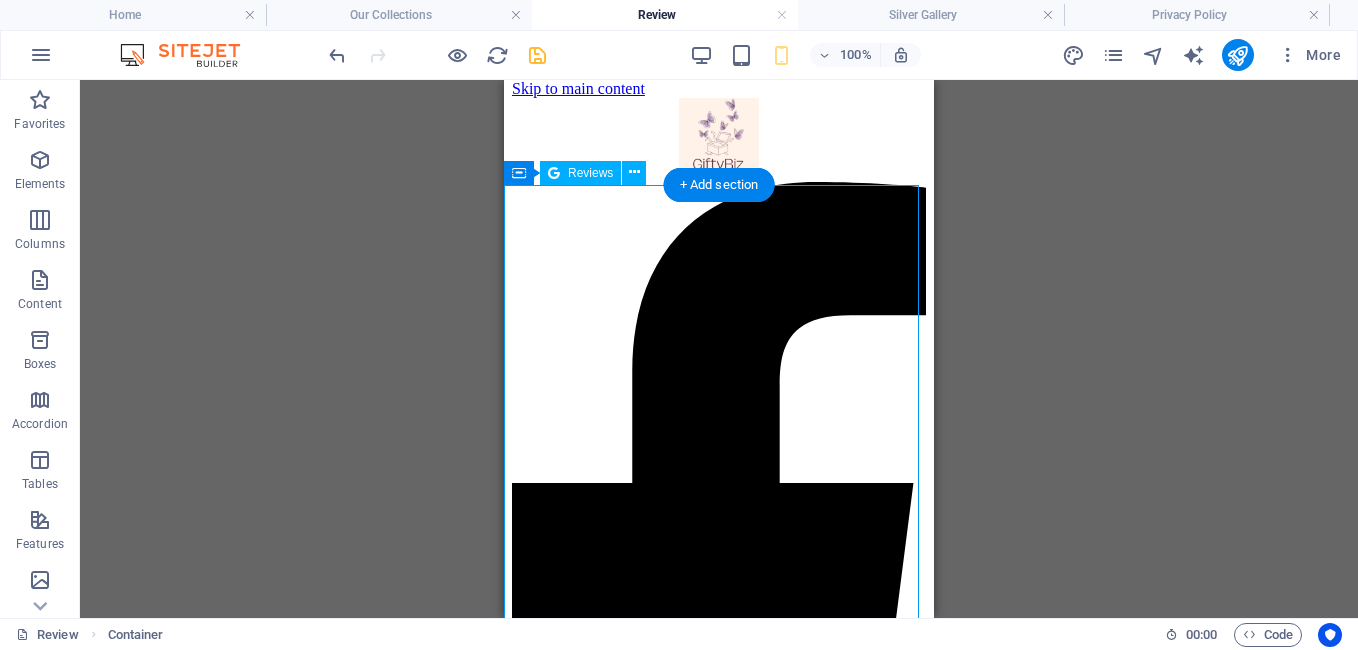 scroll, scrollTop: 0, scrollLeft: 0, axis: both 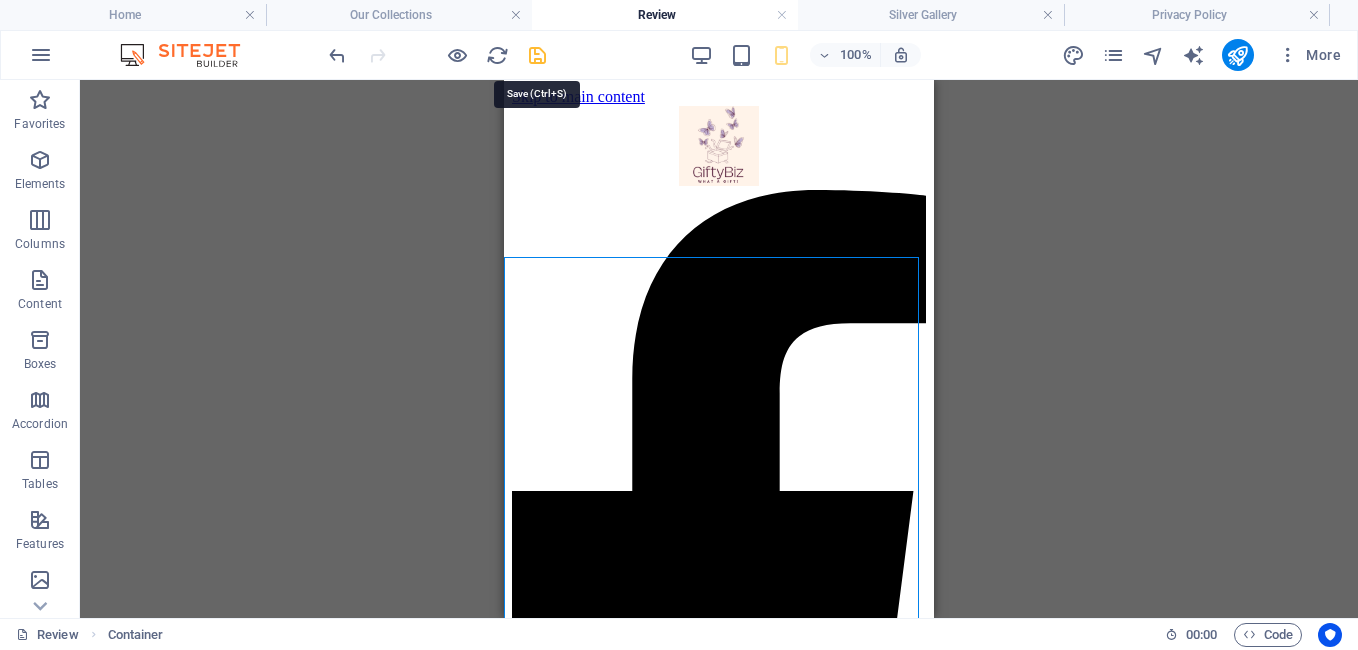 click at bounding box center [537, 55] 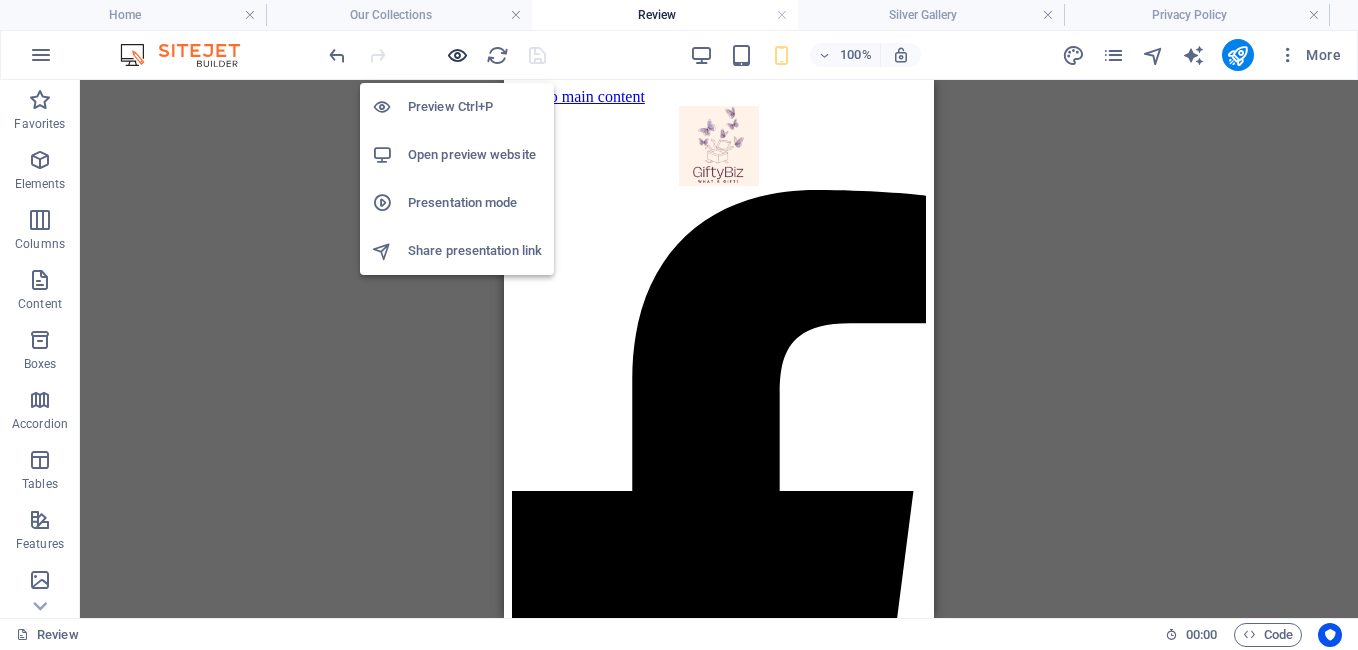 click at bounding box center (457, 55) 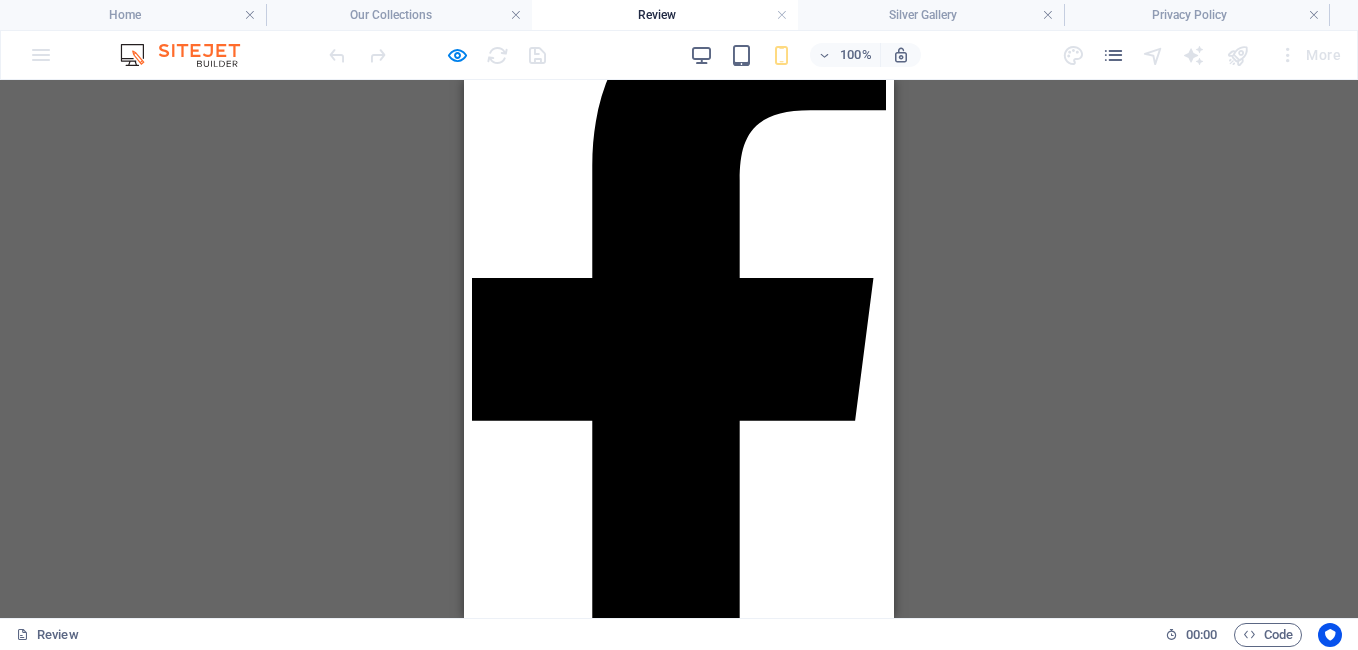scroll, scrollTop: 0, scrollLeft: 0, axis: both 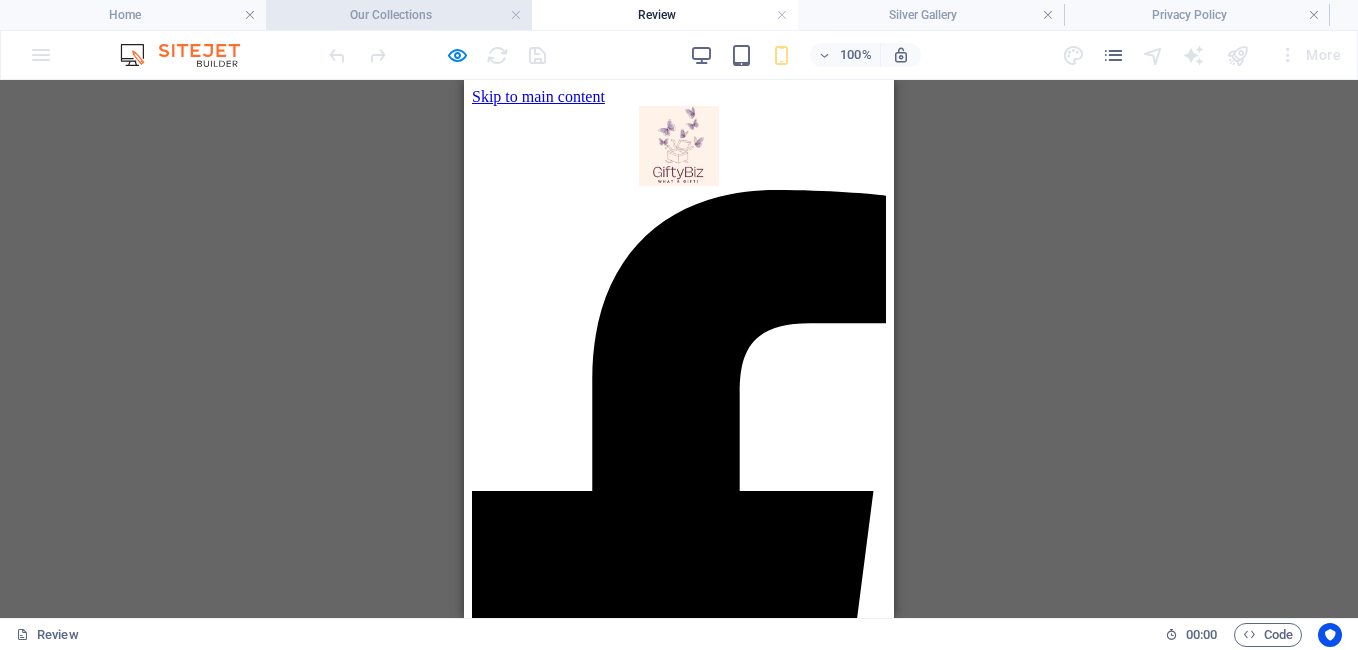 click on "Our Collections" at bounding box center [399, 15] 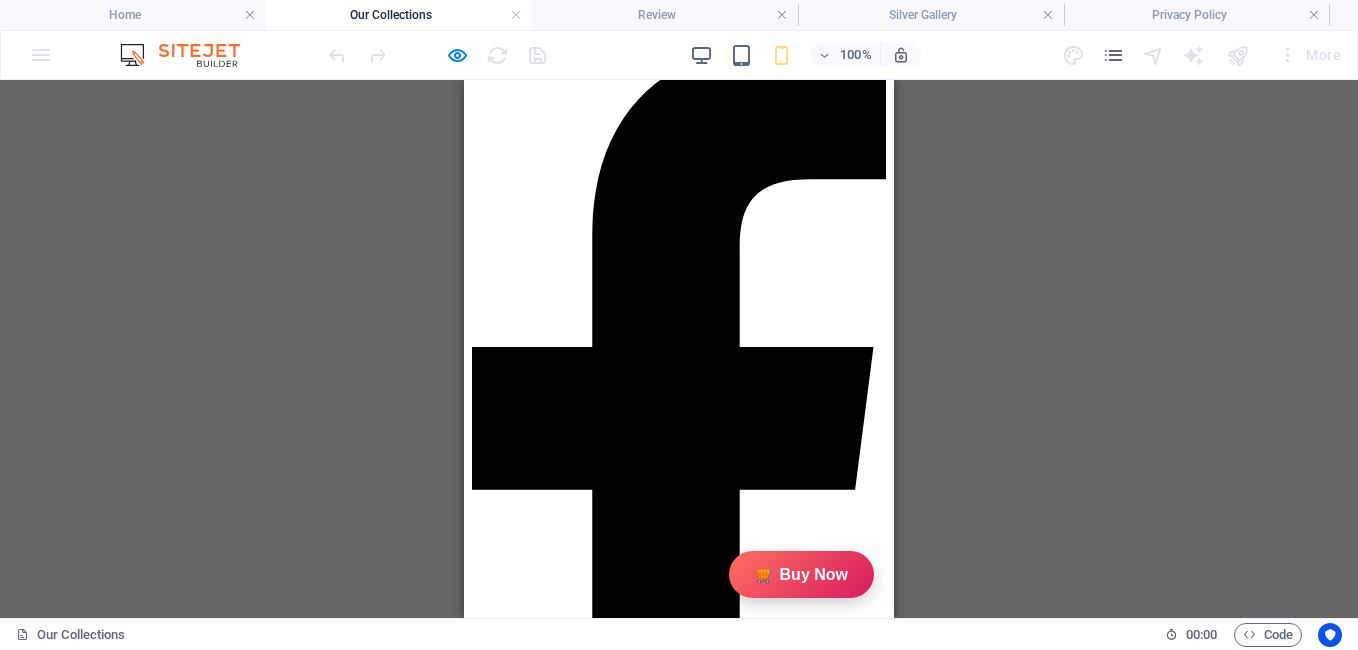 scroll, scrollTop: 165, scrollLeft: 0, axis: vertical 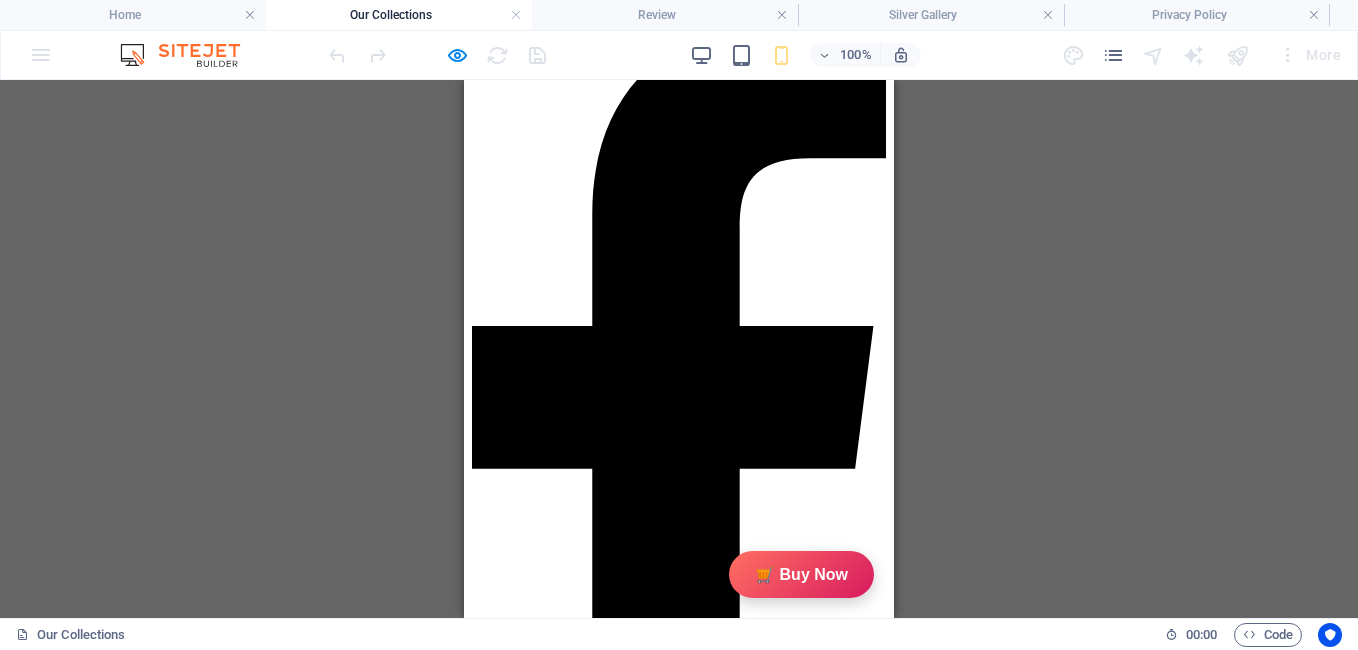 click on "Scented Candles" at bounding box center [535, 2069] 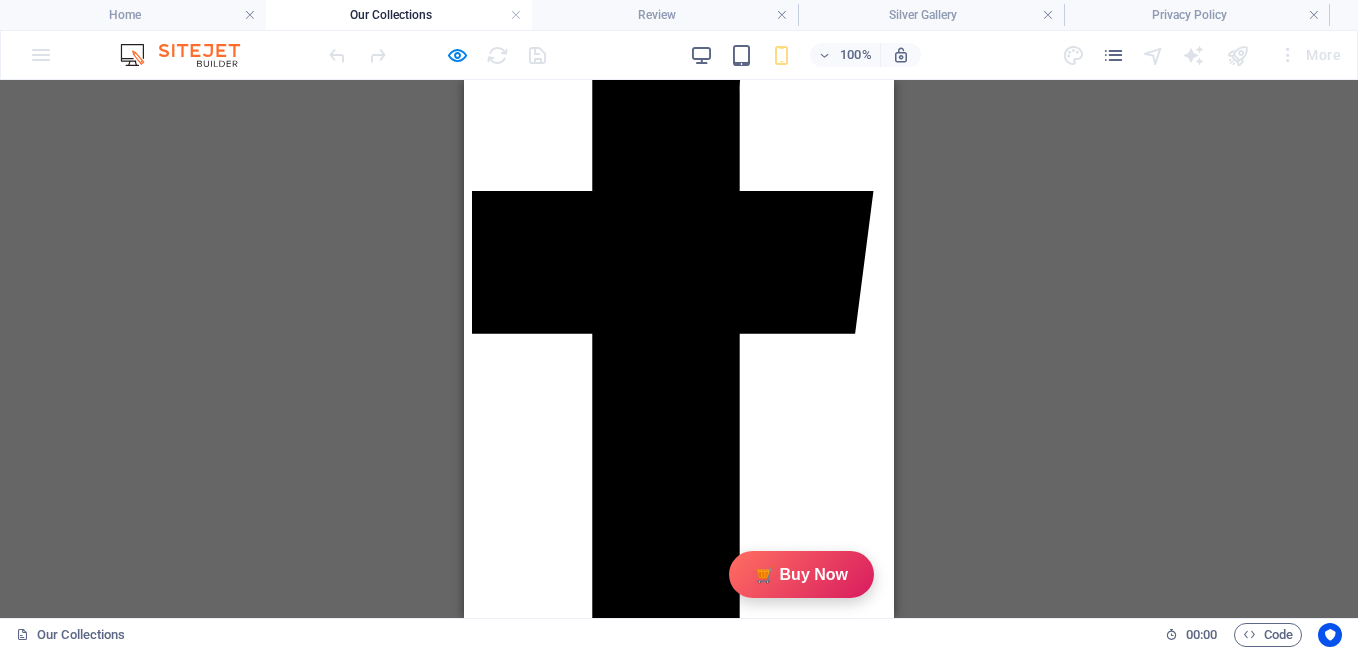scroll, scrollTop: 0, scrollLeft: 0, axis: both 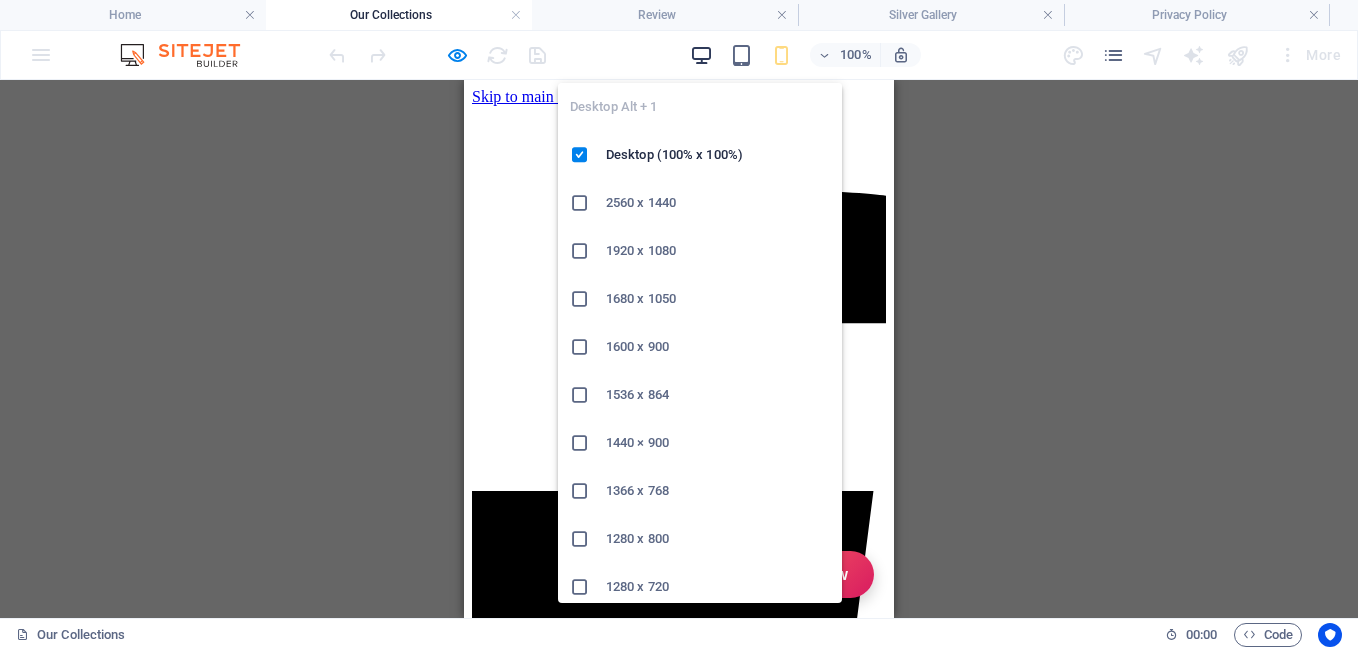 click at bounding box center (701, 55) 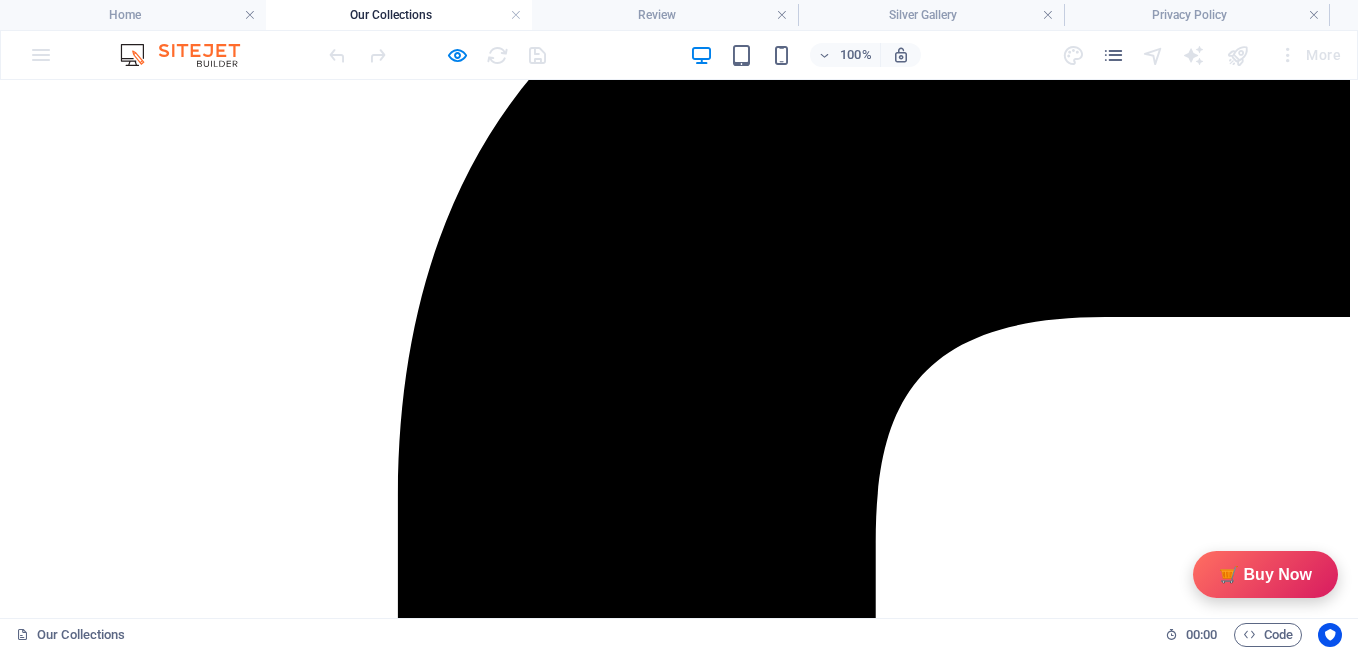 scroll, scrollTop: 340, scrollLeft: 0, axis: vertical 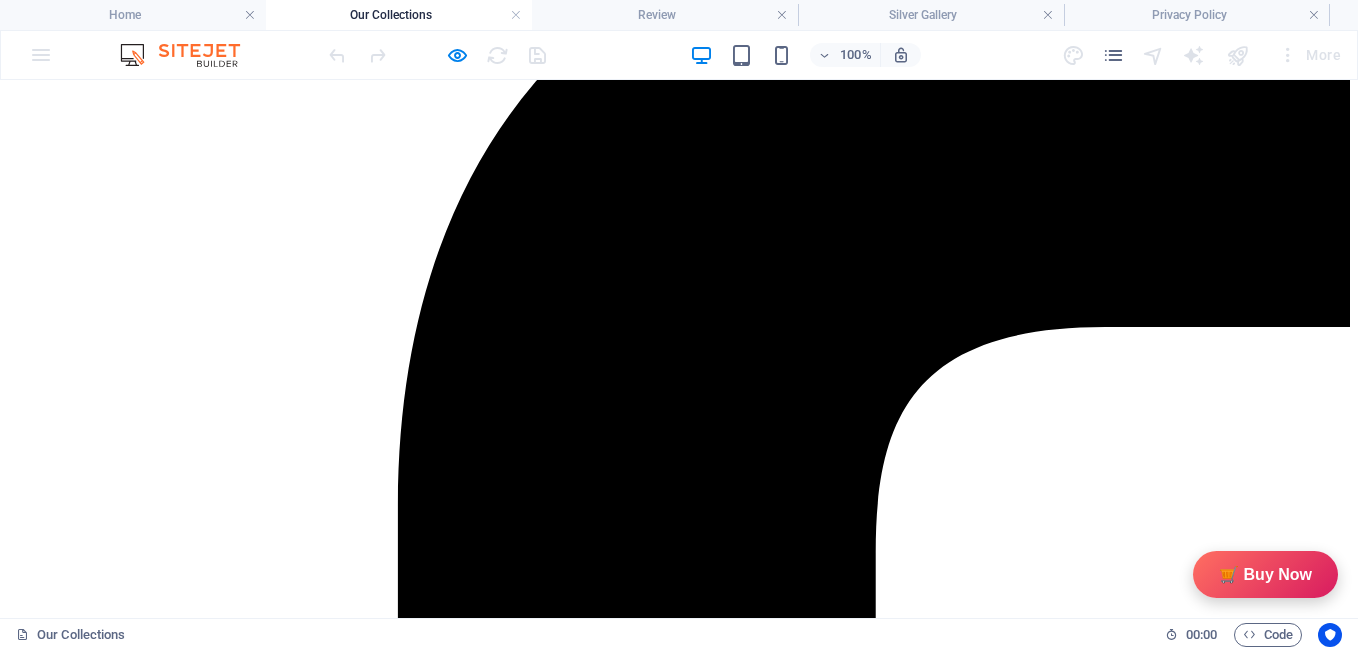 click at bounding box center [161, 5550] 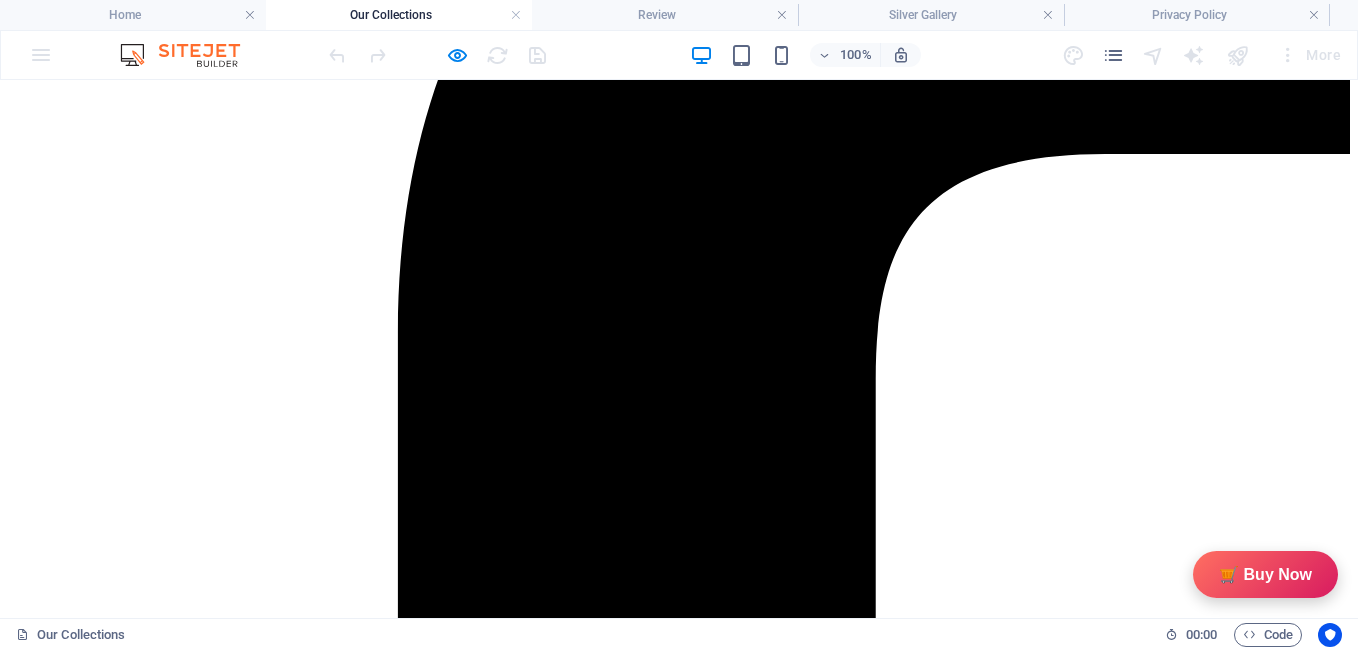 scroll, scrollTop: 512, scrollLeft: 0, axis: vertical 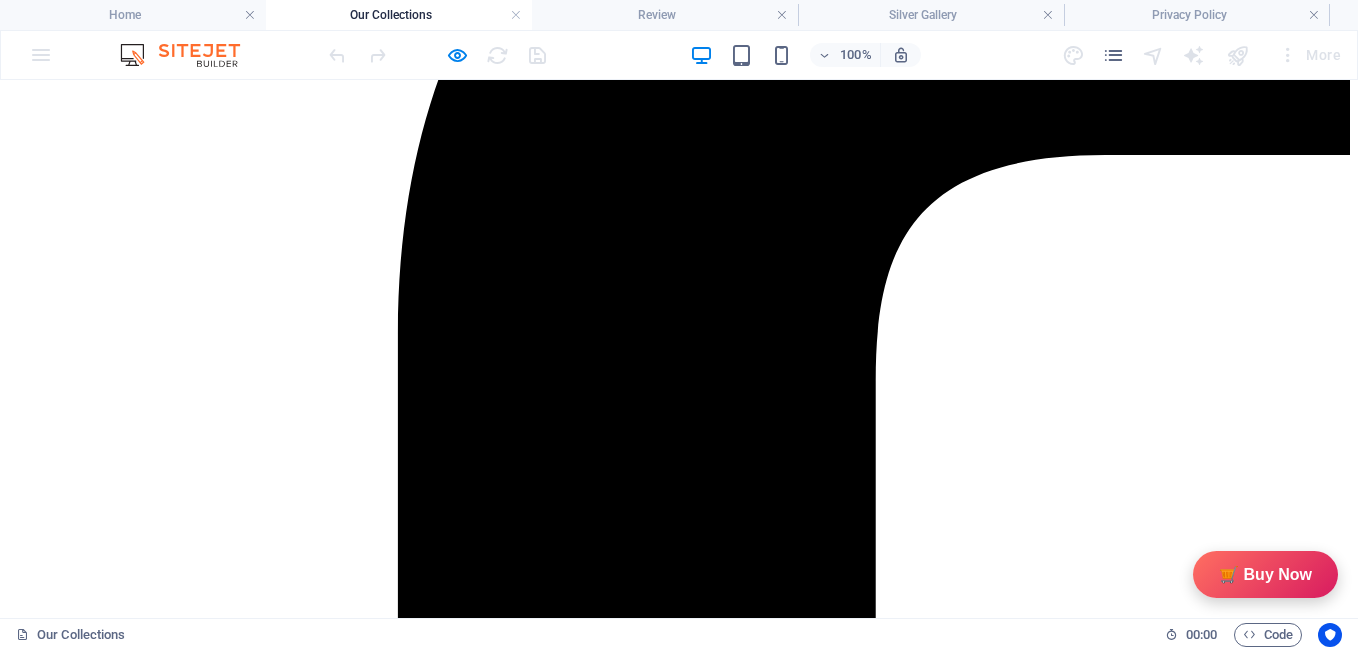 click on "Scented Candles" at bounding box center (71, 5577) 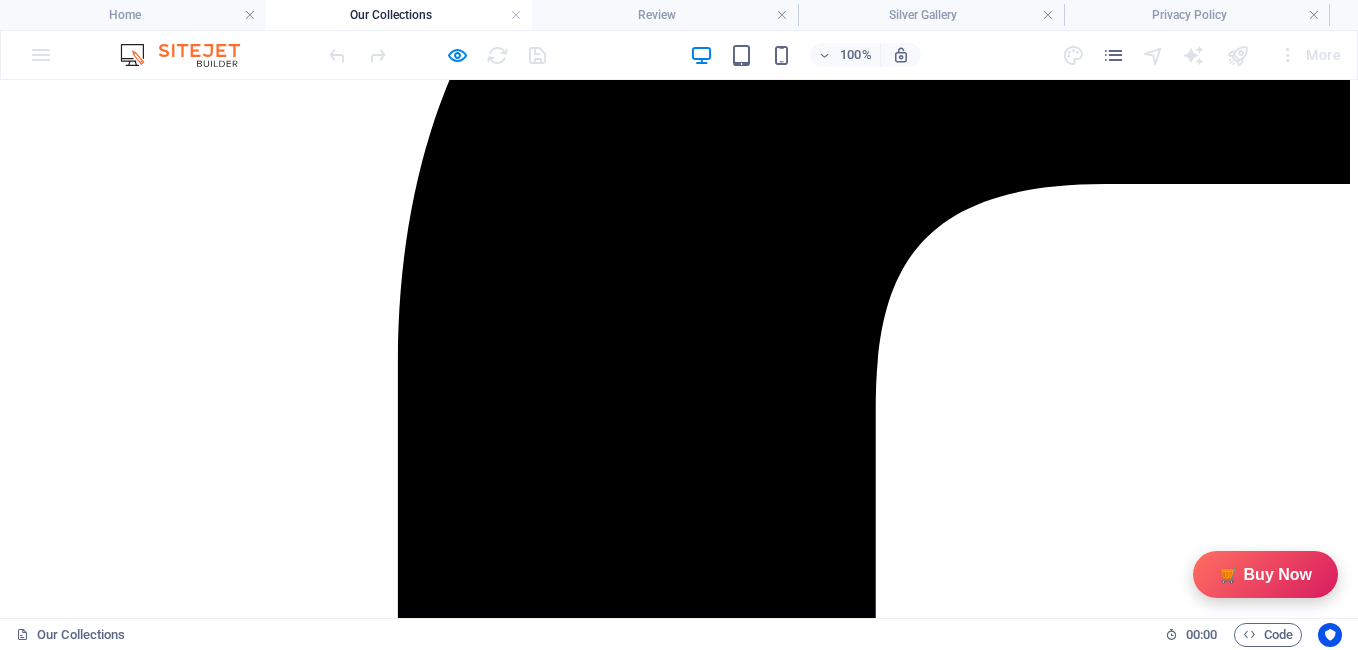 scroll, scrollTop: 481, scrollLeft: 0, axis: vertical 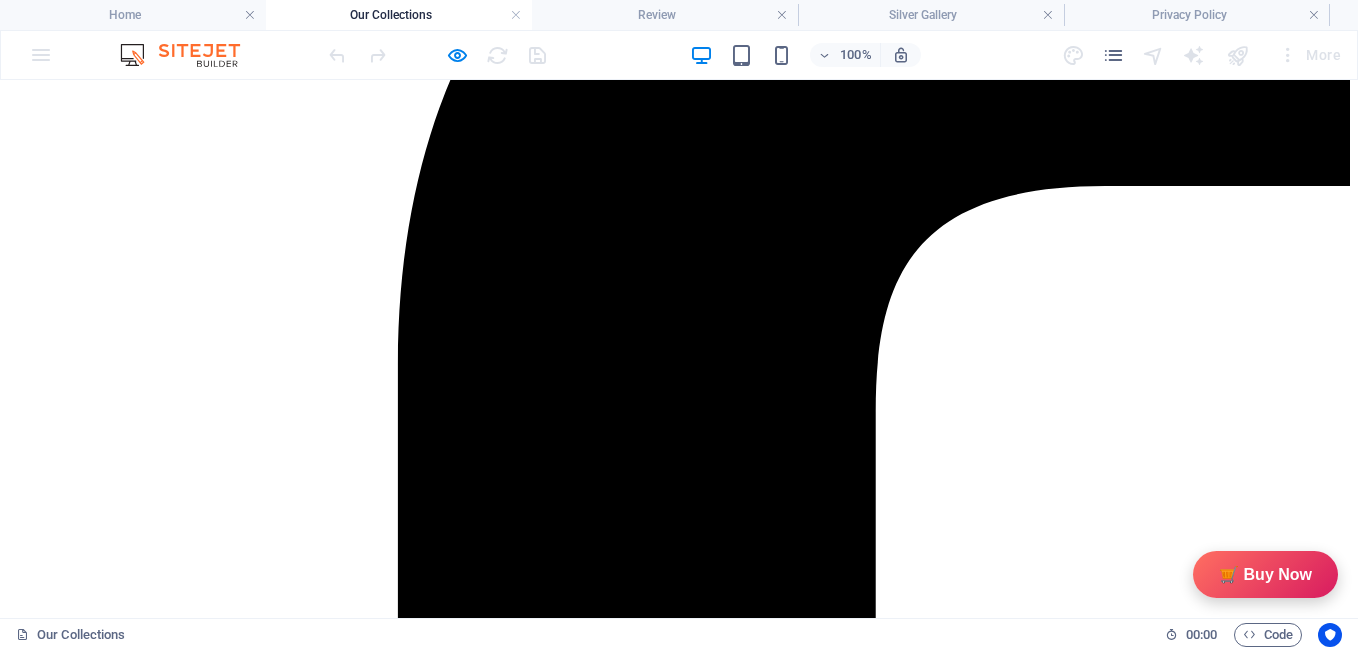 click on "Mini Clature" at bounding box center (47, 11189) 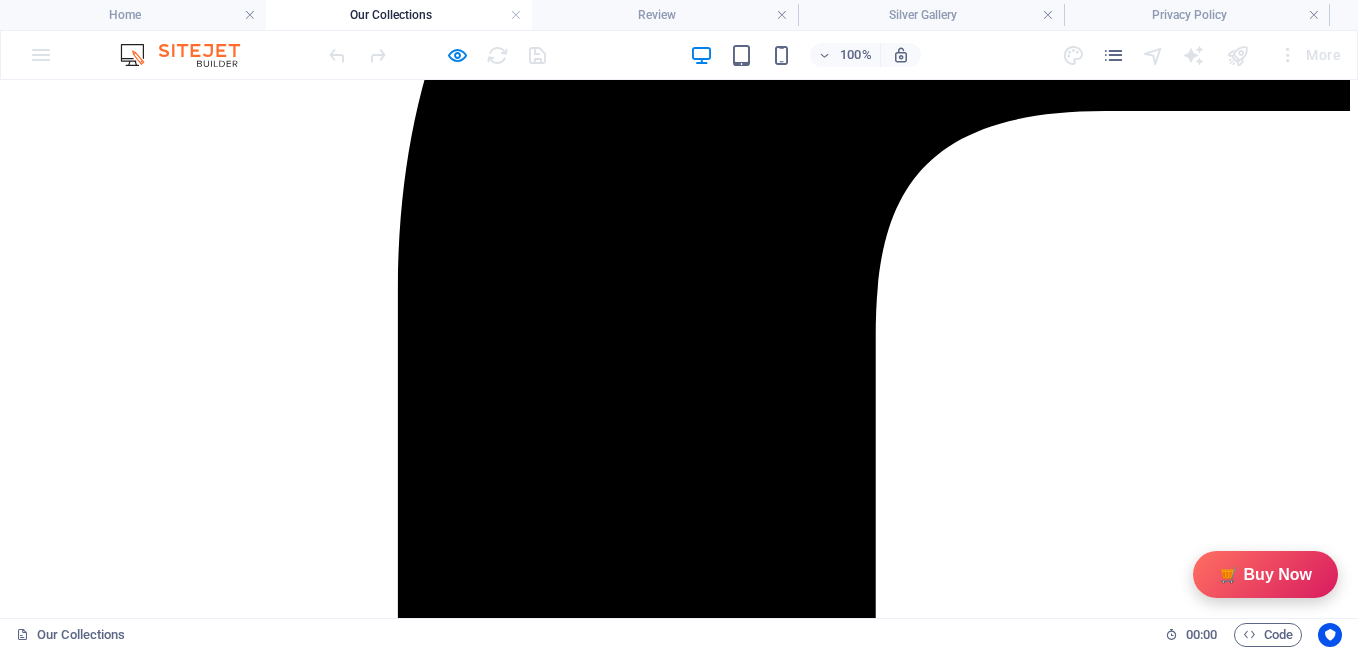 scroll, scrollTop: 549, scrollLeft: 0, axis: vertical 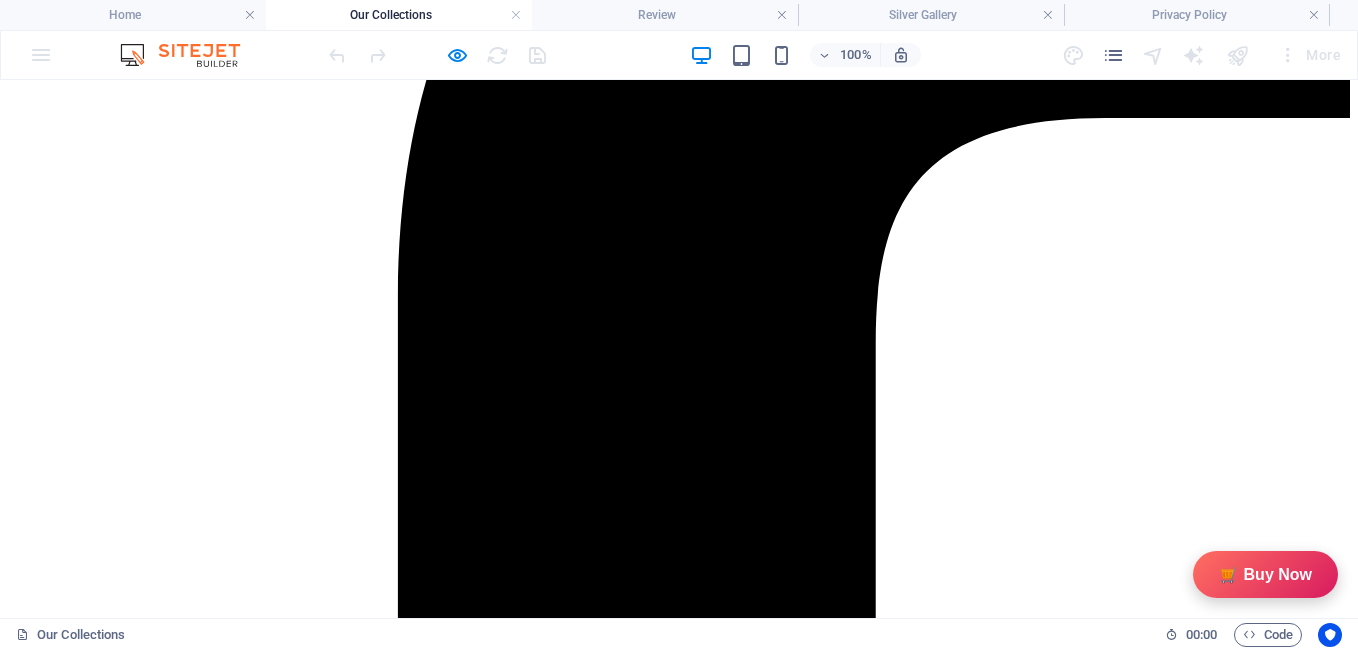 click on "Scented Candles" at bounding box center [71, 5540] 